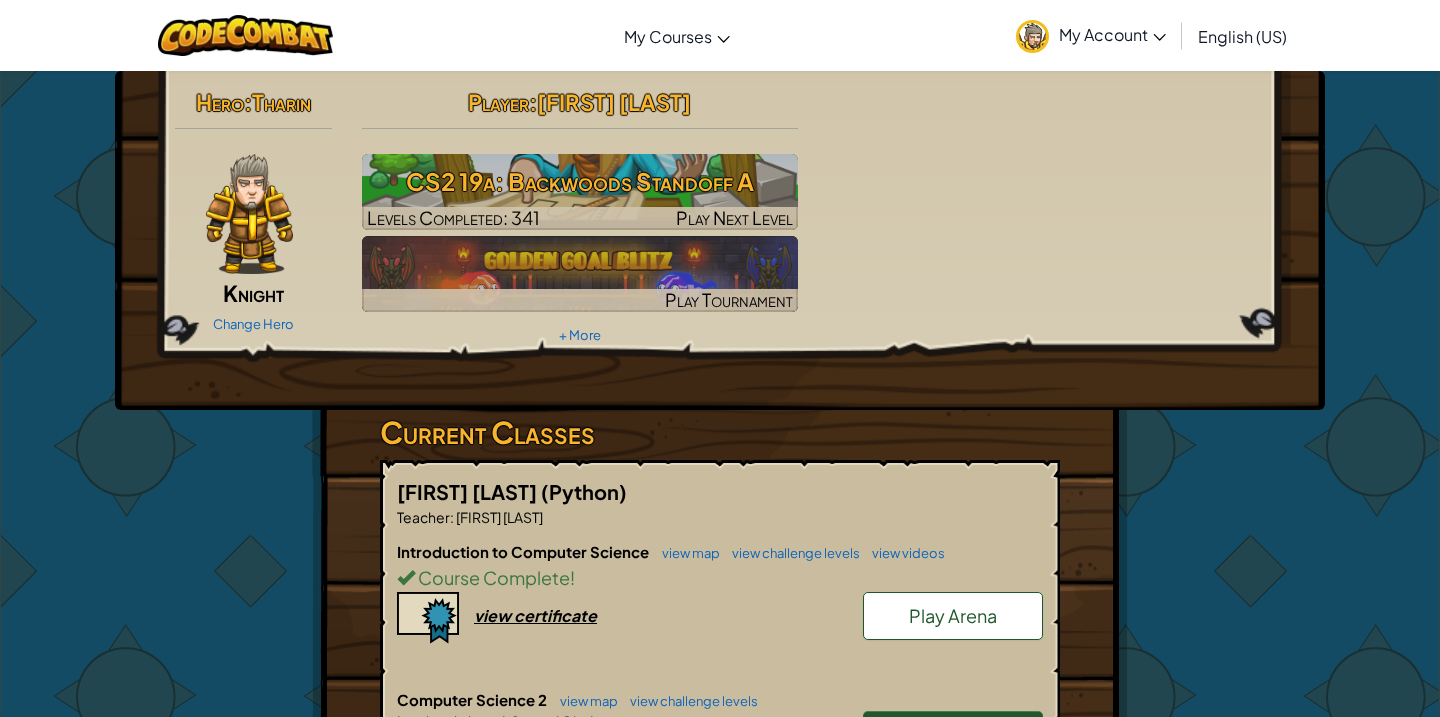scroll, scrollTop: 0, scrollLeft: 0, axis: both 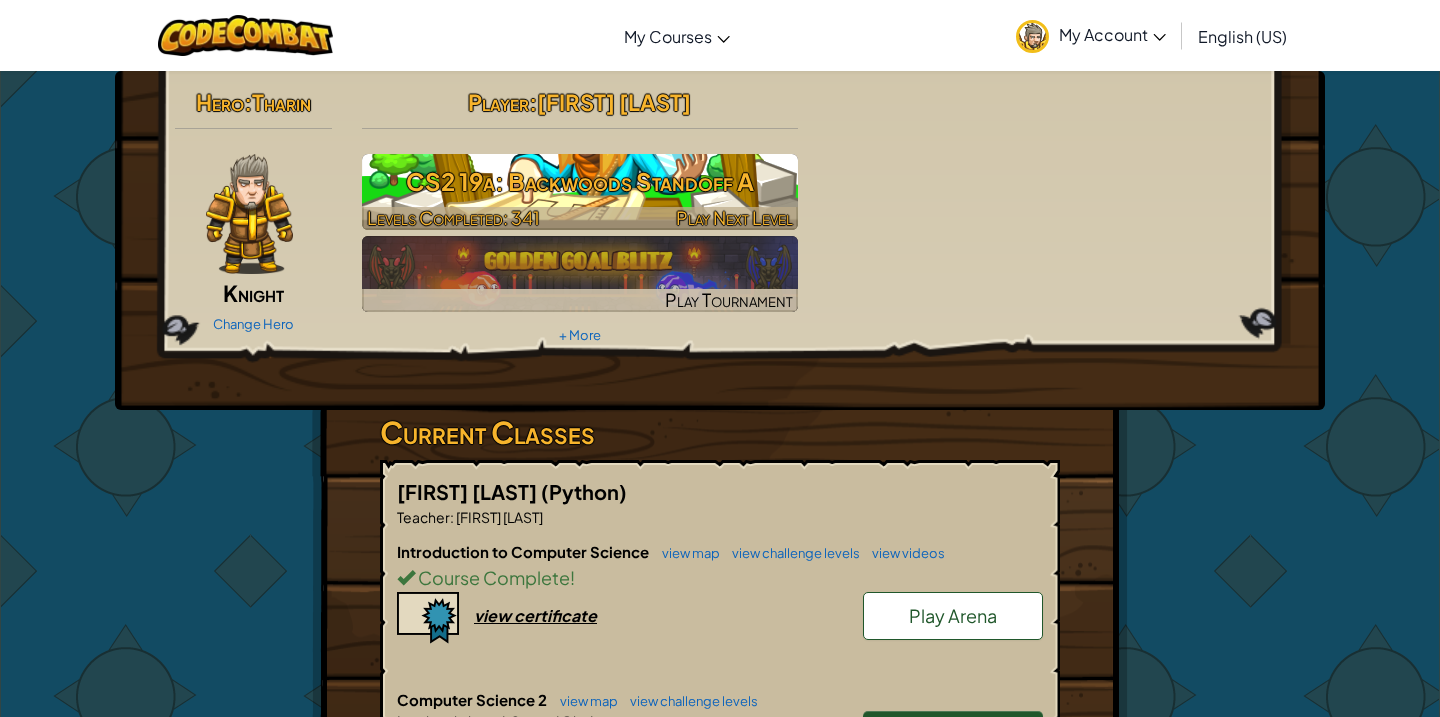 click at bounding box center [580, 218] 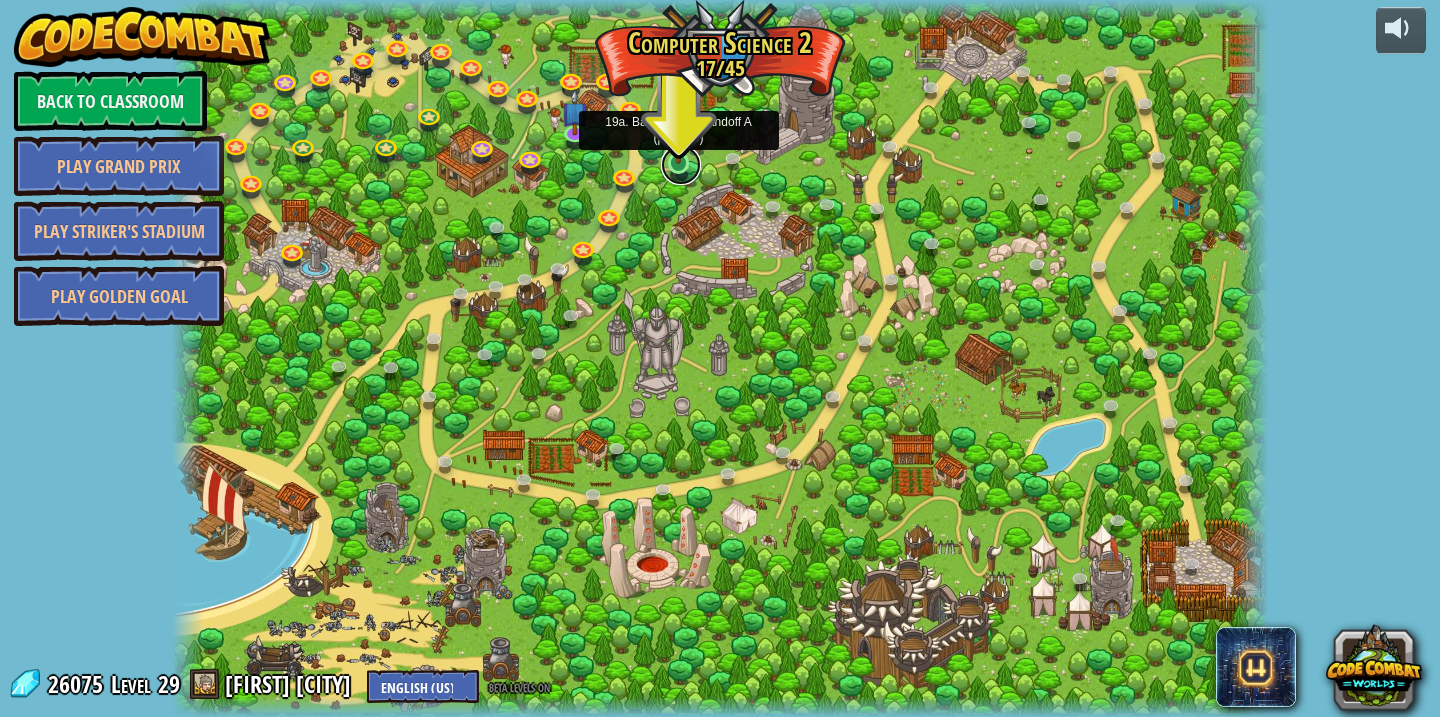 click at bounding box center (681, 165) 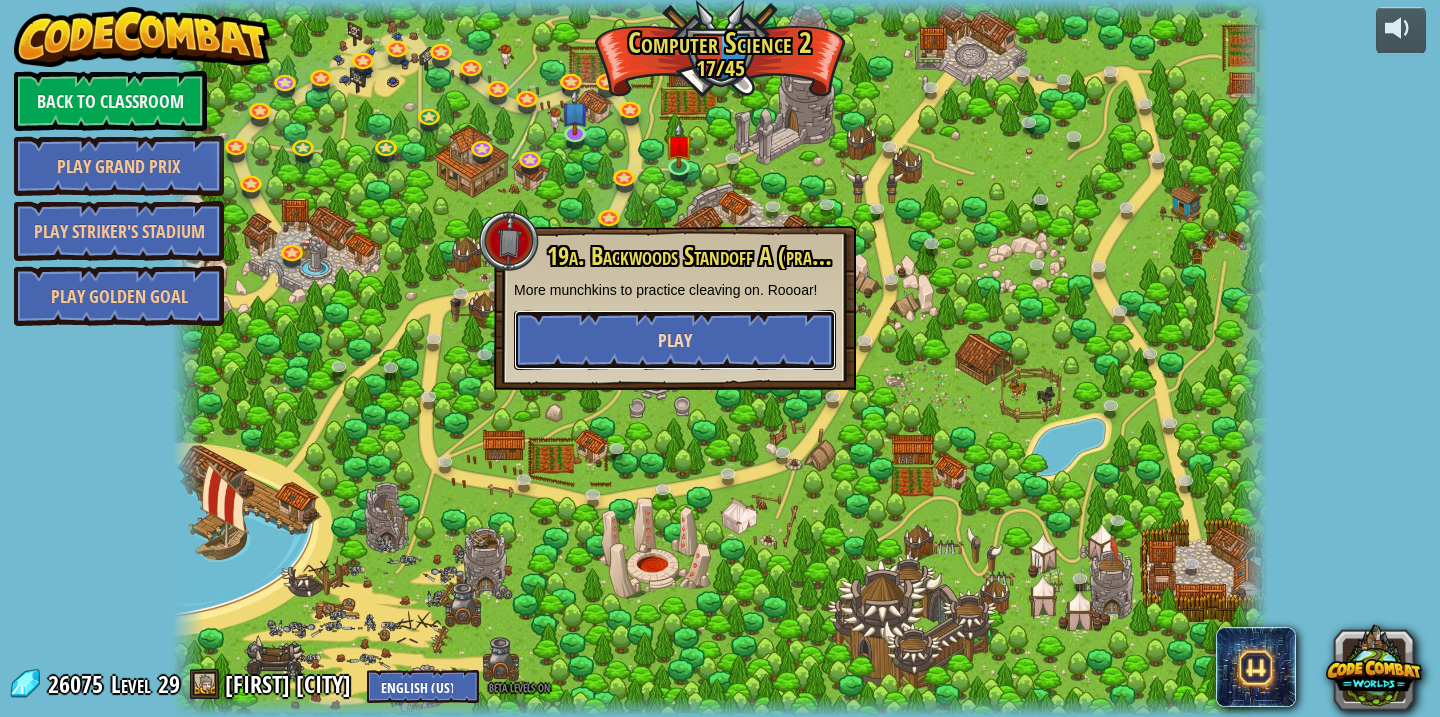 click on "Play" at bounding box center (675, 340) 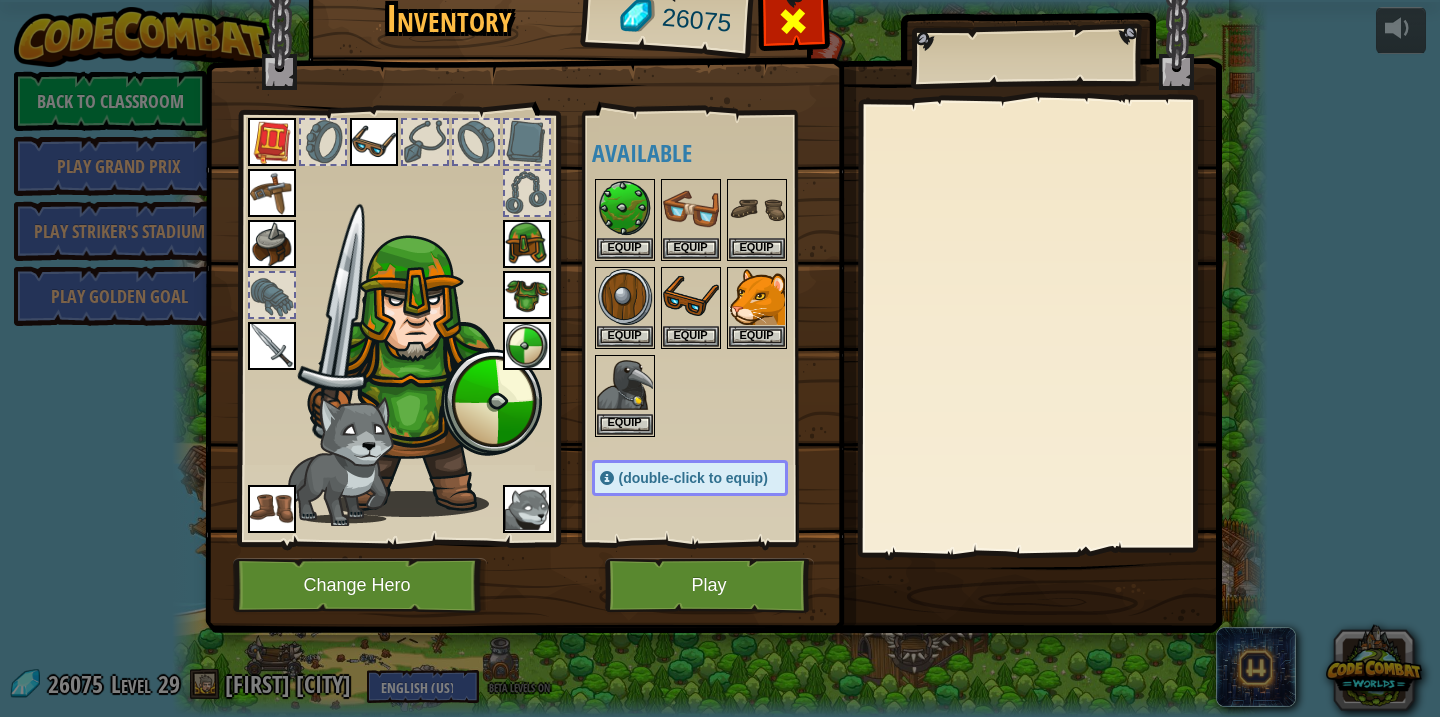 click at bounding box center (793, 21) 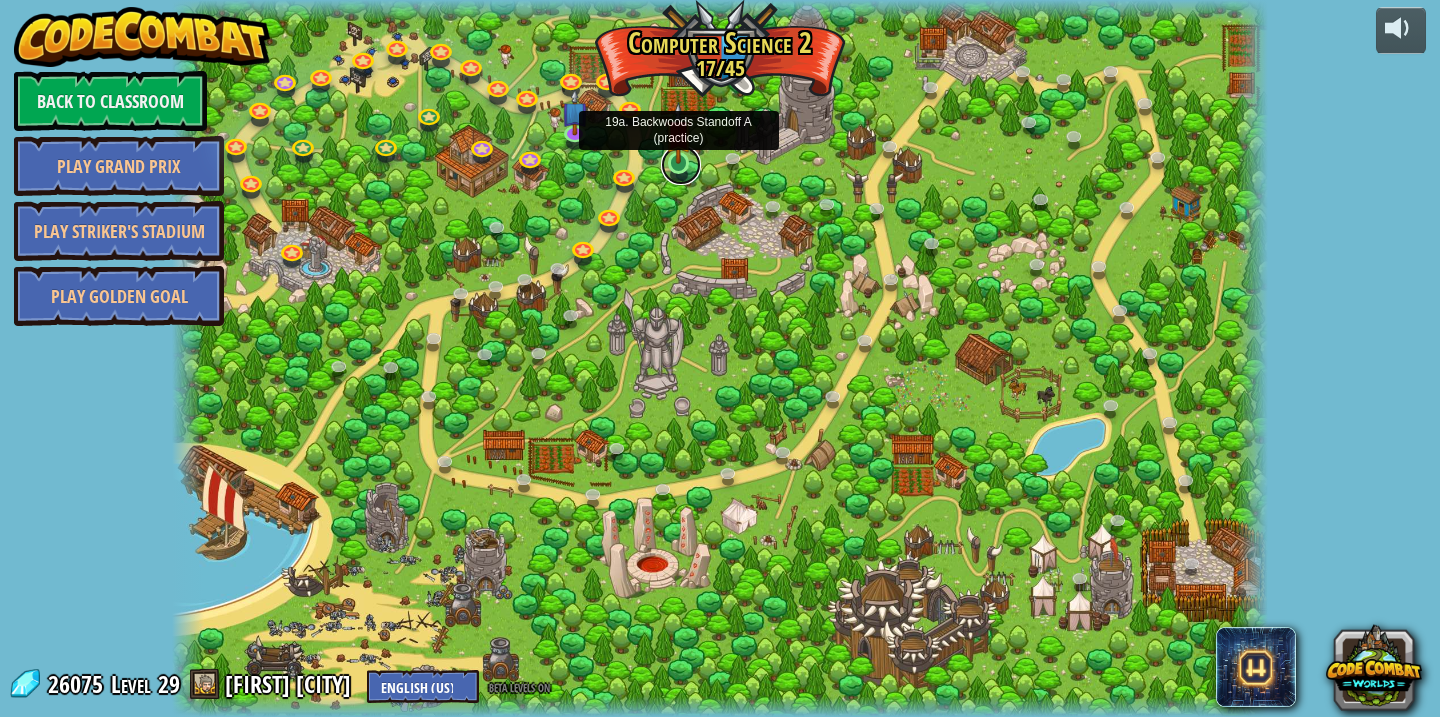 click at bounding box center [681, 165] 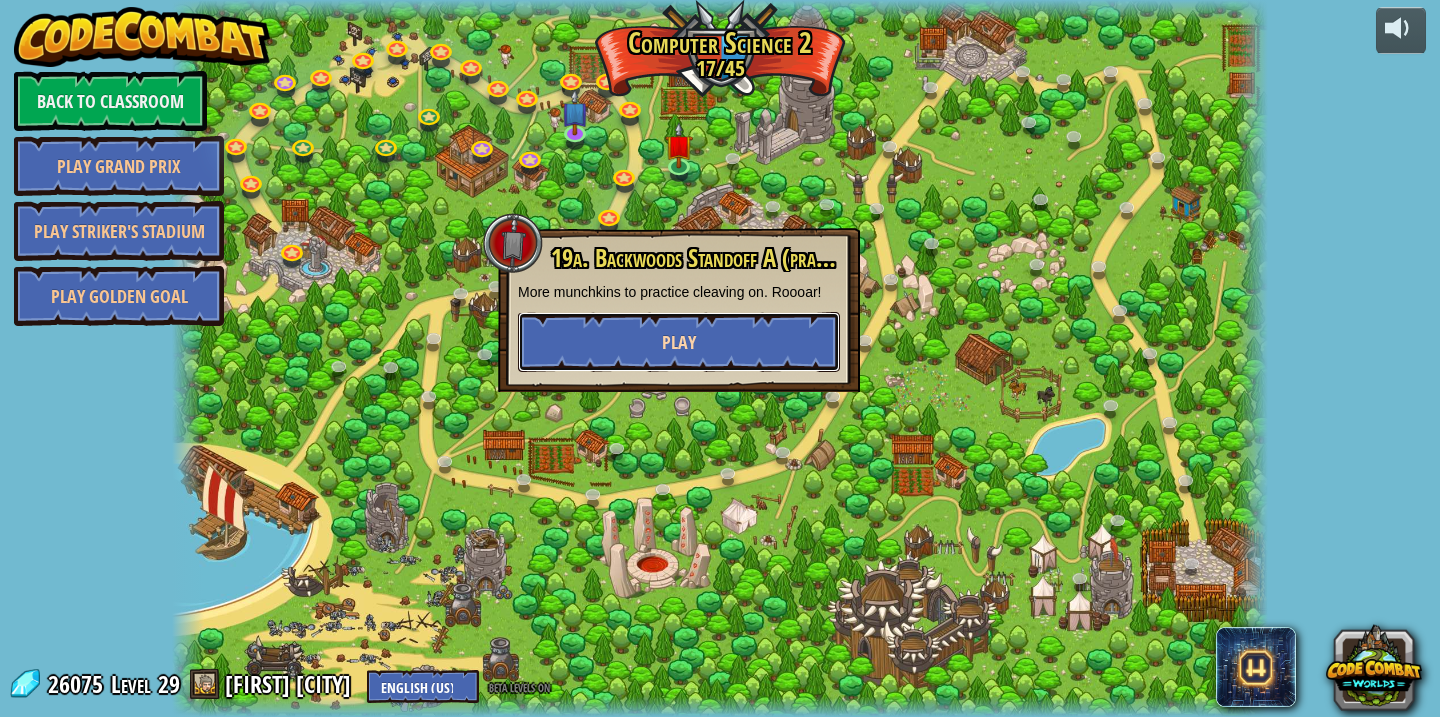 click on "Play" at bounding box center (679, 342) 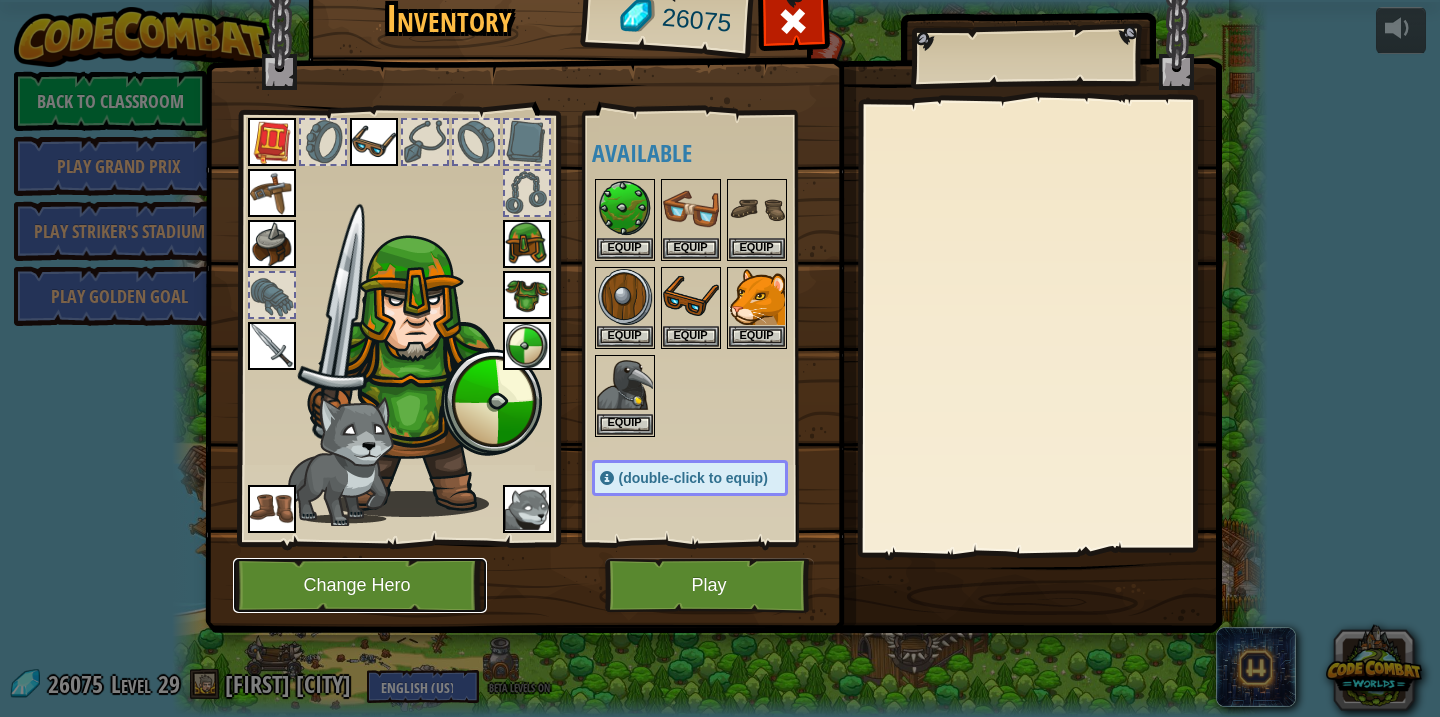 click on "Change Hero" at bounding box center (360, 585) 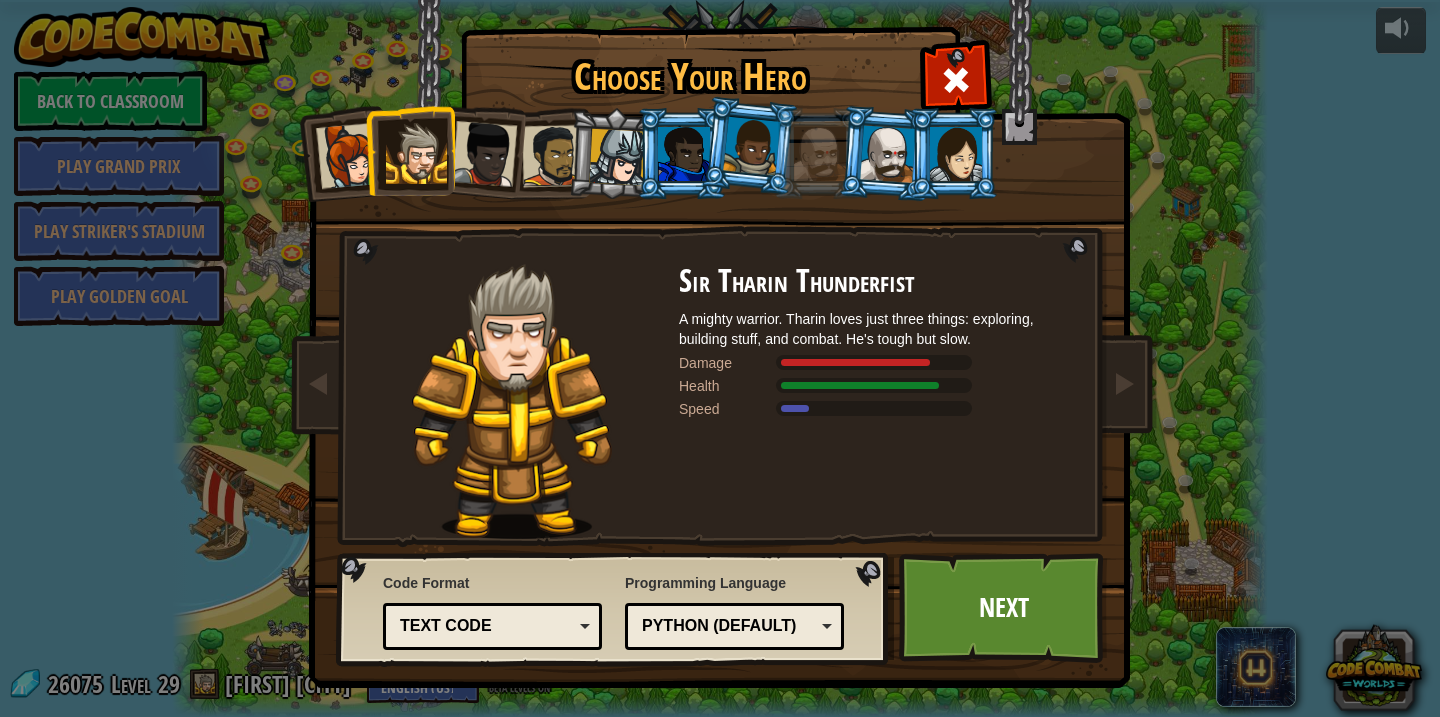 click at bounding box center [349, 156] 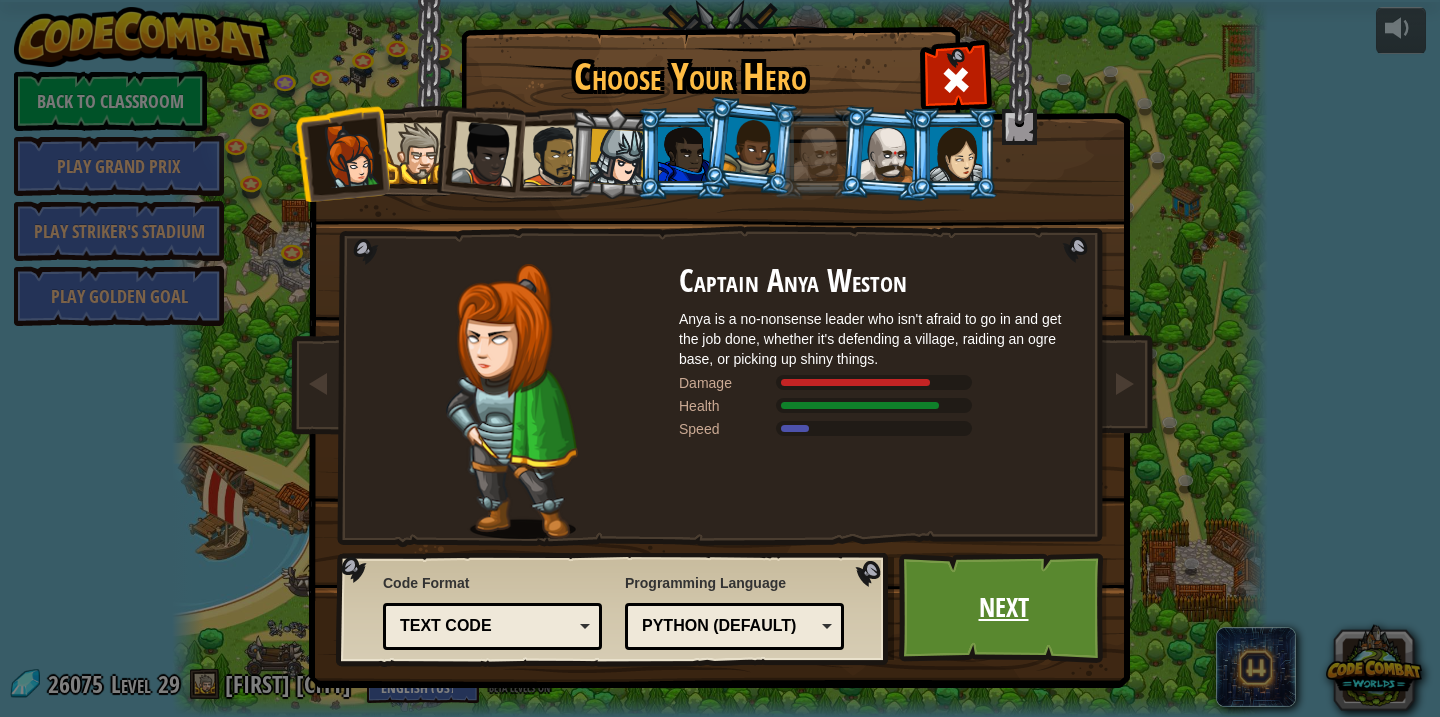 click on "Next" at bounding box center (1003, 608) 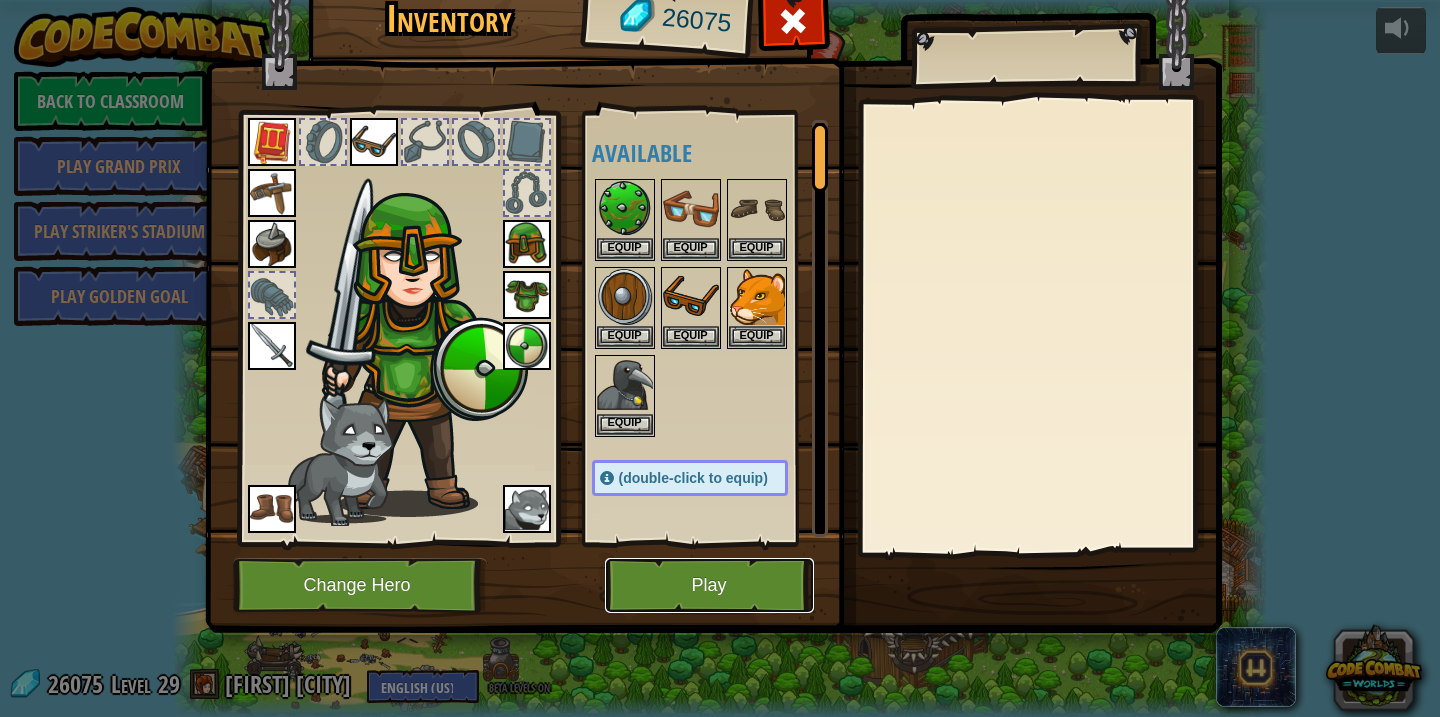 click on "Play" at bounding box center (709, 585) 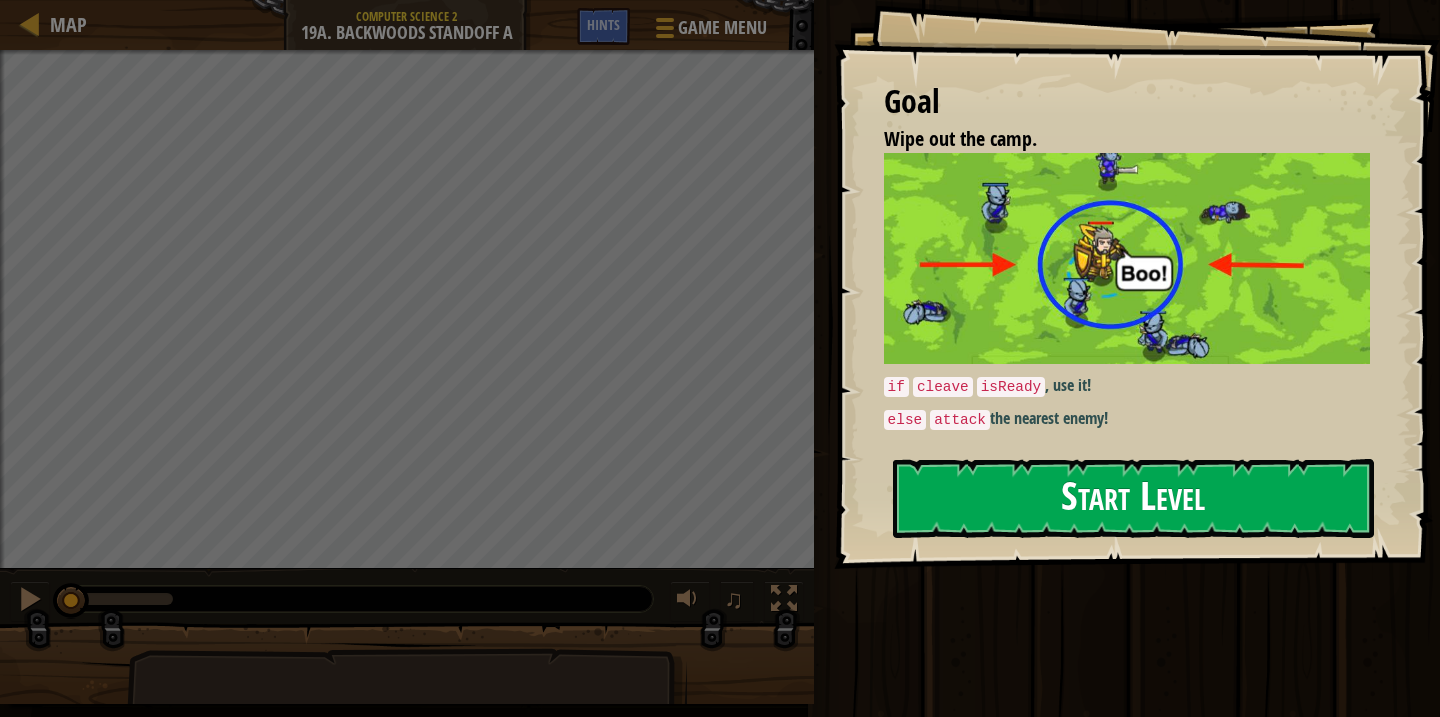 click on "Start Level" at bounding box center [1133, 498] 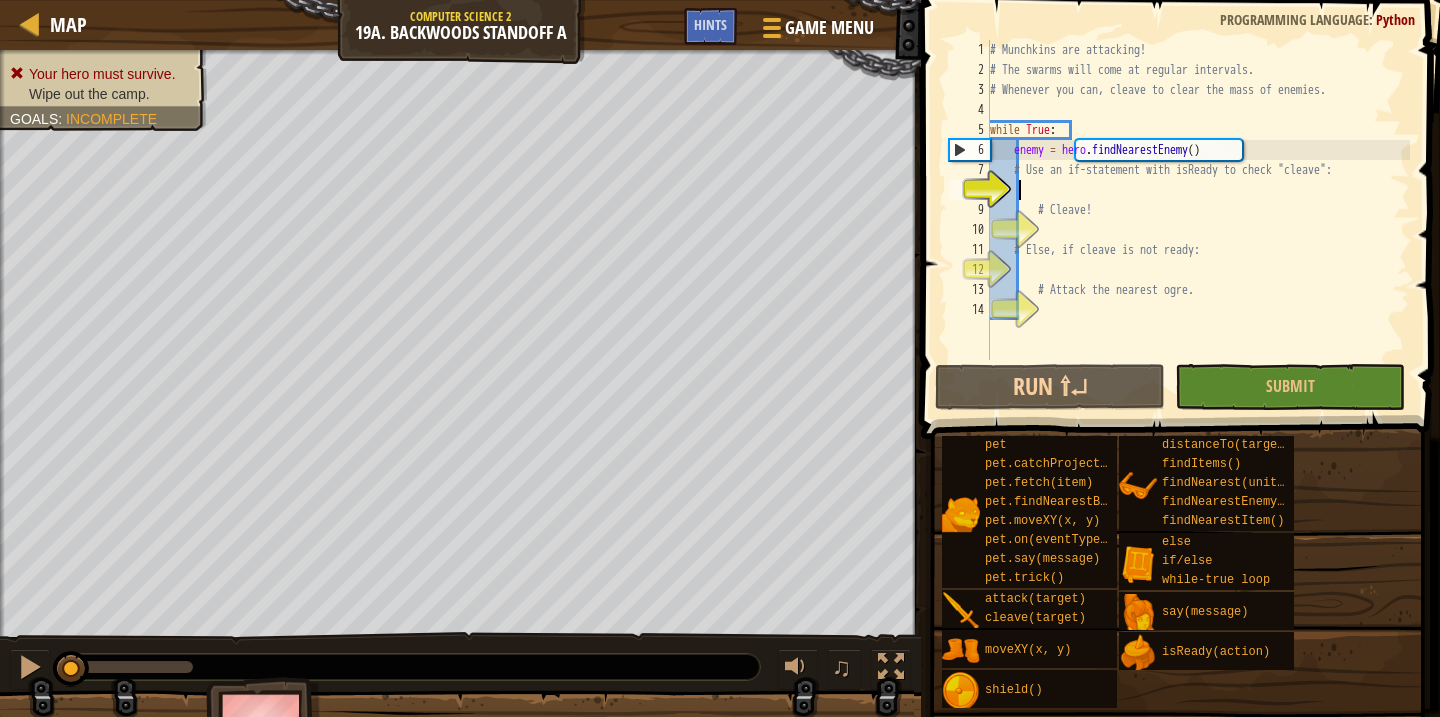 scroll, scrollTop: 9, scrollLeft: 2, axis: both 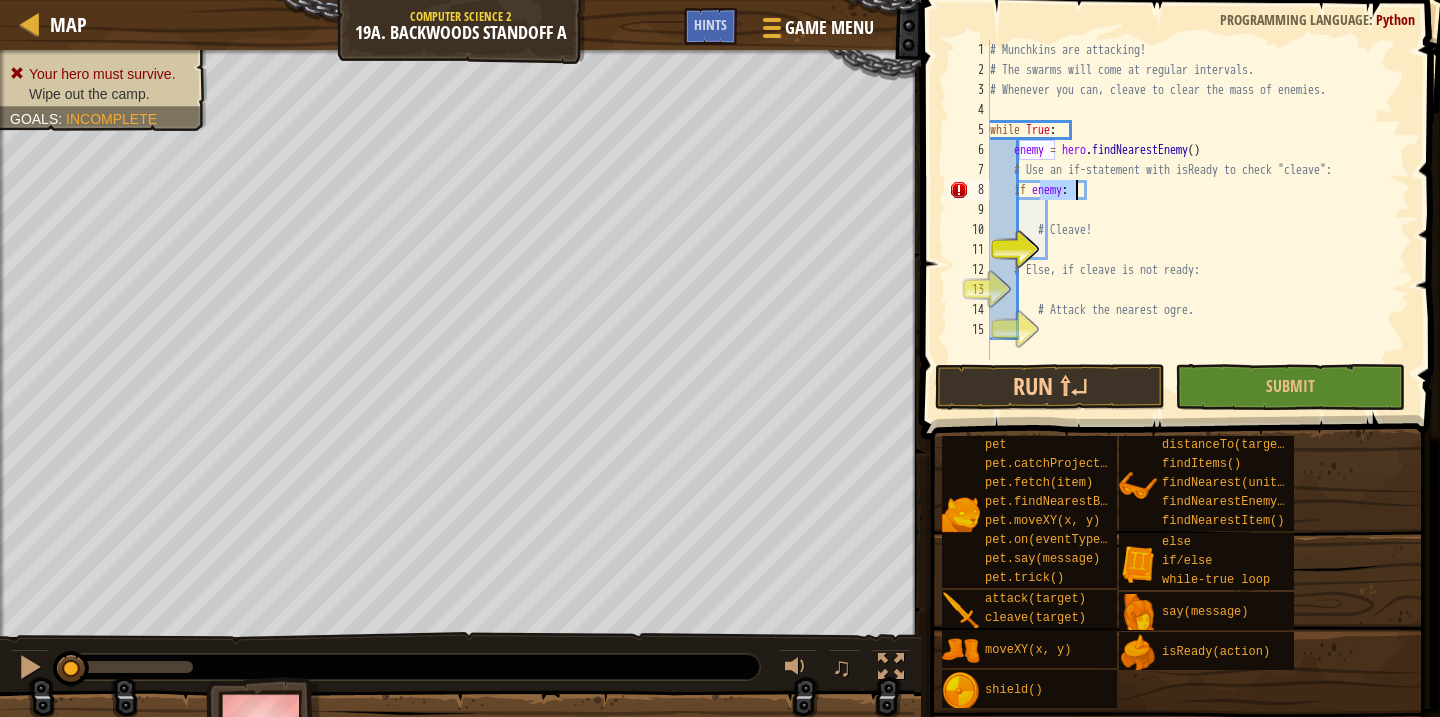 type on "if" 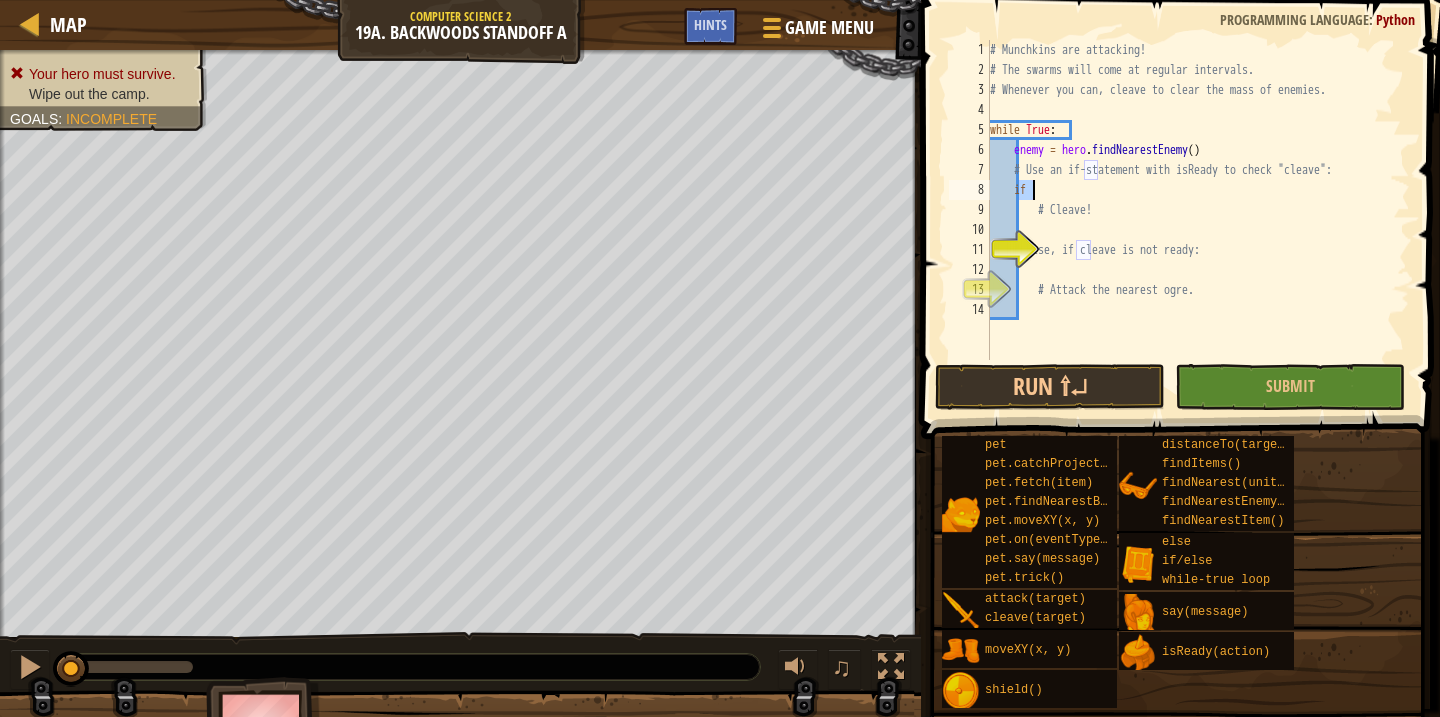 type 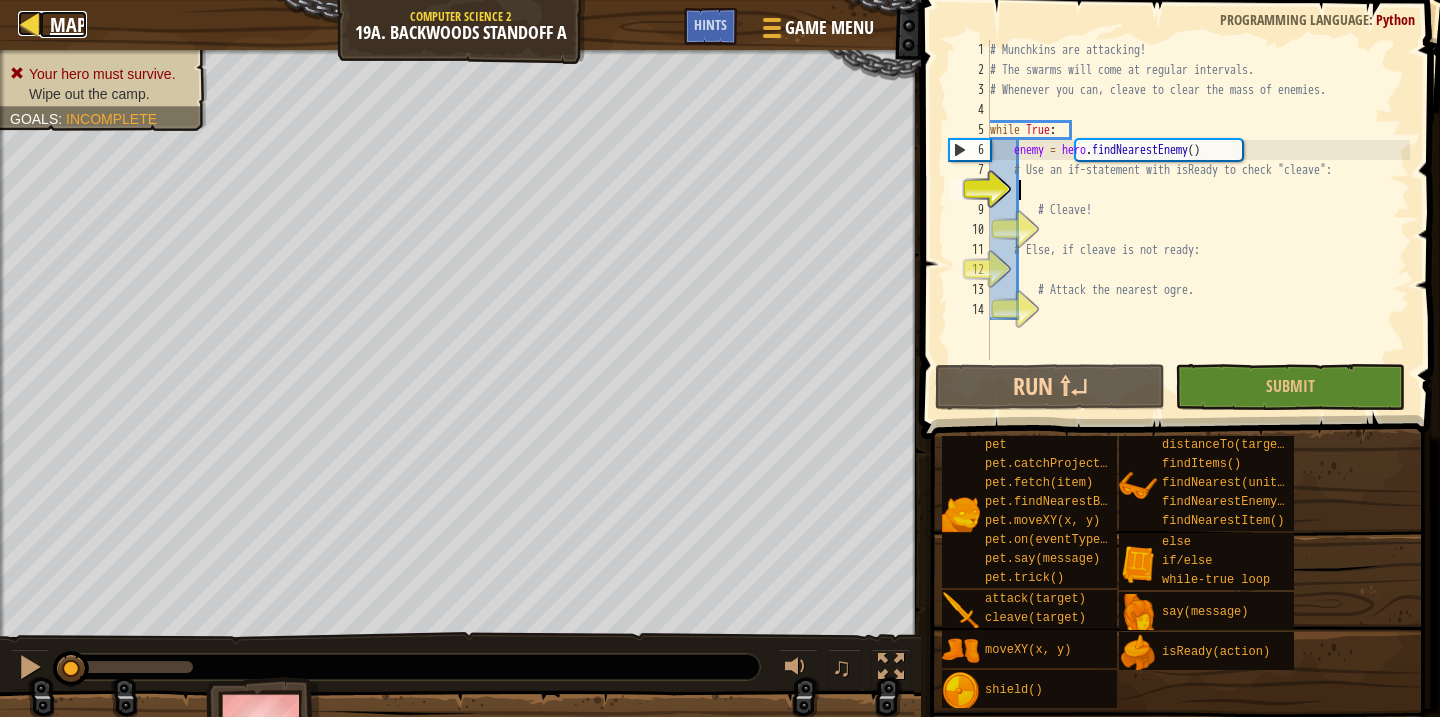 click on "Map" at bounding box center (68, 24) 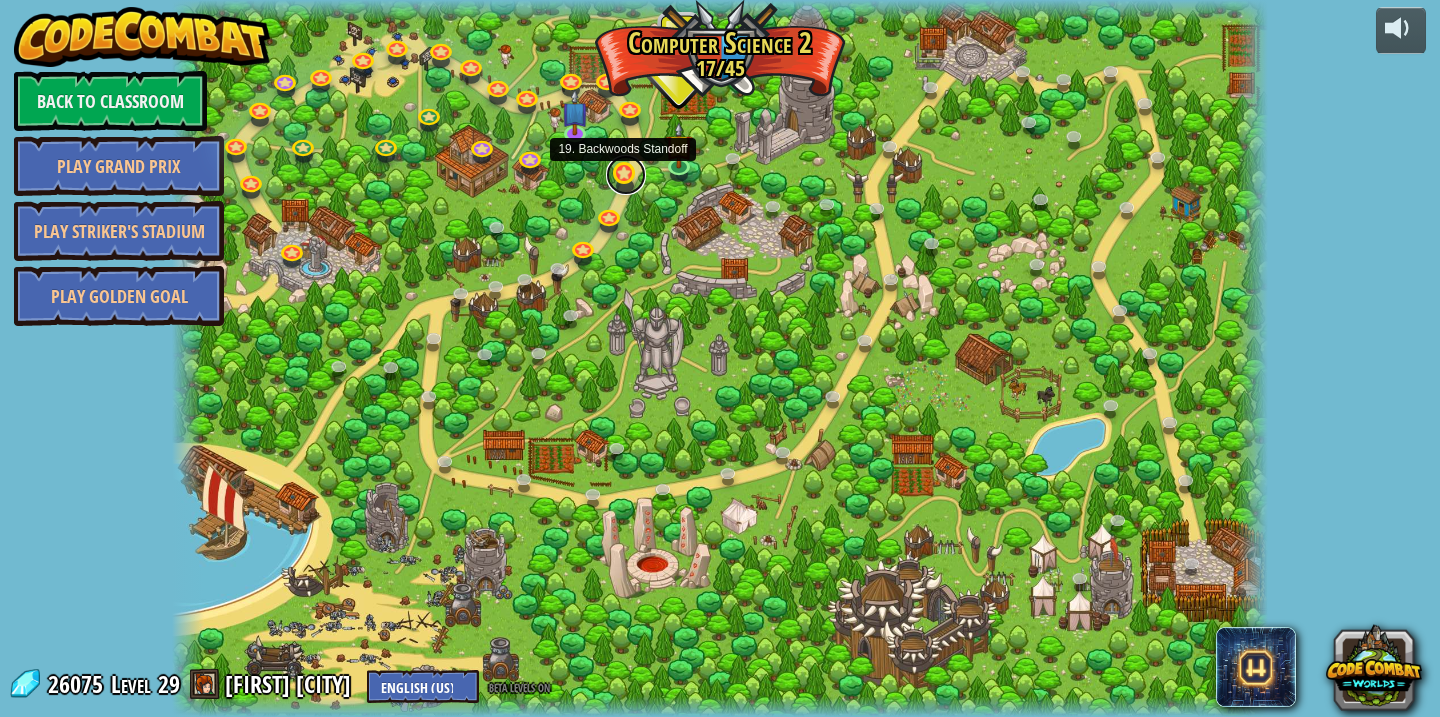 click at bounding box center (626, 175) 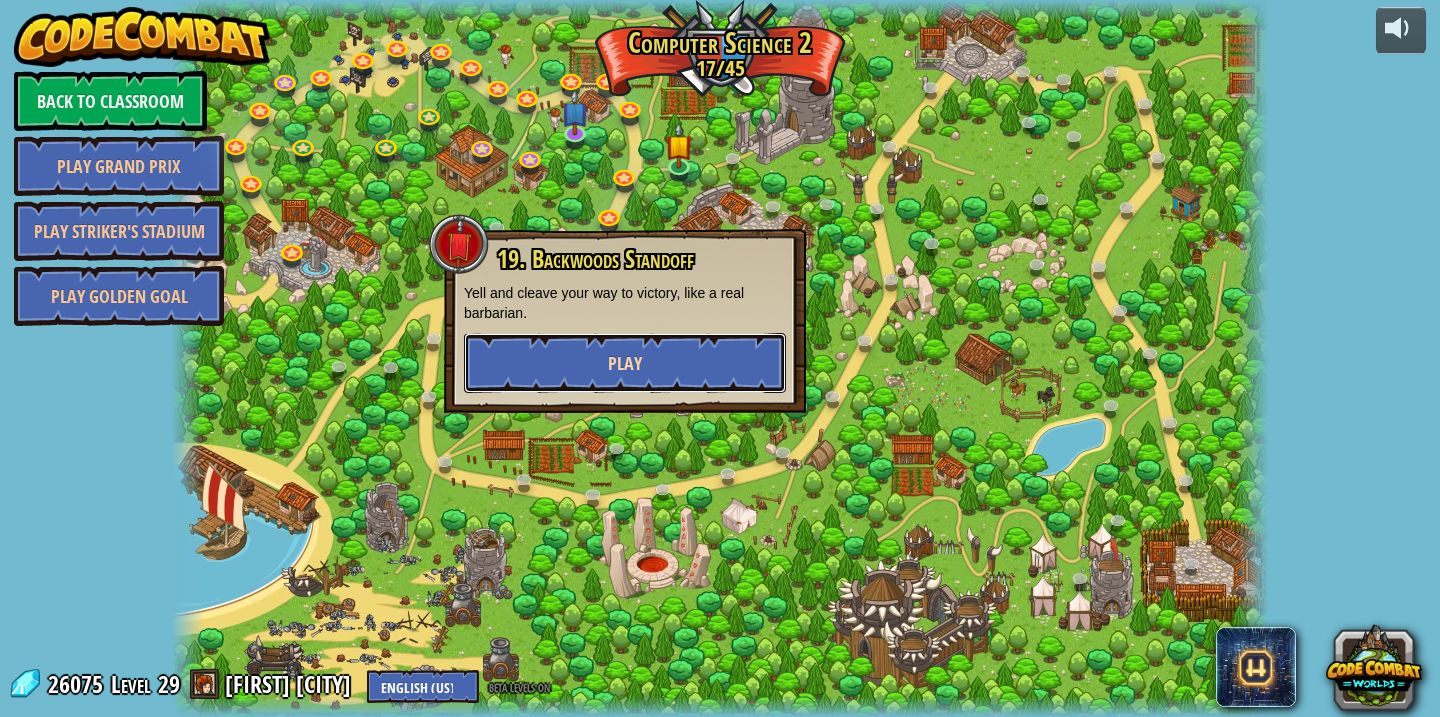 click on "Play" at bounding box center [625, 363] 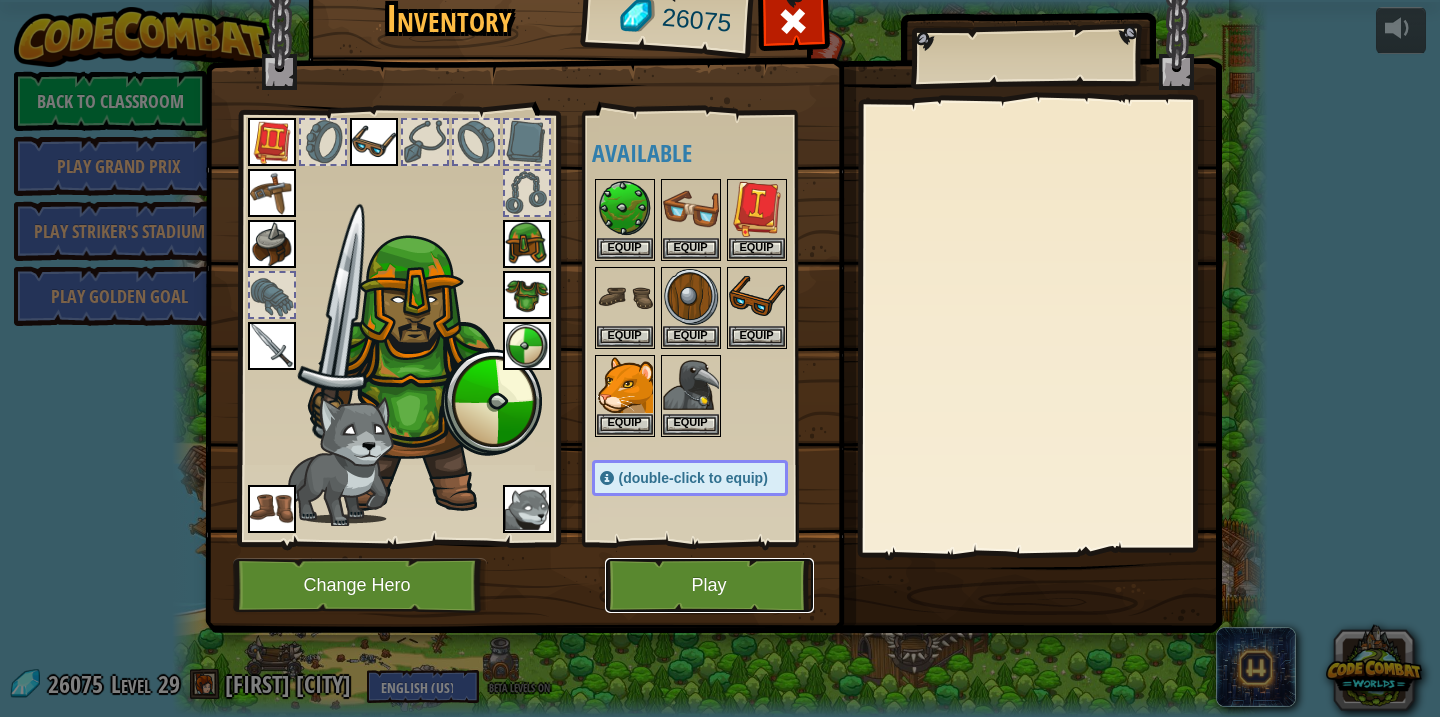 click on "Play" at bounding box center (709, 585) 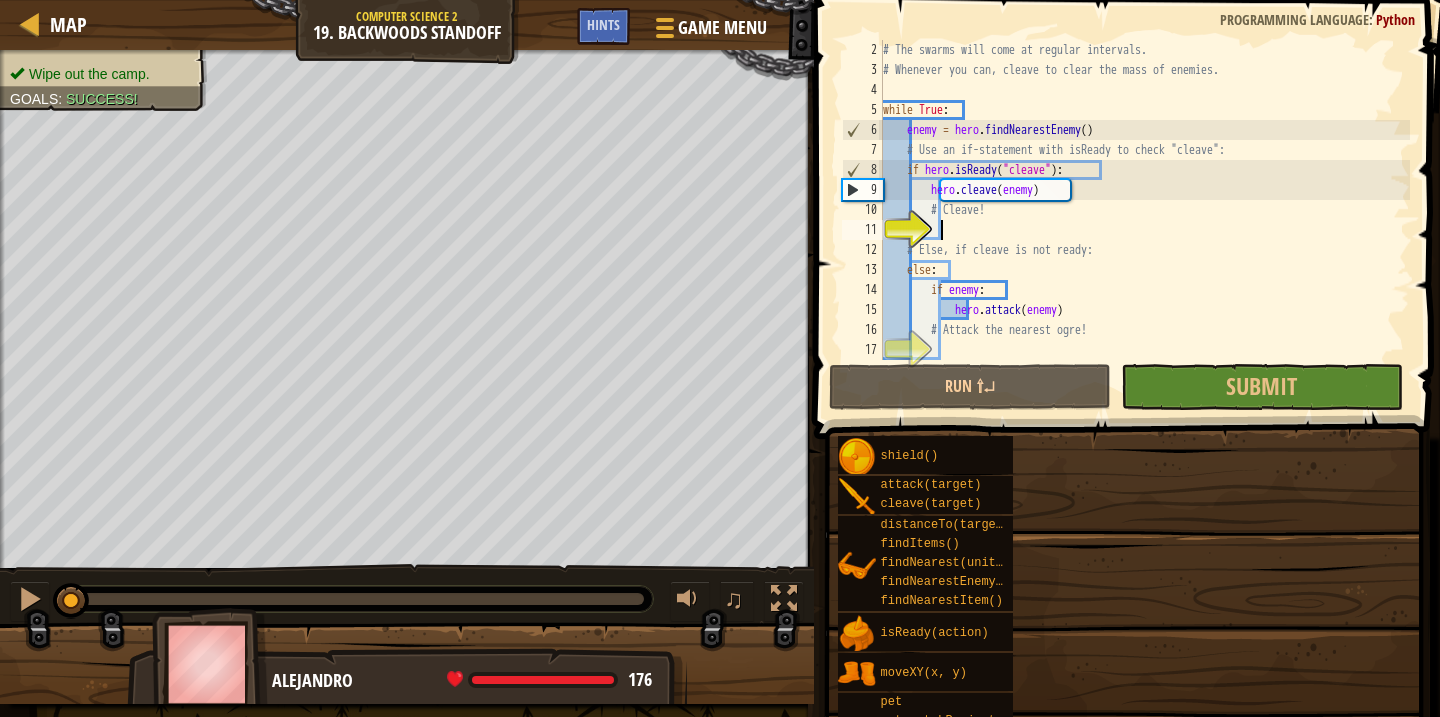 scroll, scrollTop: 20, scrollLeft: 0, axis: vertical 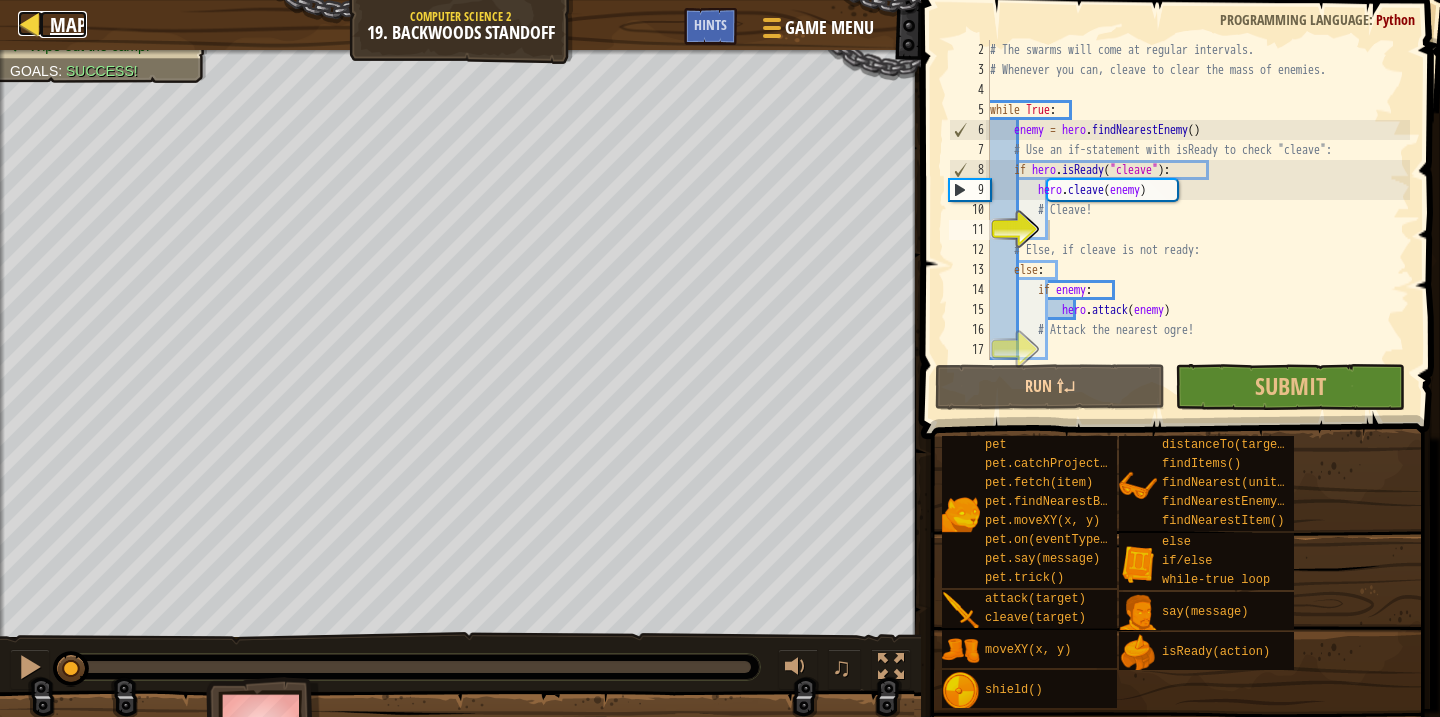 click at bounding box center (30, 23) 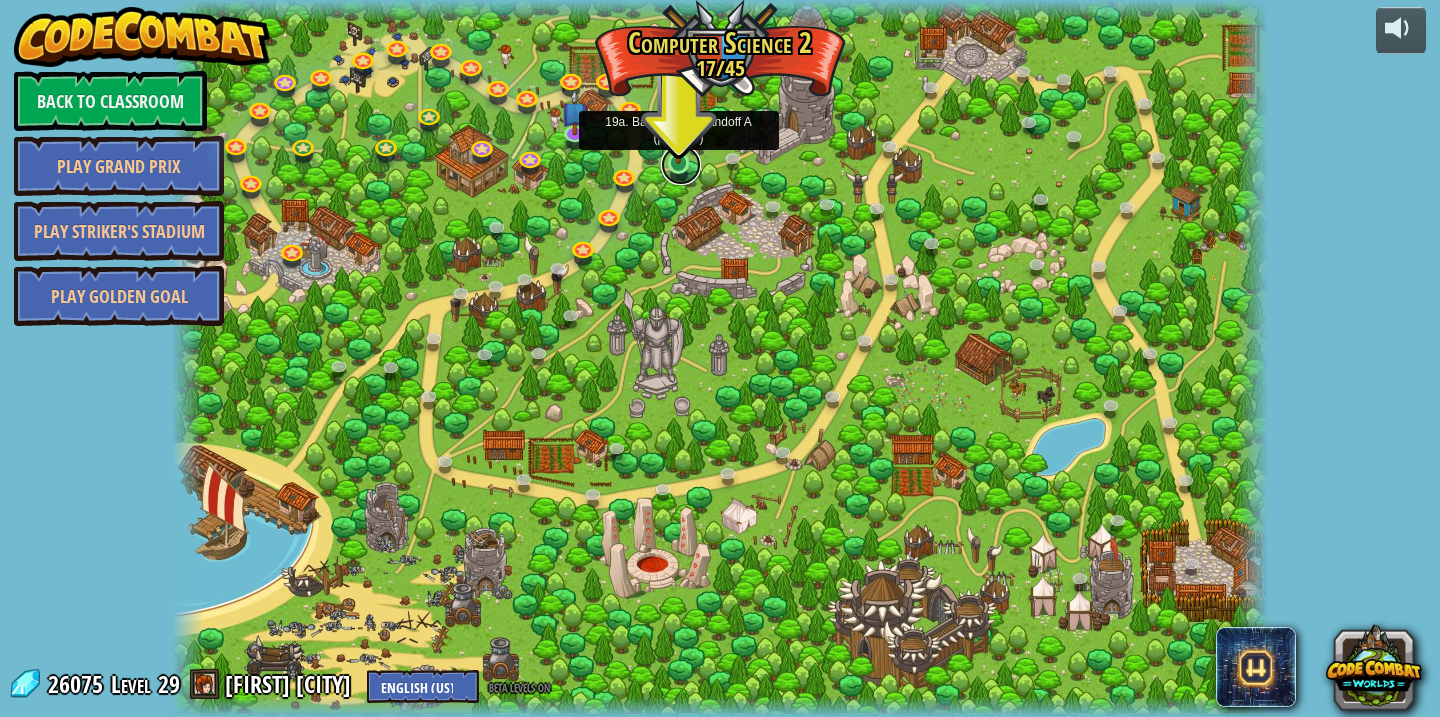 click at bounding box center [681, 165] 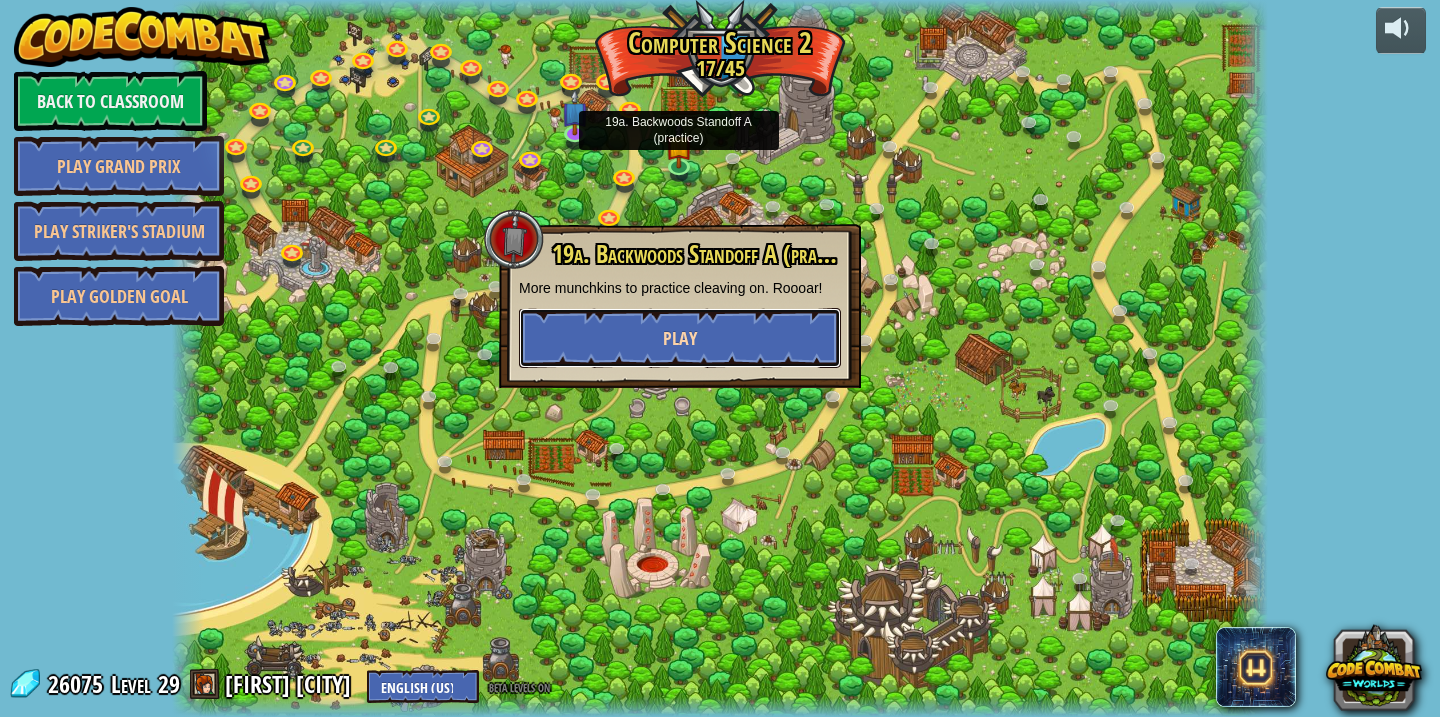 click on "Play" at bounding box center [680, 338] 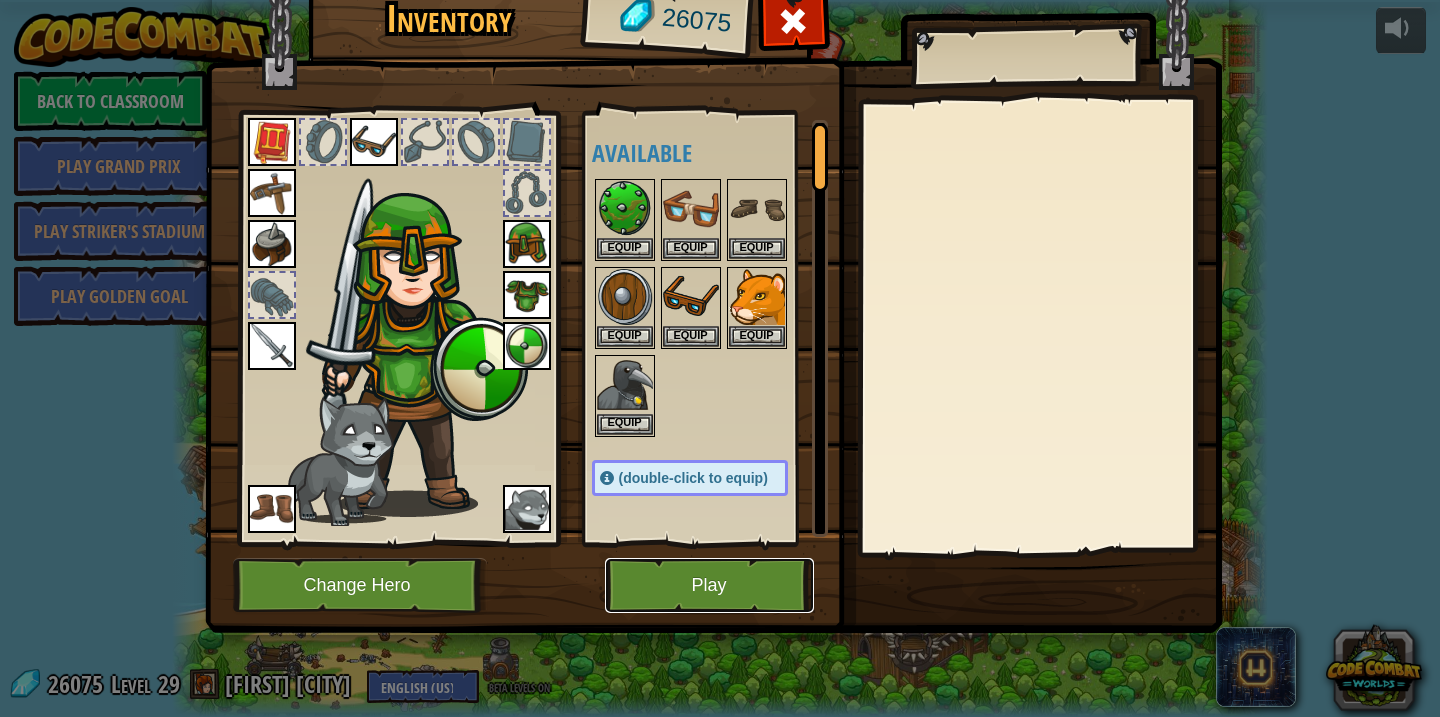 click on "Play" at bounding box center (709, 585) 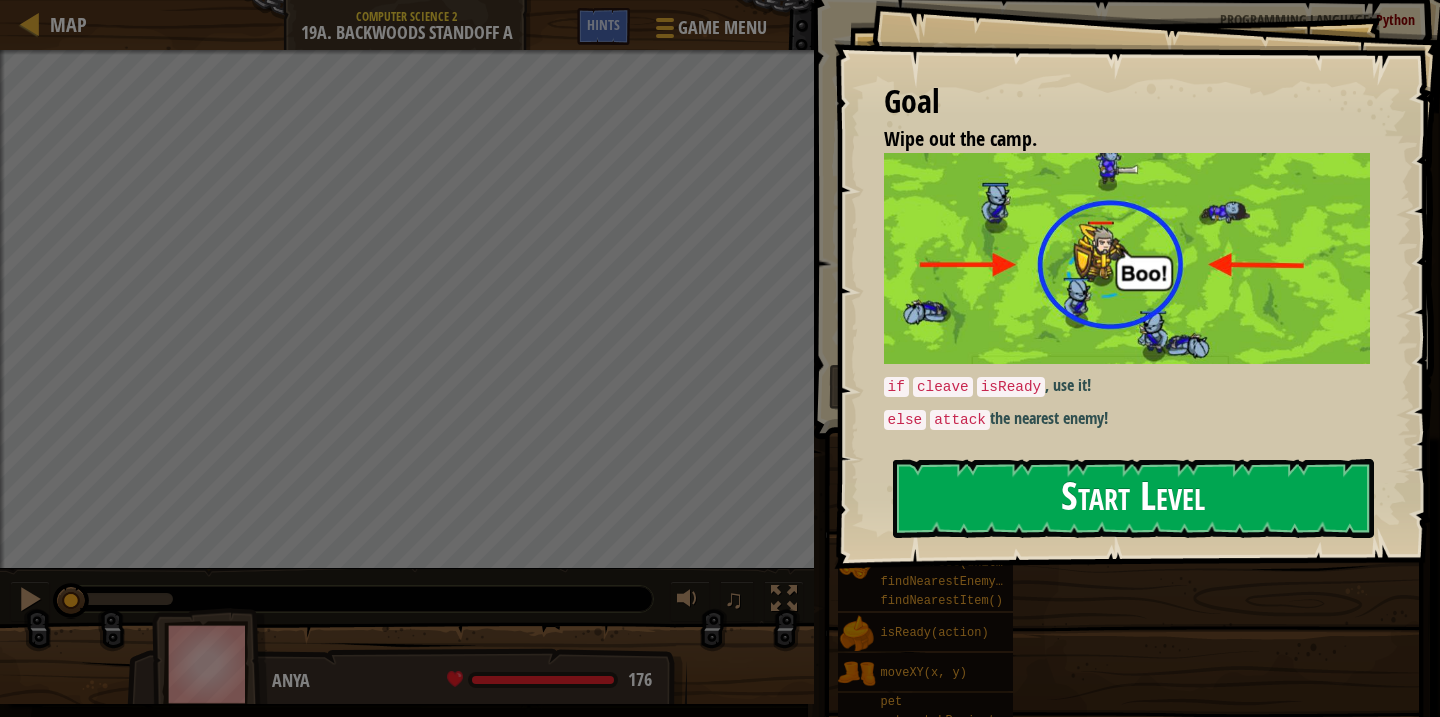 click on "Start Level" at bounding box center (1133, 498) 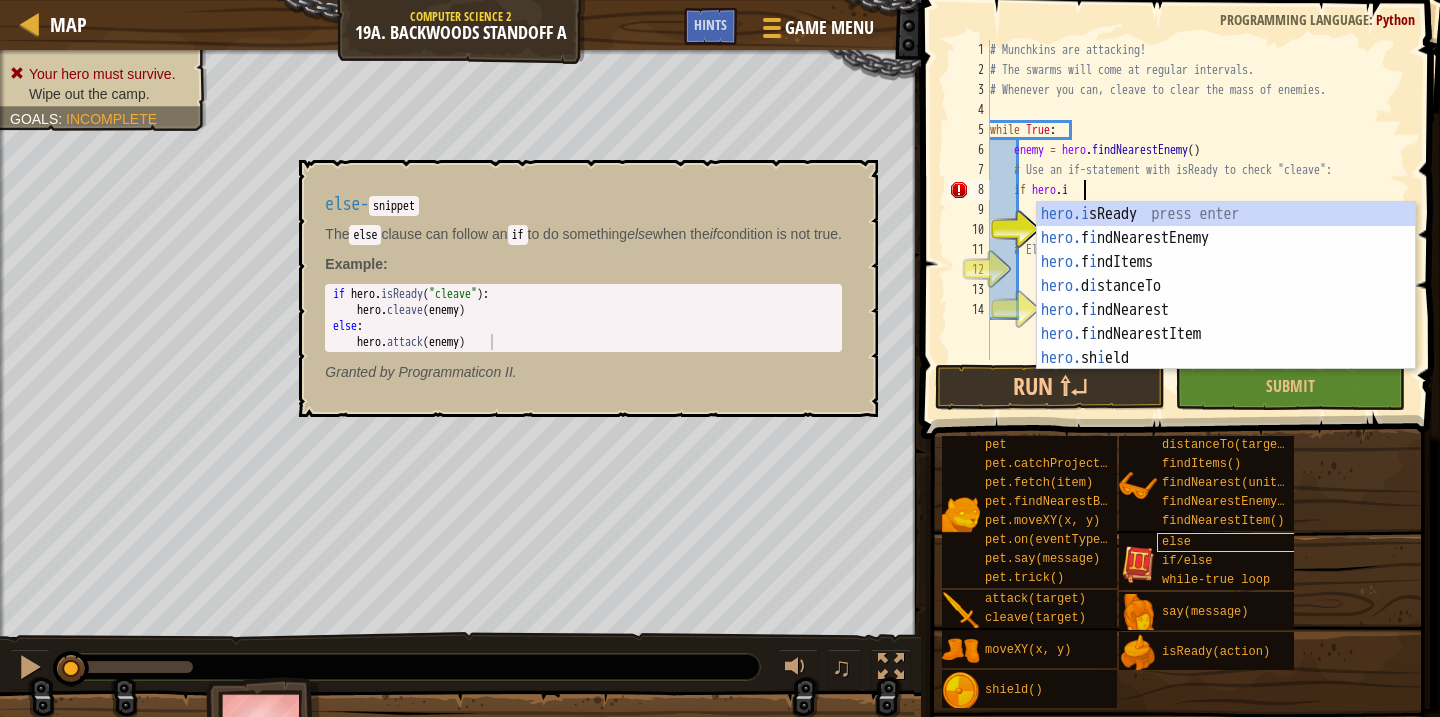 scroll, scrollTop: 9, scrollLeft: 7, axis: both 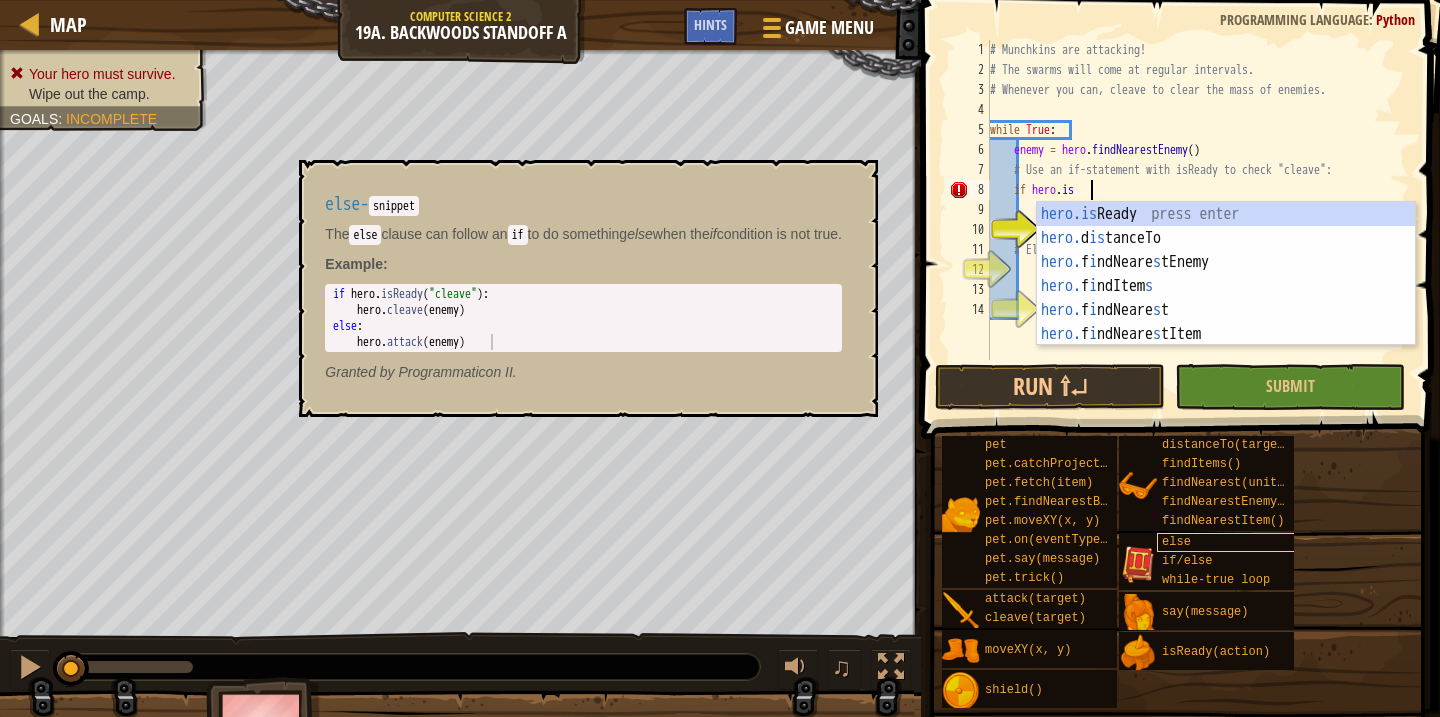 type on "if hero.isReady("cleave")" 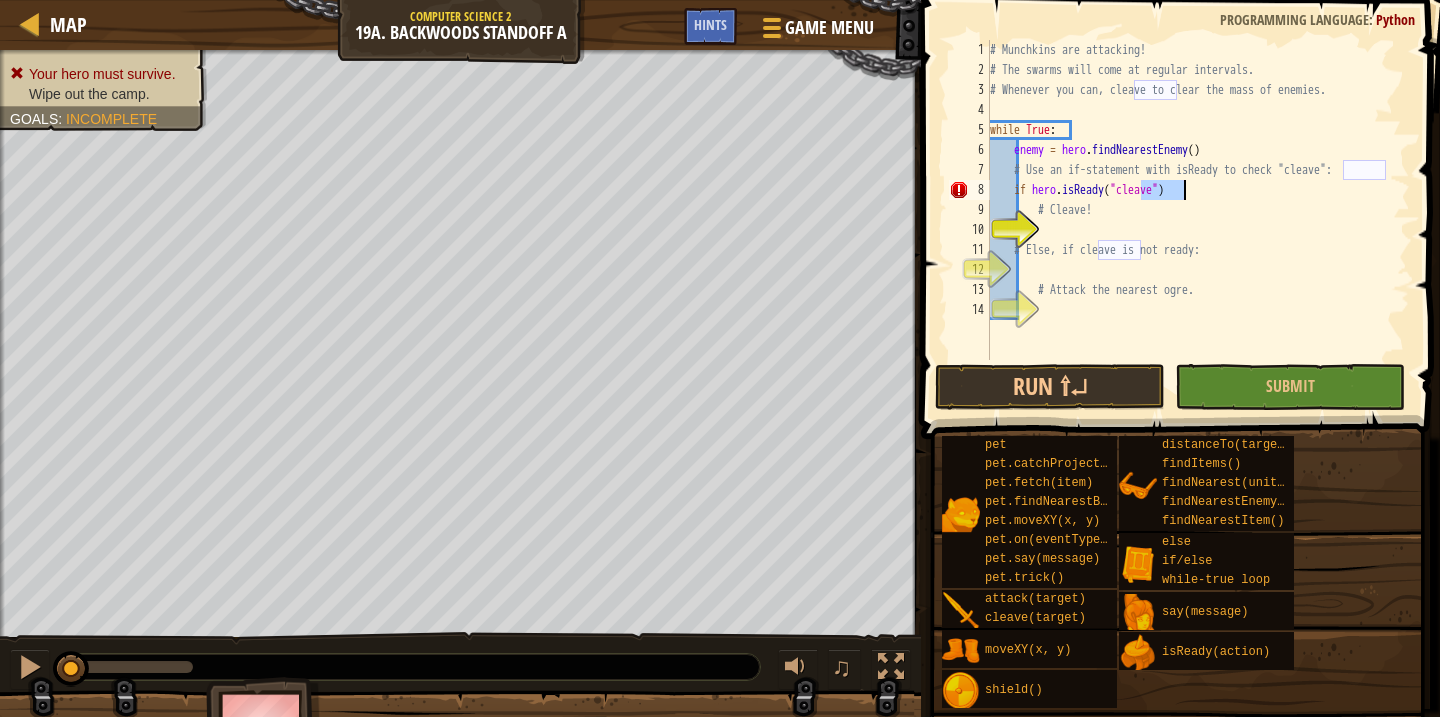 click on "# Munchkins are attacking! # The swarms will come at regular intervals. # Whenever you can, cleave to clear the mass of enemies. while   True :      enemy   =   hero . findNearestEnemy ( )      # Use an if-statement with isReady to check "cleave":      if   hero . isReady ( "cleave" )          # Cleave!               # Else, if cleave is not ready:               # Attack the nearest ogre." at bounding box center (1198, 220) 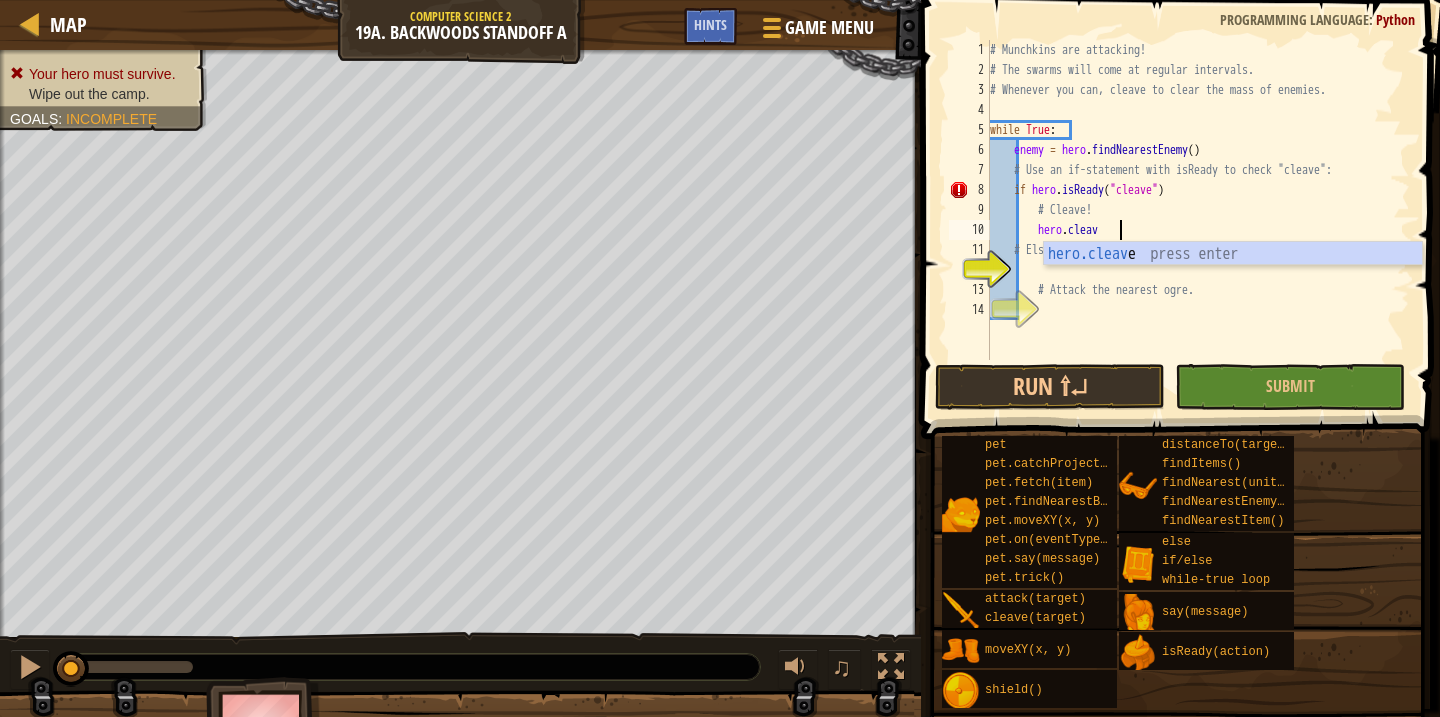 scroll, scrollTop: 9, scrollLeft: 10, axis: both 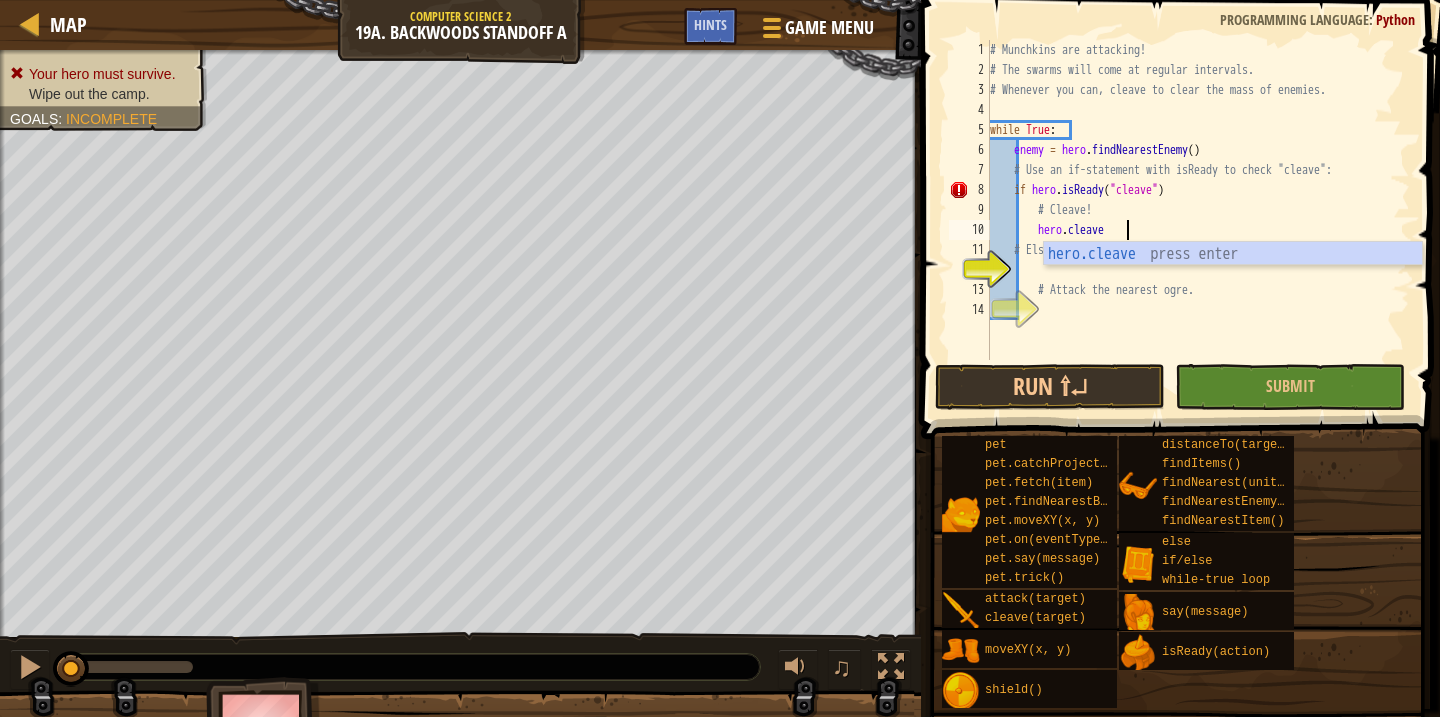 type on "hero.cleave(enemy)" 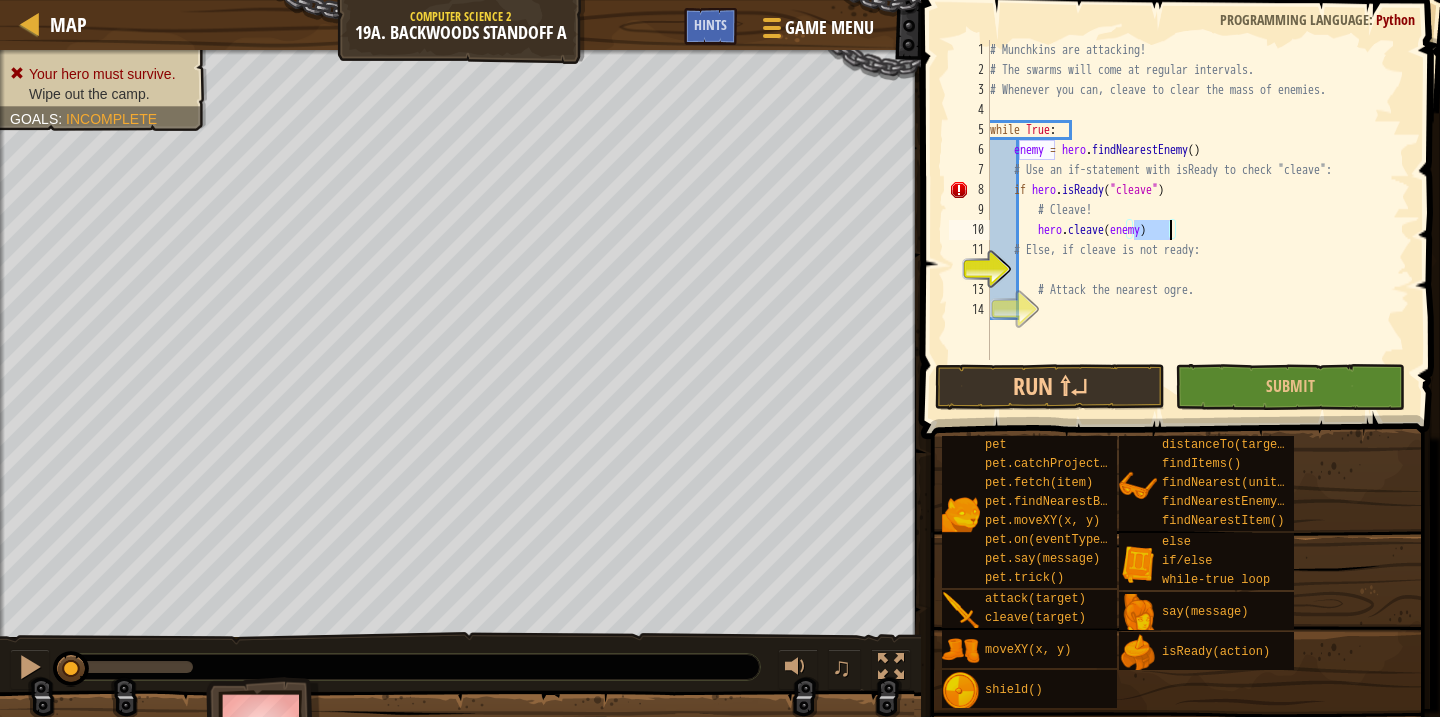 click on "# Munchkins are attacking! # The swarms will come at regular intervals. # Whenever you can, cleave to clear the mass of enemies. while   True :      enemy   =   hero . findNearestEnemy ( )      # Use an if-statement with isReady to check "cleave":      if   hero . isReady ( "cleave" )          # Cleave!          hero . cleave ( enemy )      # Else, if cleave is not ready:               # Attack the nearest ogre." at bounding box center (1198, 220) 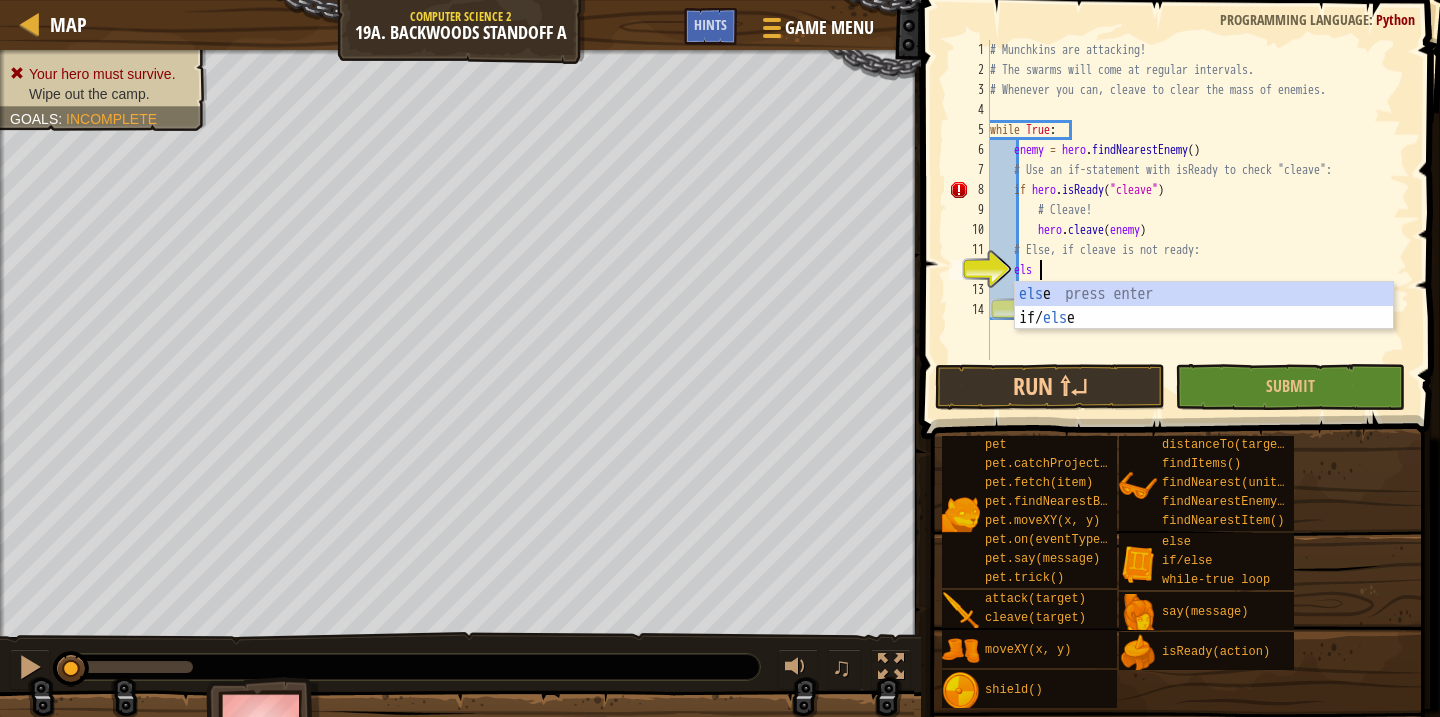 type on "else" 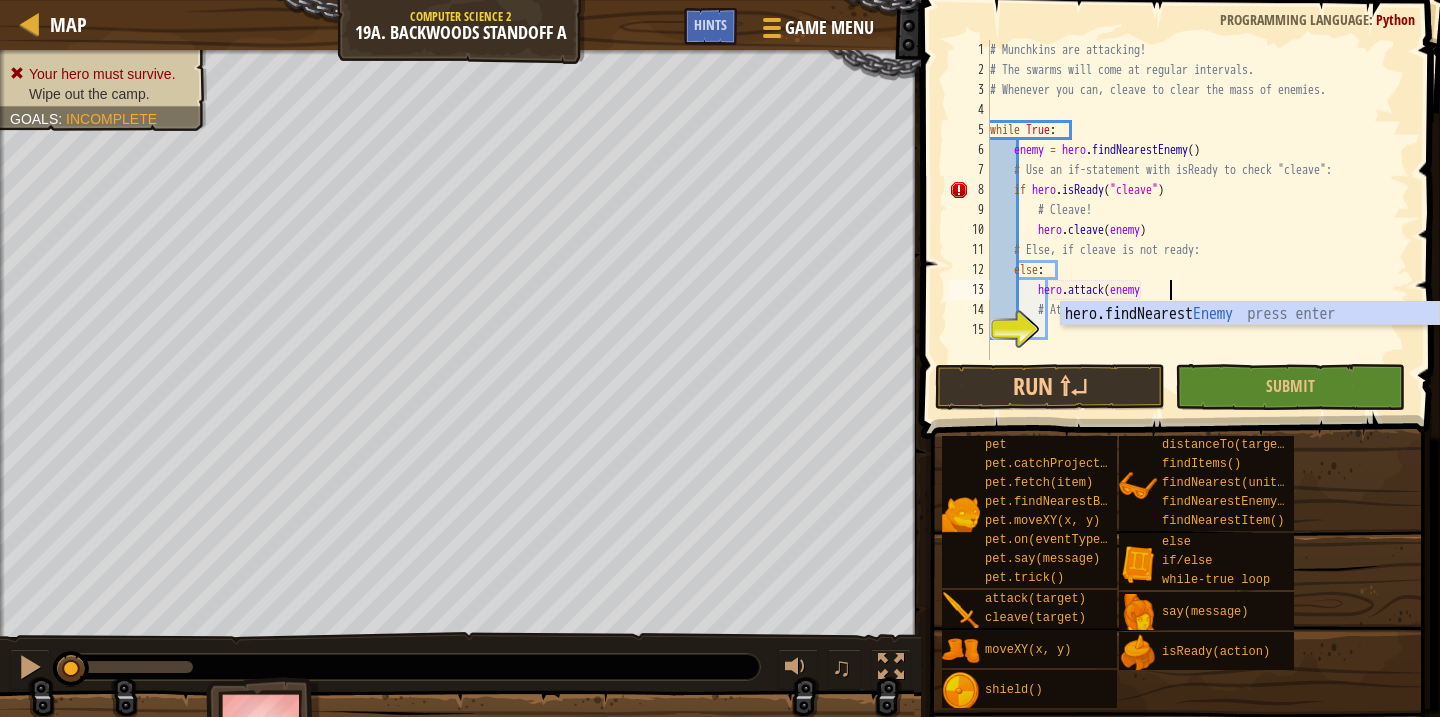 scroll, scrollTop: 9, scrollLeft: 14, axis: both 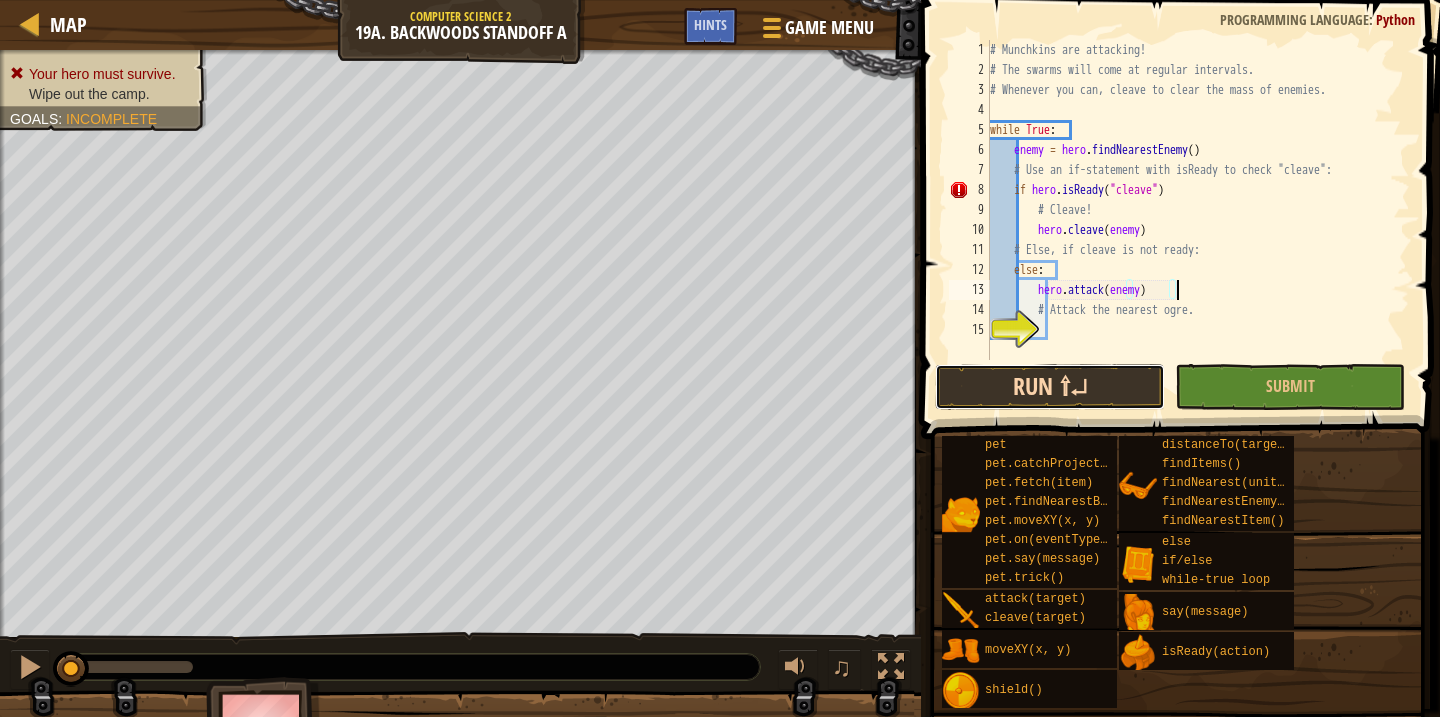 click on "Run ⇧↵" at bounding box center [1050, 387] 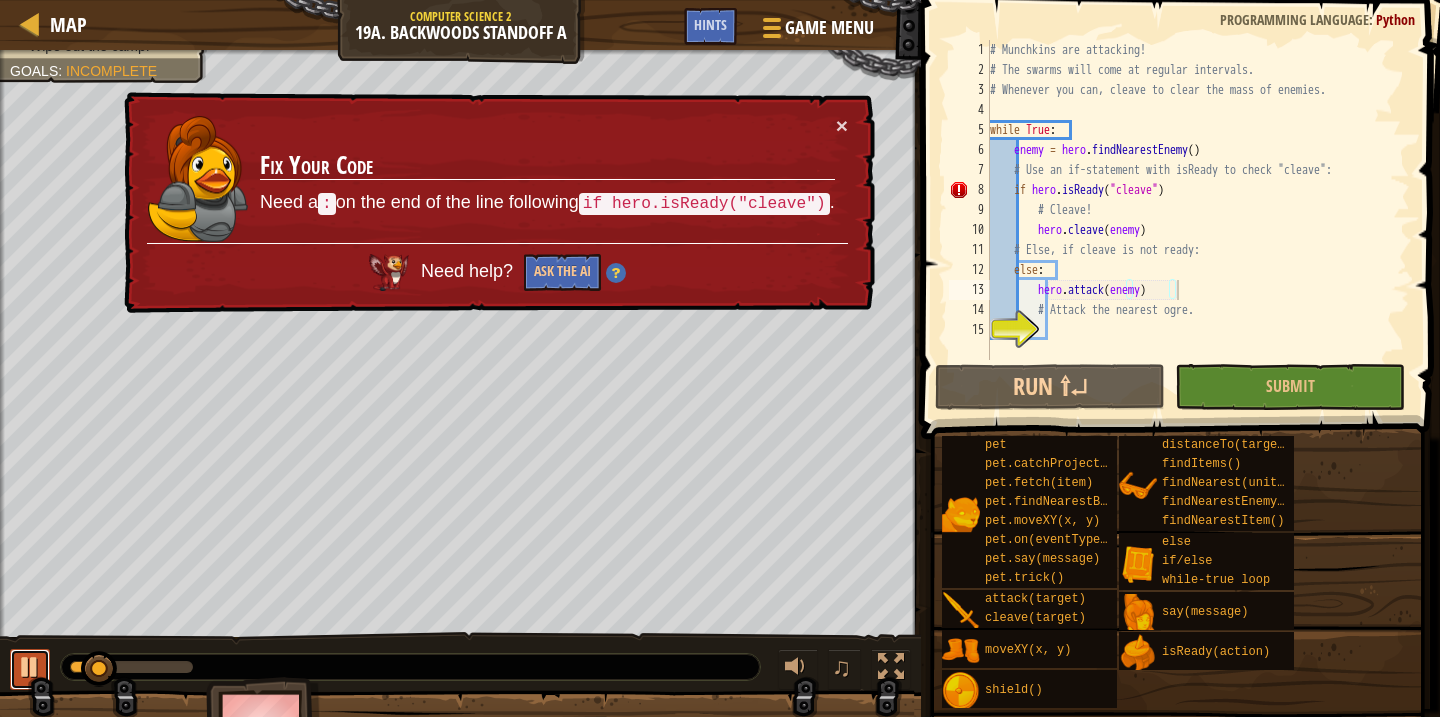 click at bounding box center (30, 667) 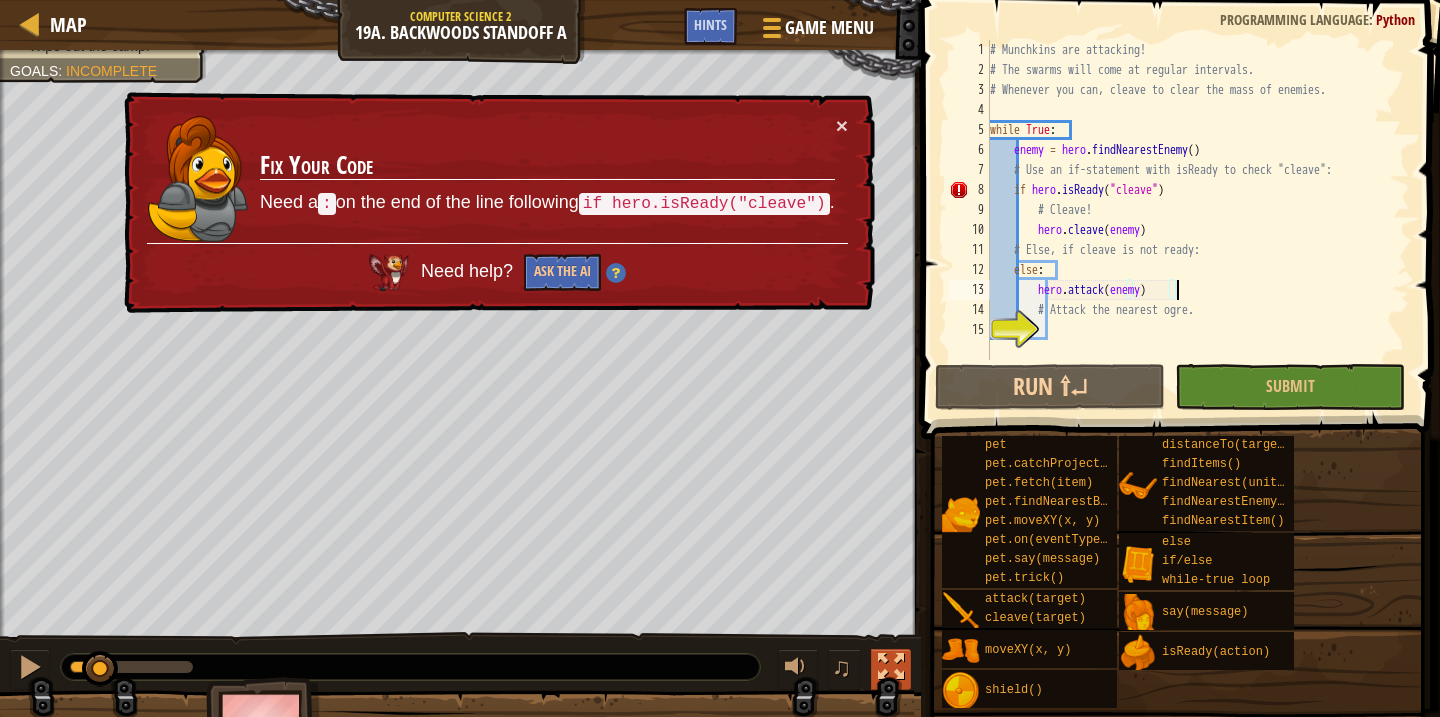 click at bounding box center (891, 667) 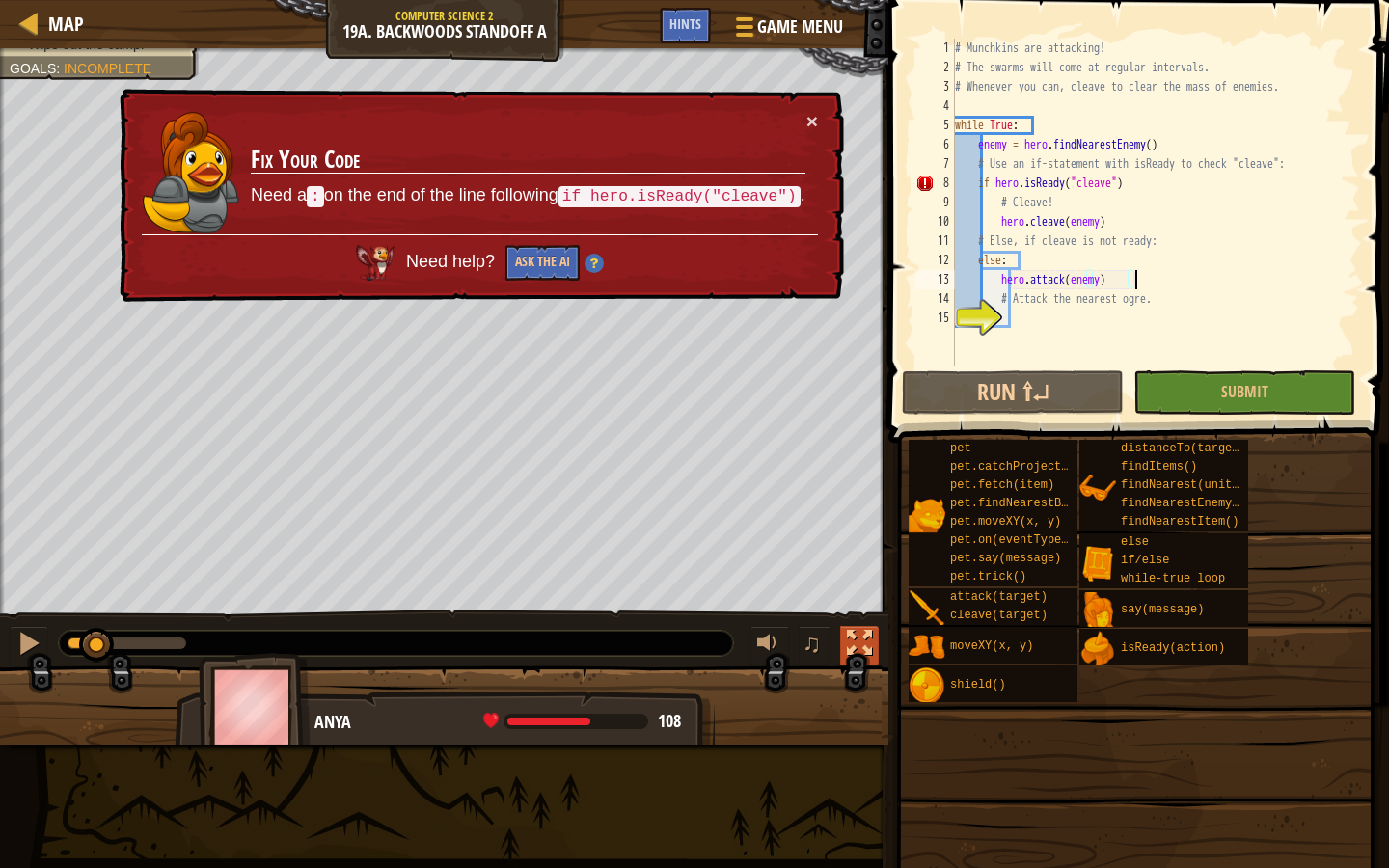 click at bounding box center [859, 643] 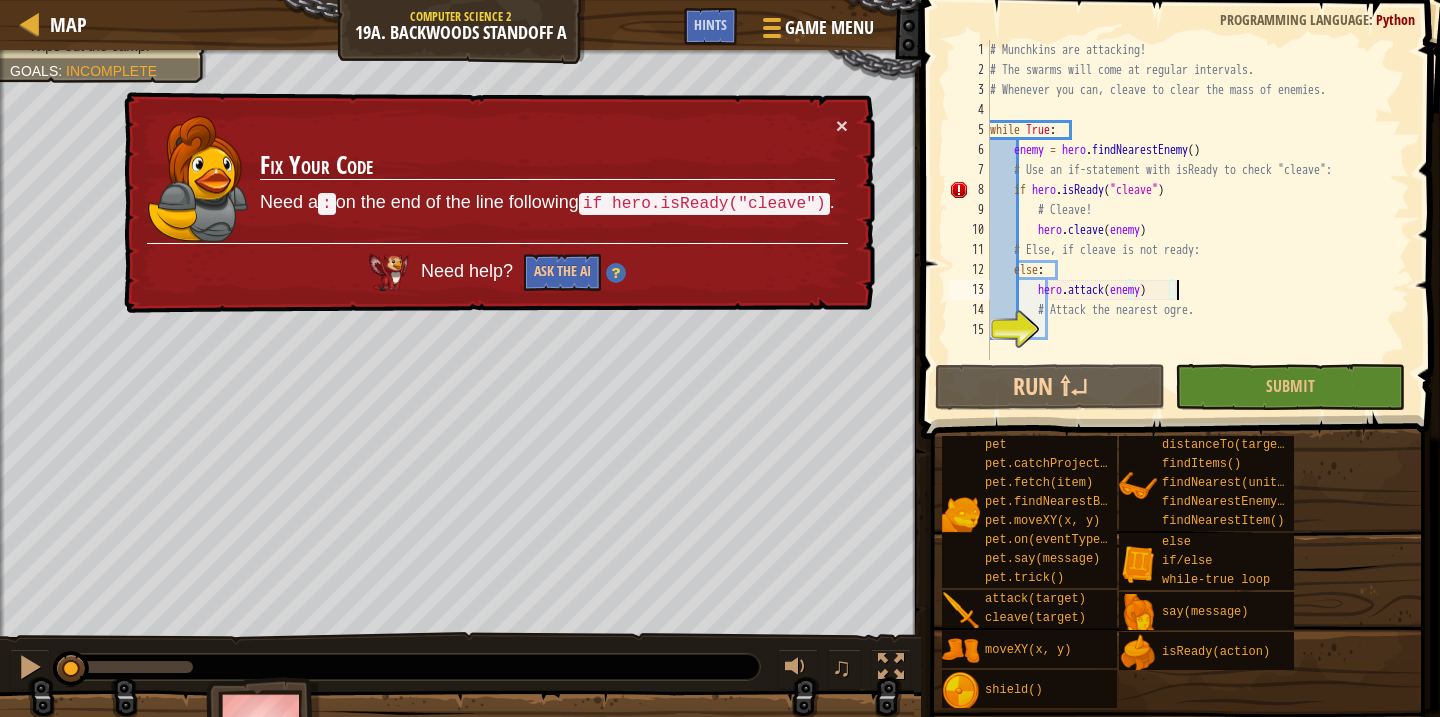 drag, startPoint x: 94, startPoint y: 672, endPoint x: 0, endPoint y: 665, distance: 94.26028 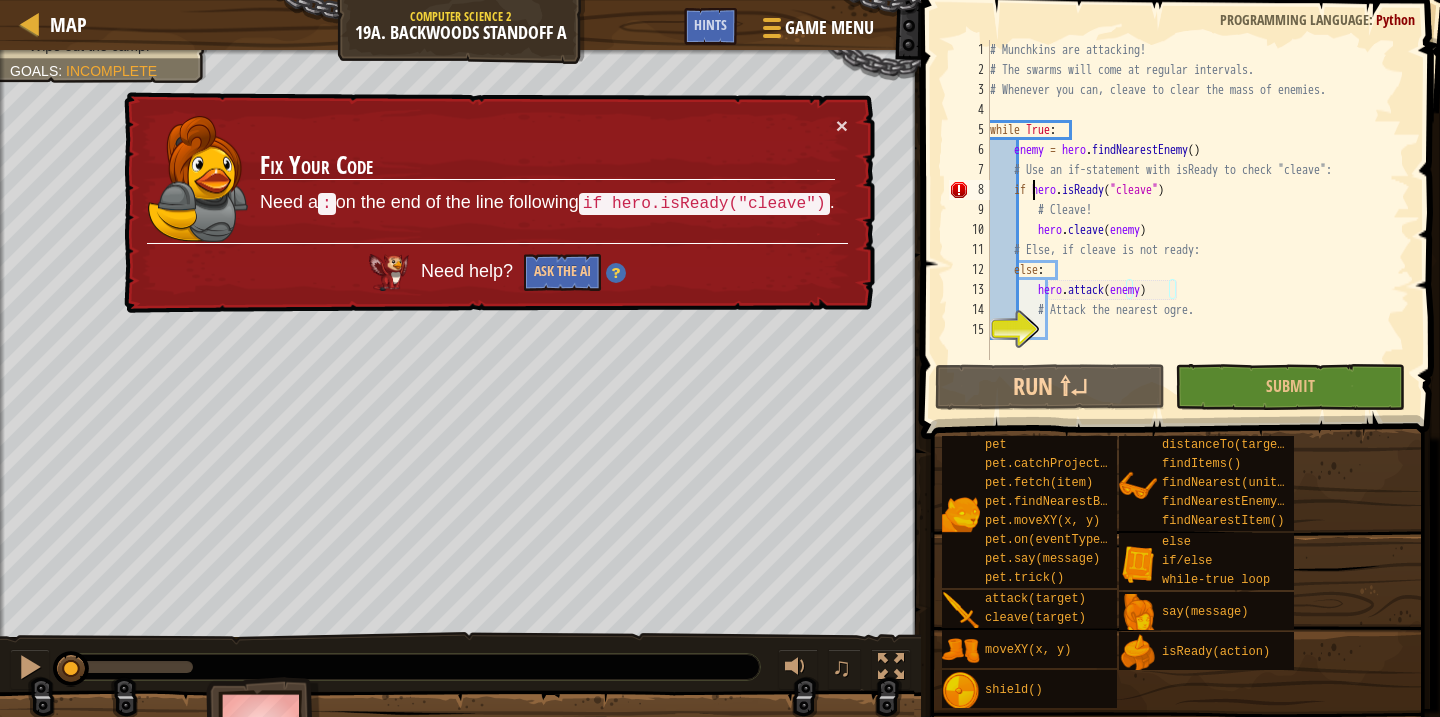 click on "# Munchkins are attacking! # The swarms will come at regular intervals. # Whenever you can, cleave to clear the mass of enemies. while   True :      enemy   =   hero . findNearestEnemy ( )      # Use an if-statement with isReady to check "cleave":      if   hero . isReady ( "cleave" )          # Cleave!          hero . cleave ( enemy )      # Else, if cleave is not ready:      else :          hero . attack ( enemy )          # Attack the nearest ogre." at bounding box center [1198, 220] 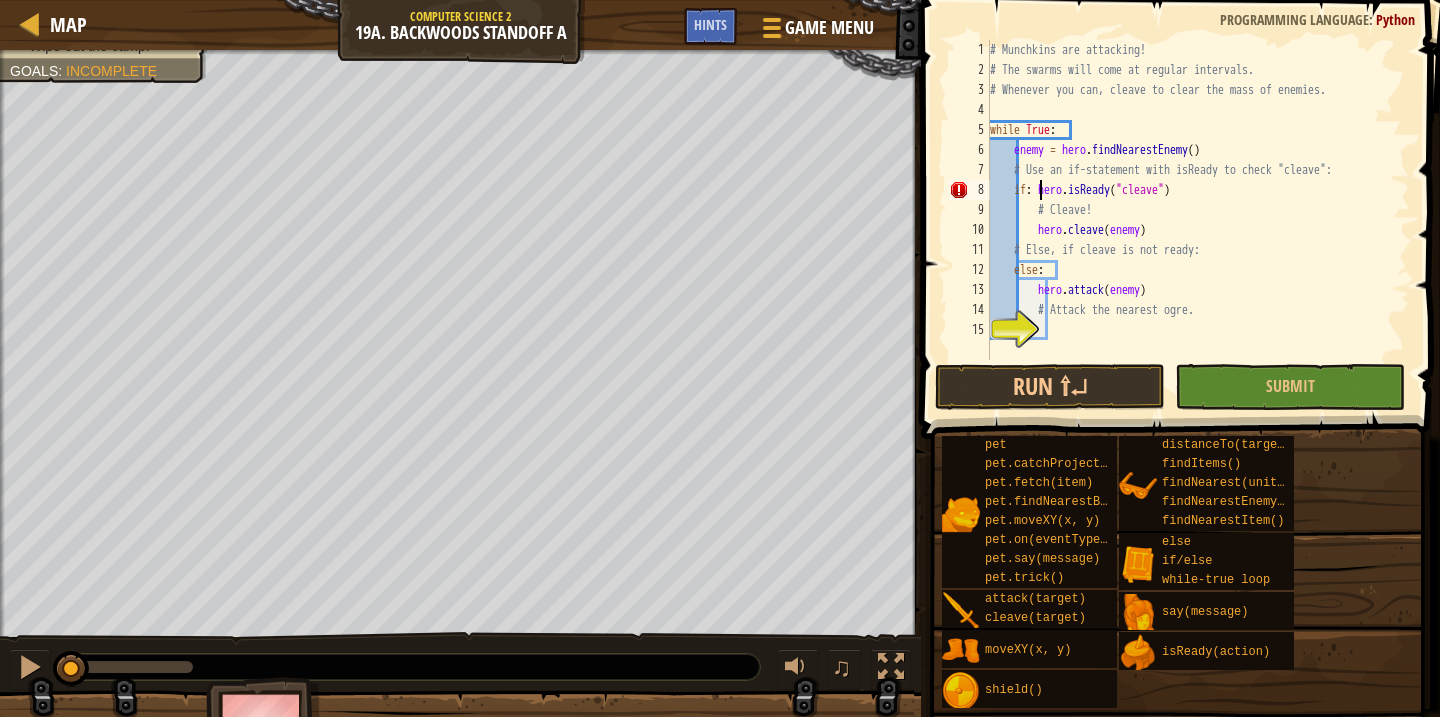 scroll, scrollTop: 9, scrollLeft: 4, axis: both 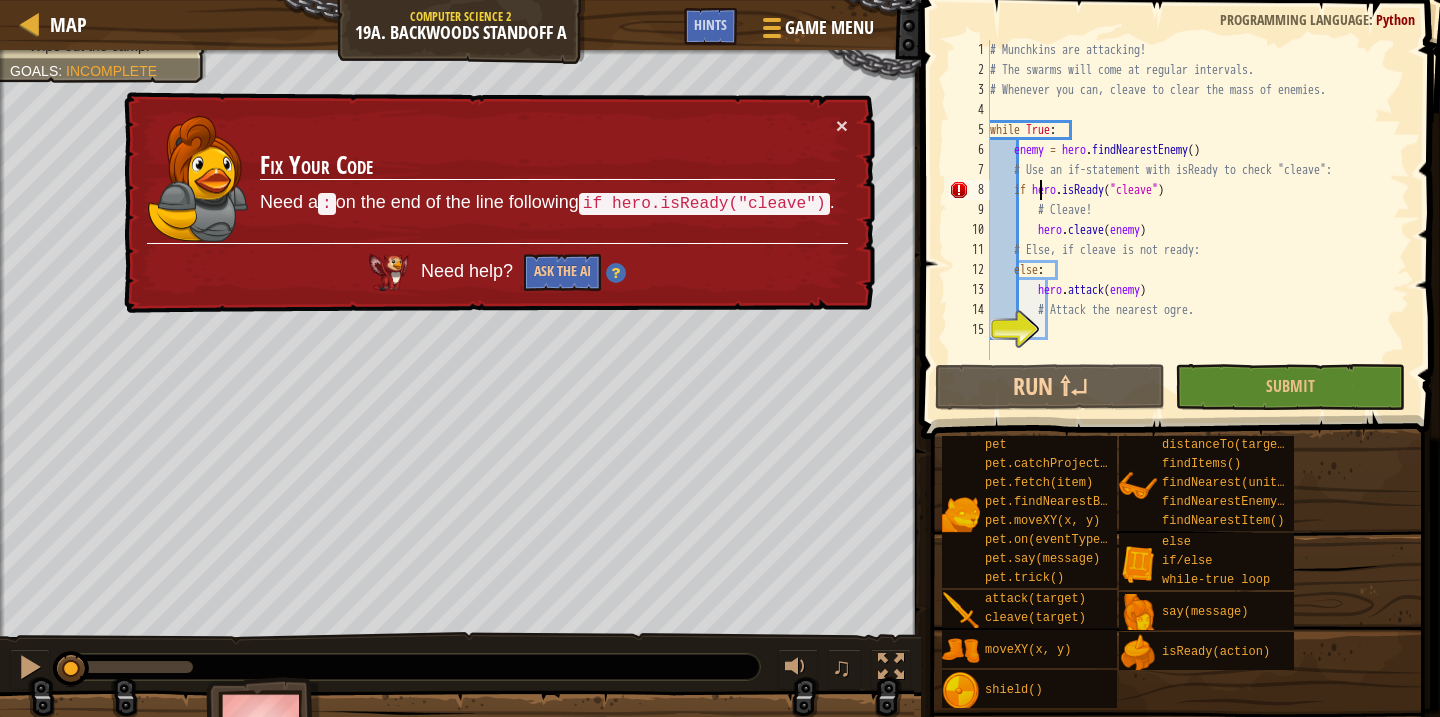 click on "# Munchkins are attacking! # The swarms will come at regular intervals. # Whenever you can, cleave to clear the mass of enemies. while   True :      enemy   =   hero . findNearestEnemy ( )      # Use an if-statement with isReady to check "cleave":      if   hero . isReady ( "cleave" )          # Cleave!          hero . cleave ( enemy )      # Else, if cleave is not ready:      else :          hero . attack ( enemy )          # Attack the nearest ogre." at bounding box center (1198, 220) 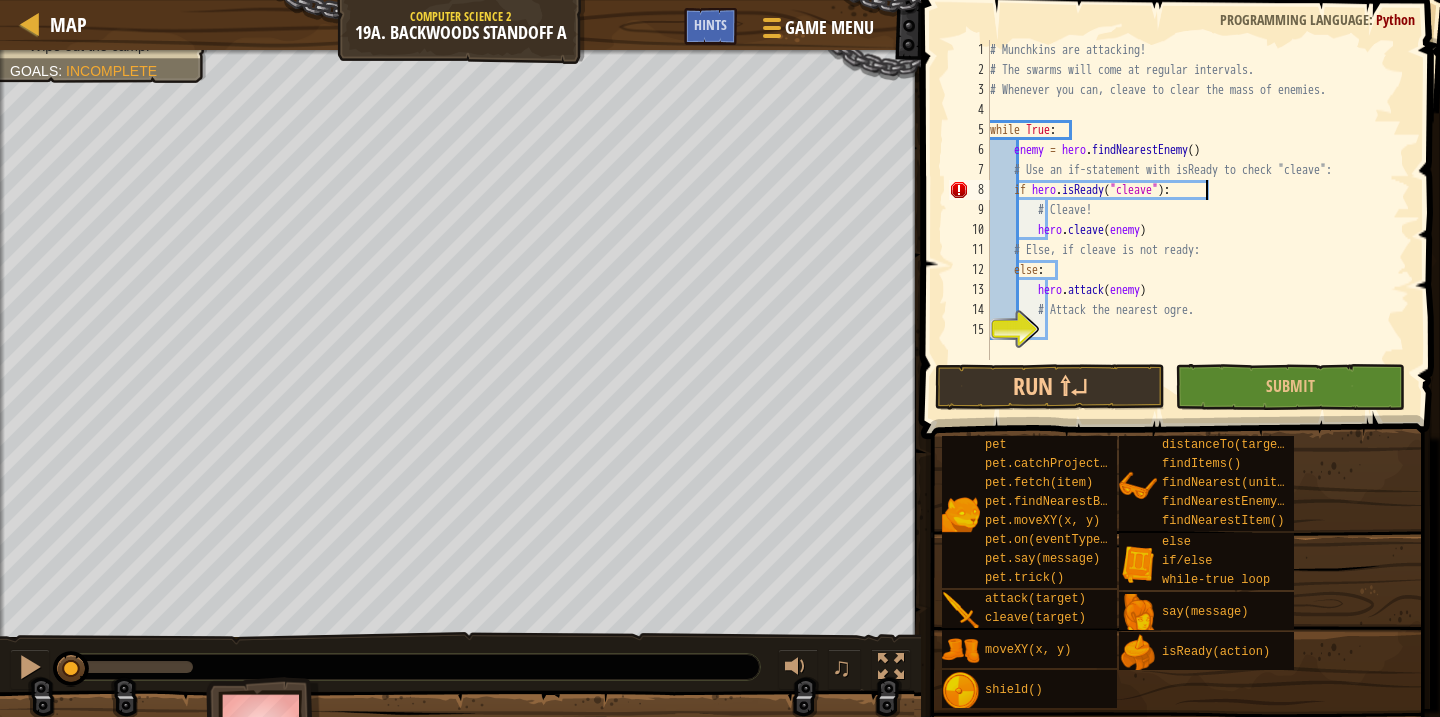 scroll, scrollTop: 9, scrollLeft: 17, axis: both 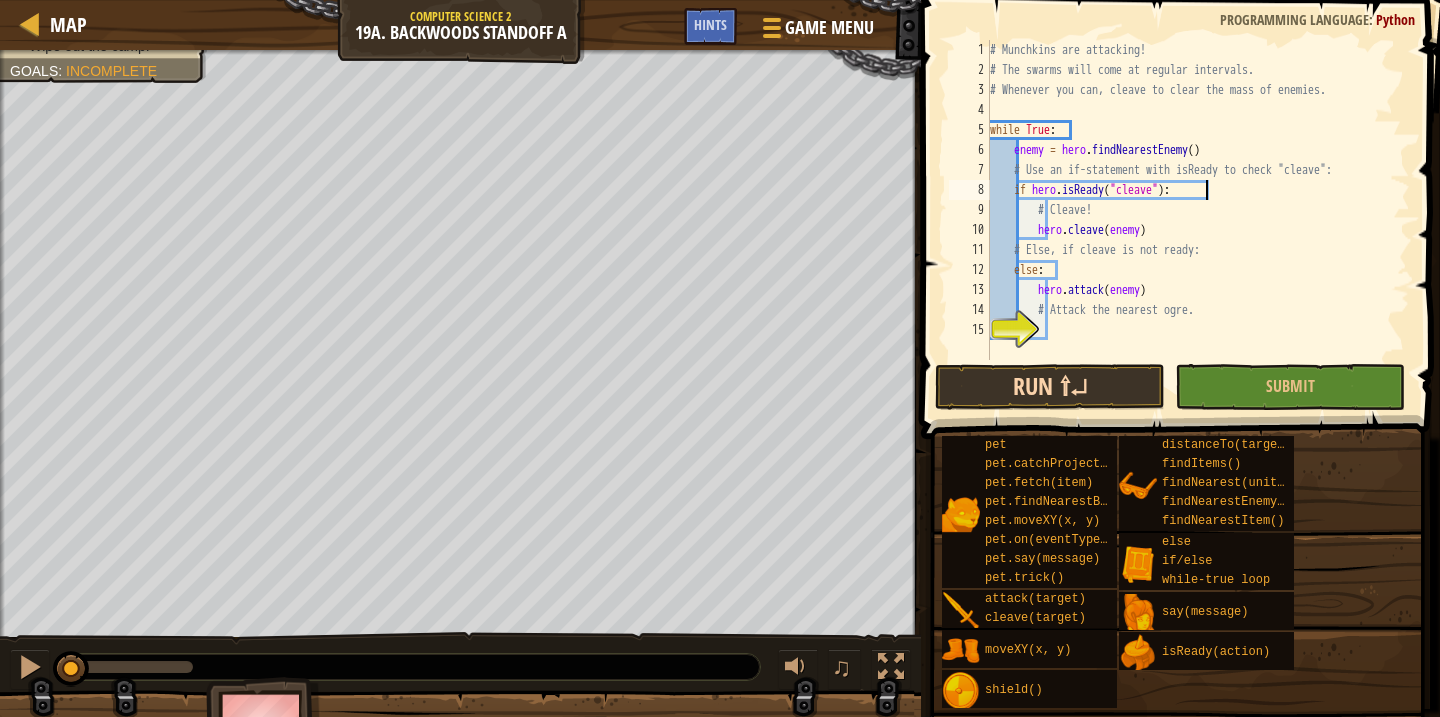type on "if hero.isReady("cleave"):" 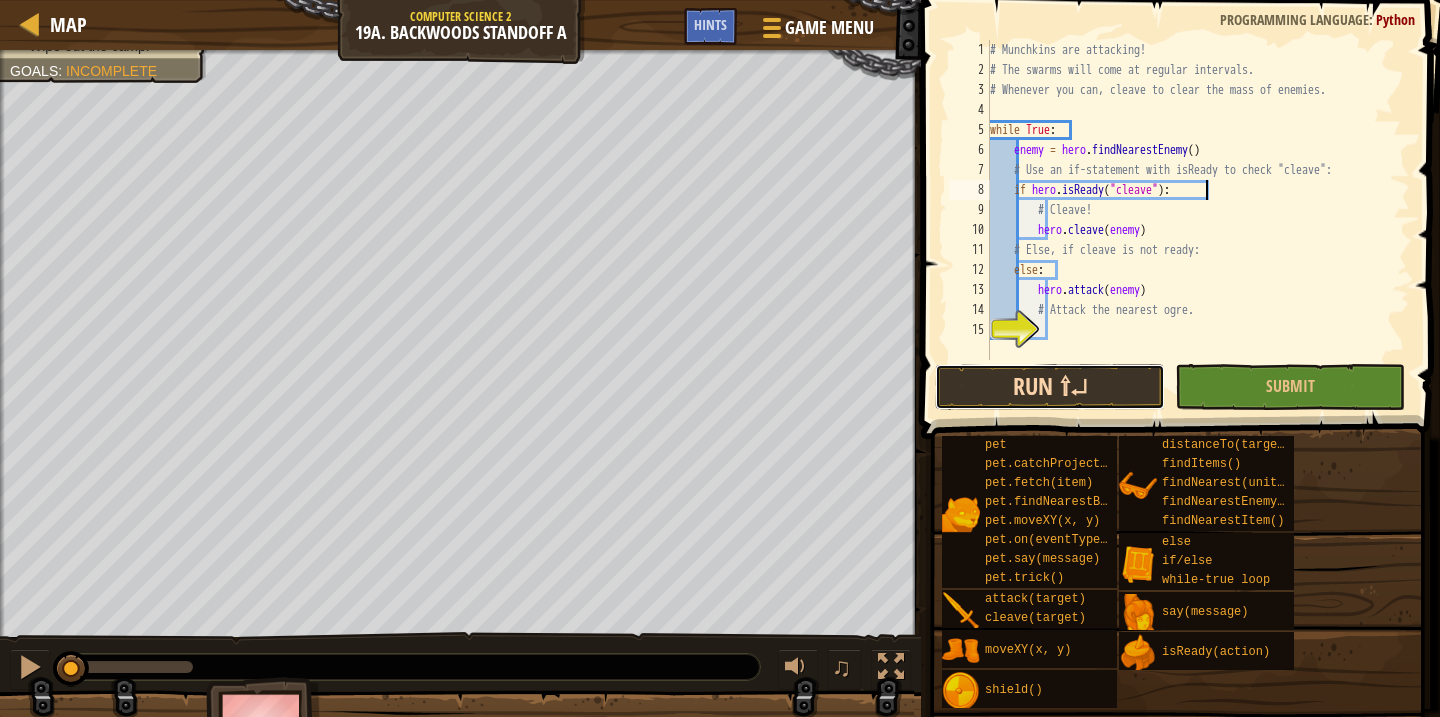 click on "Run ⇧↵" at bounding box center [1050, 387] 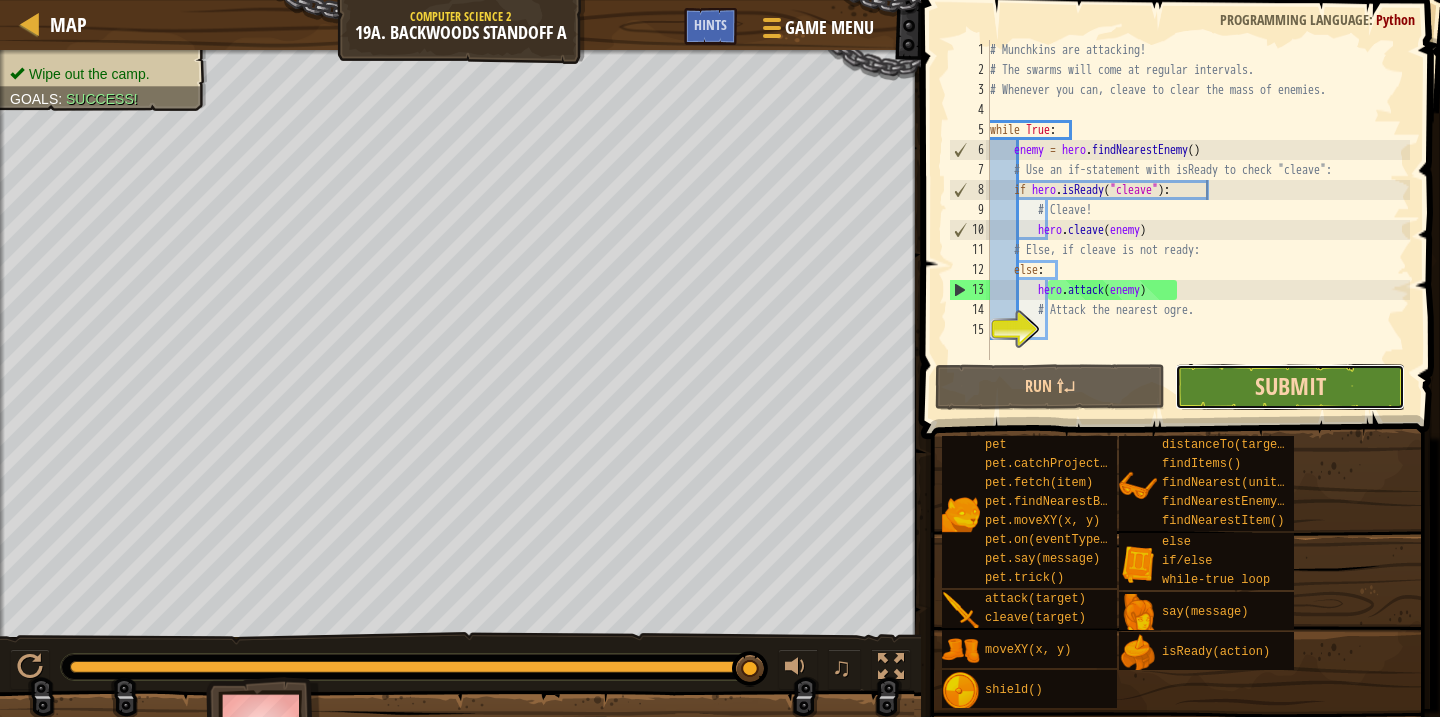click on "Submit" at bounding box center [1290, 386] 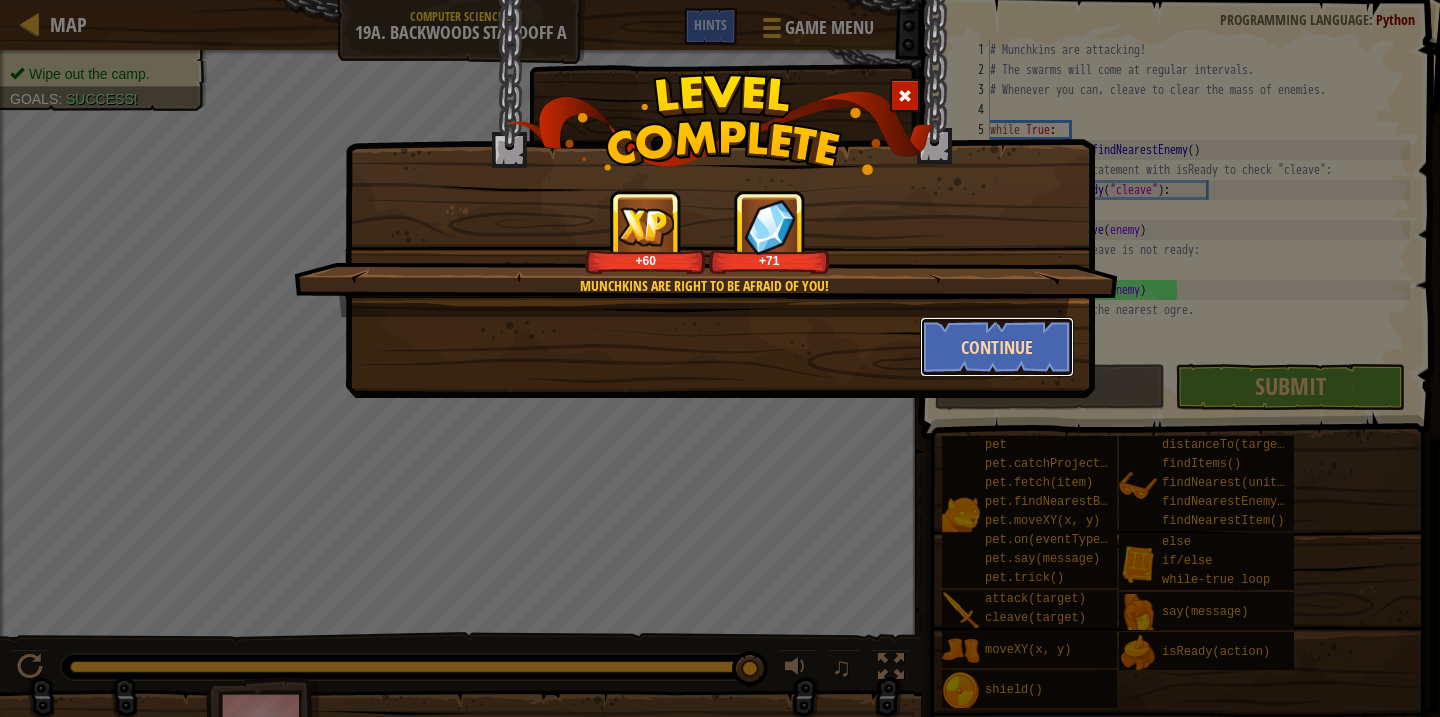 click on "Continue" at bounding box center (997, 347) 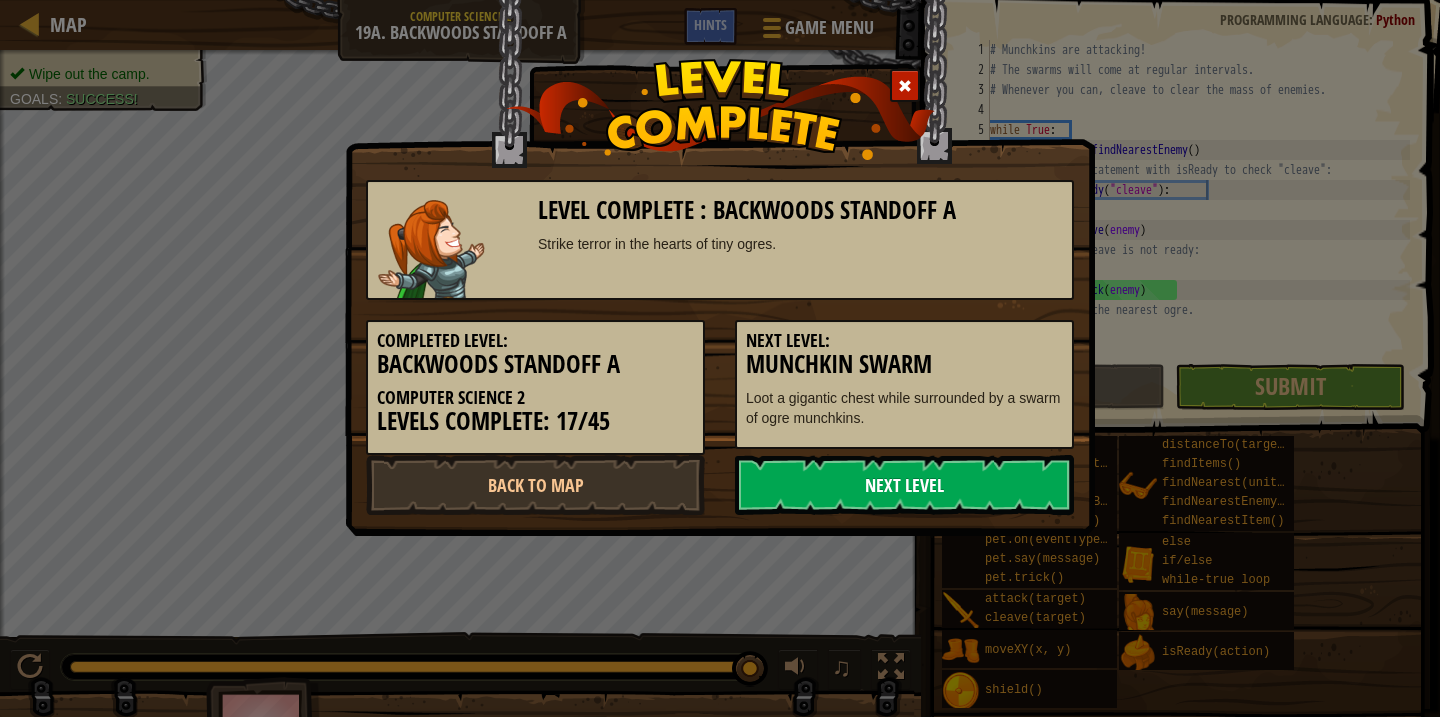 click on "Next Level" at bounding box center [904, 485] 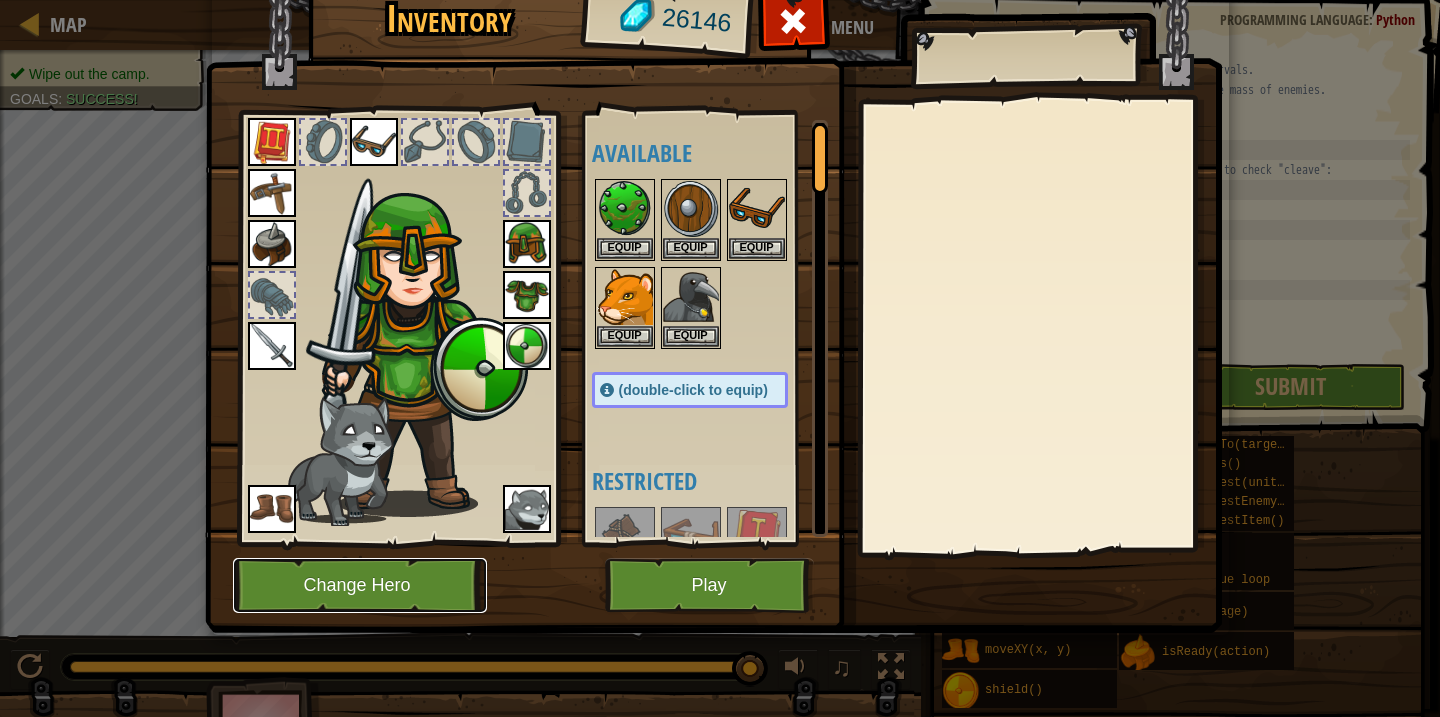 click on "Change Hero" at bounding box center [360, 585] 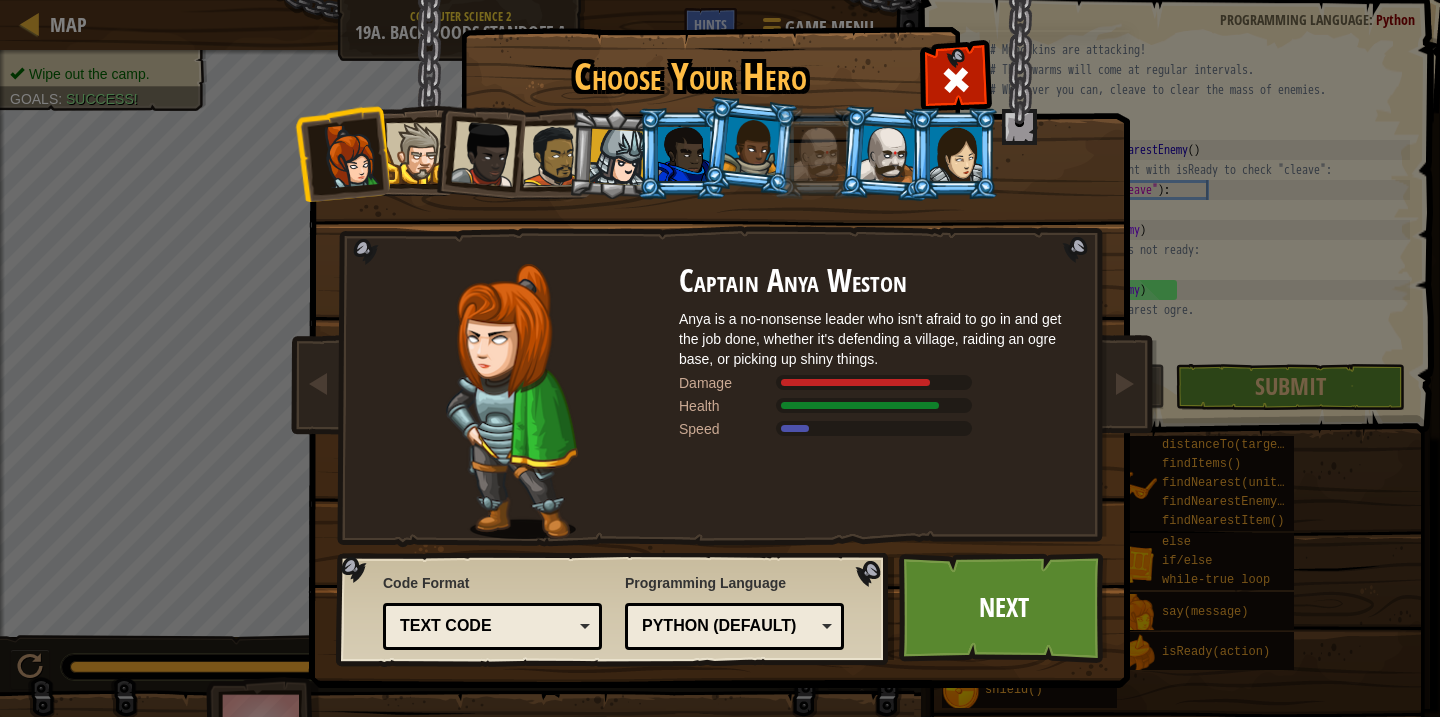 click at bounding box center (416, 153) 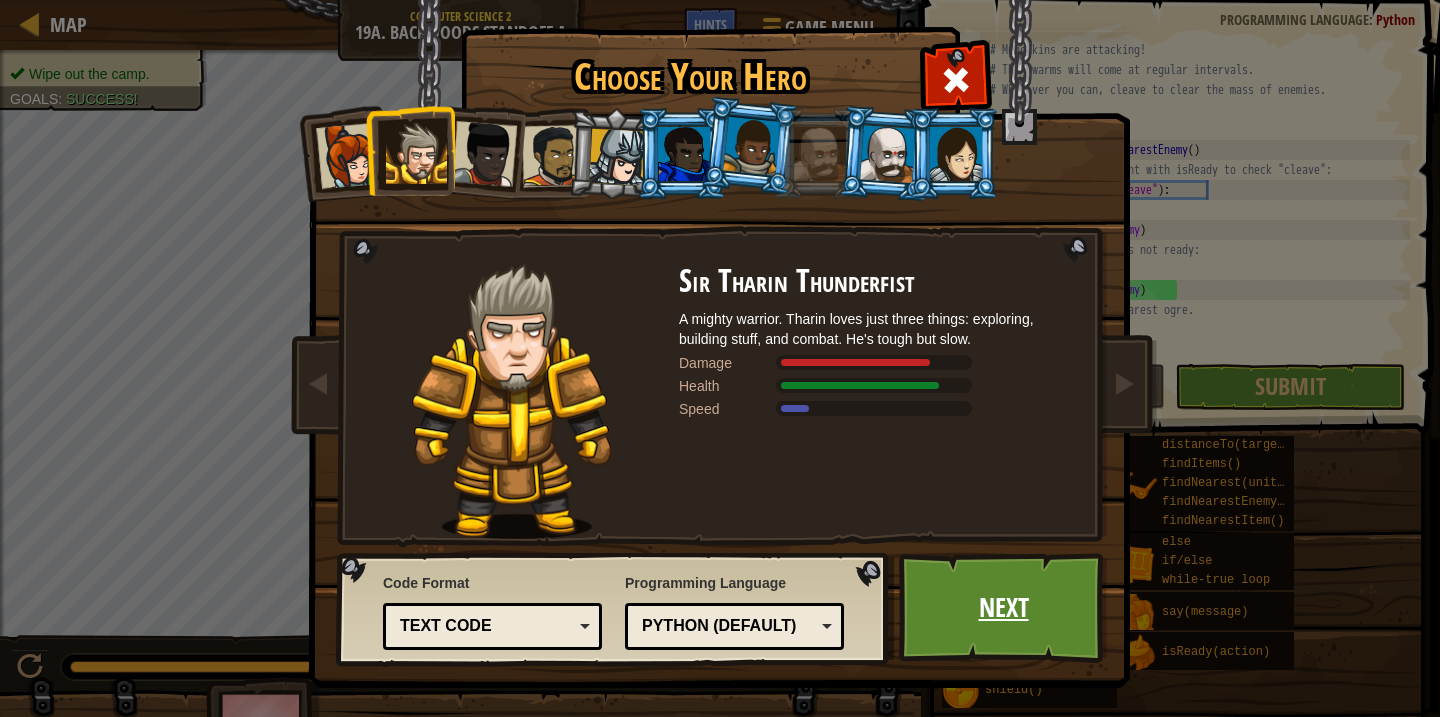 click on "Next" at bounding box center (1003, 608) 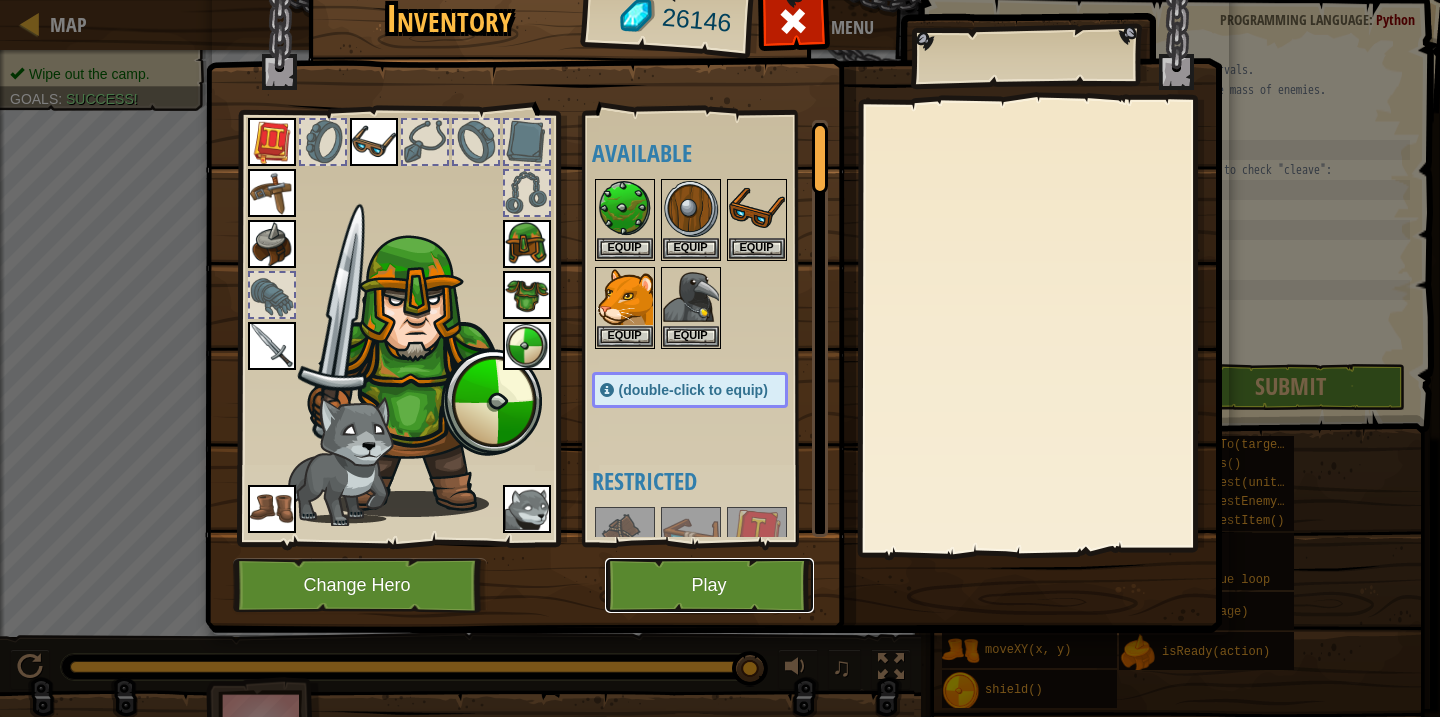 click on "Play" at bounding box center [709, 585] 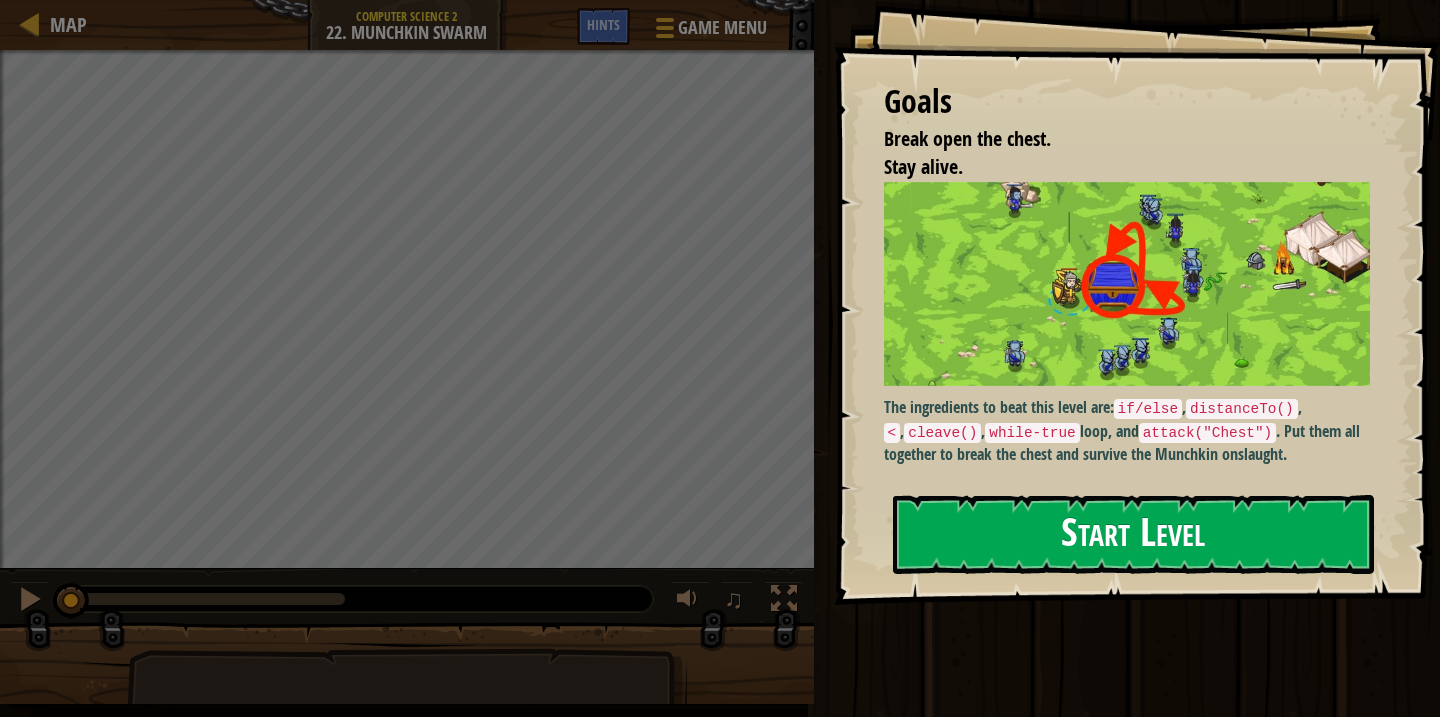 click on "Start Level" at bounding box center [1133, 534] 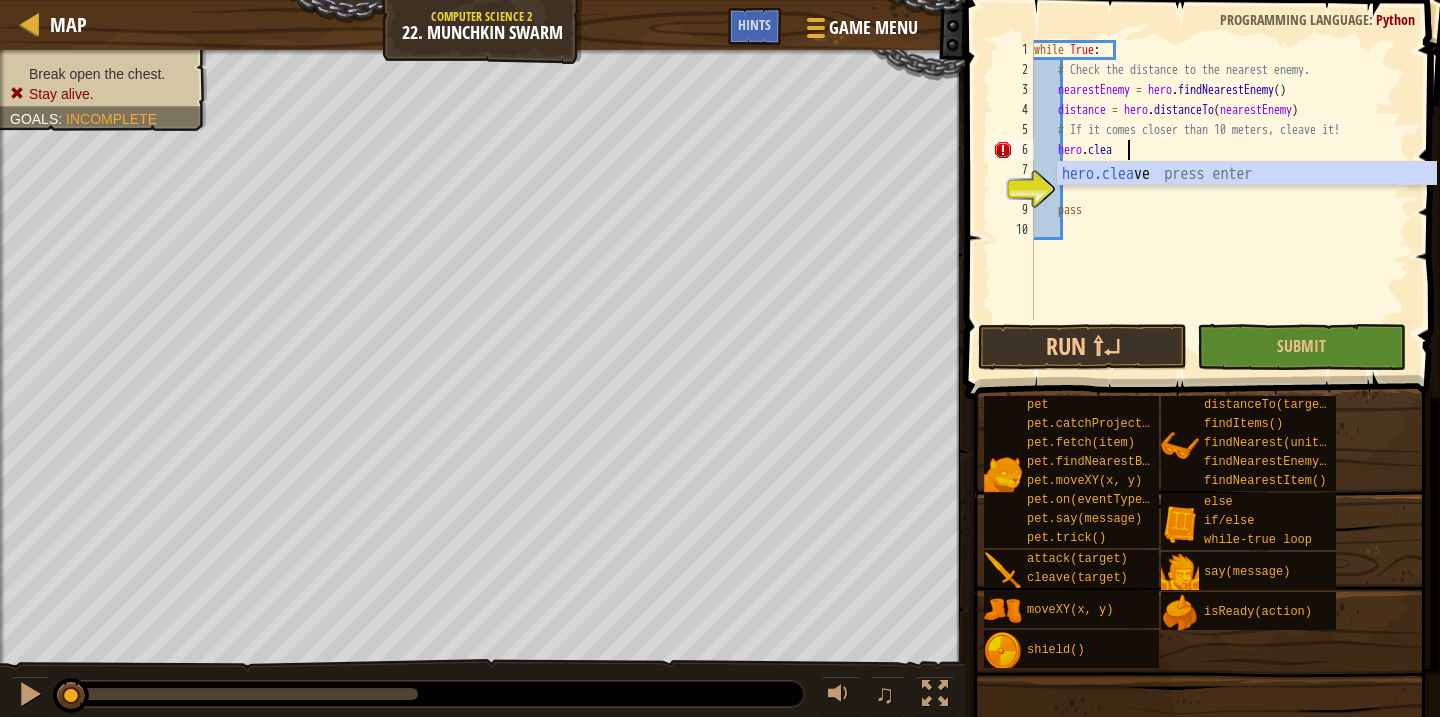 scroll, scrollTop: 9, scrollLeft: 8, axis: both 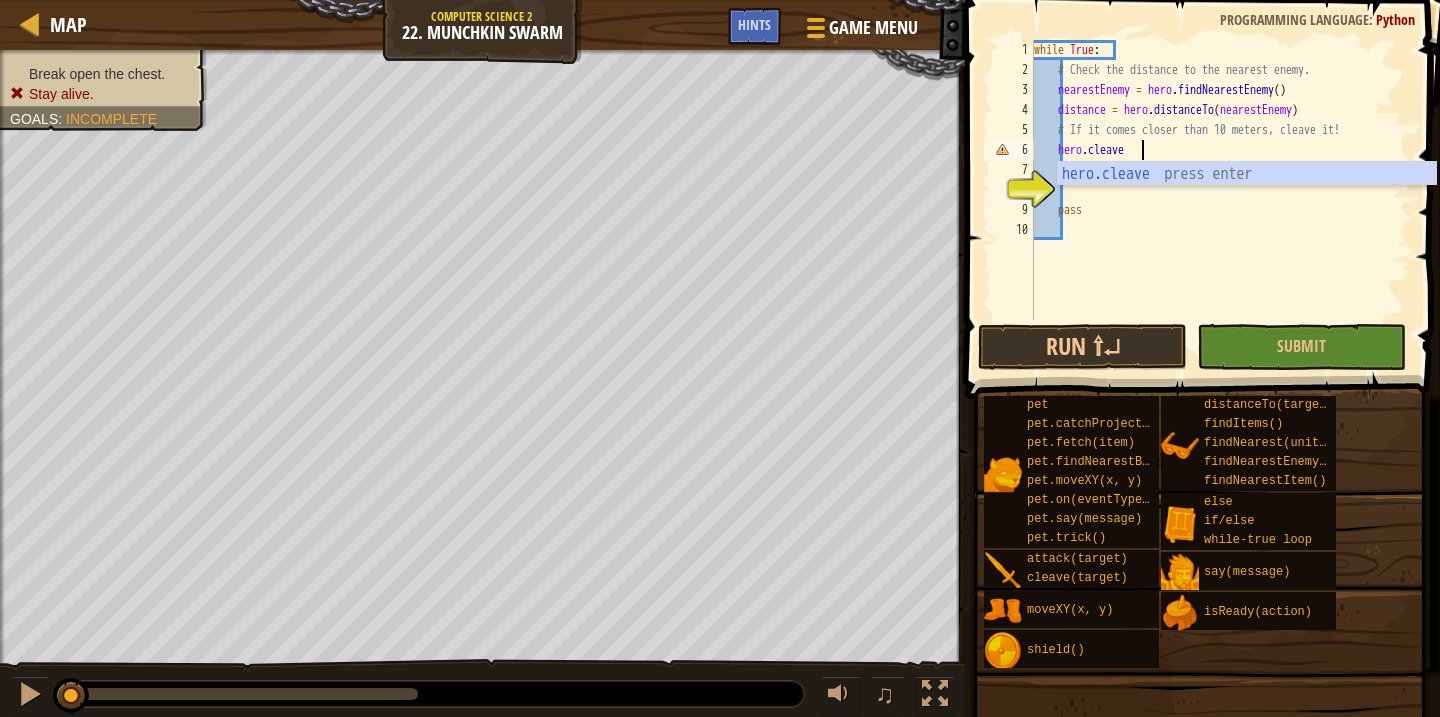 type on "hero.cleave(enemy)" 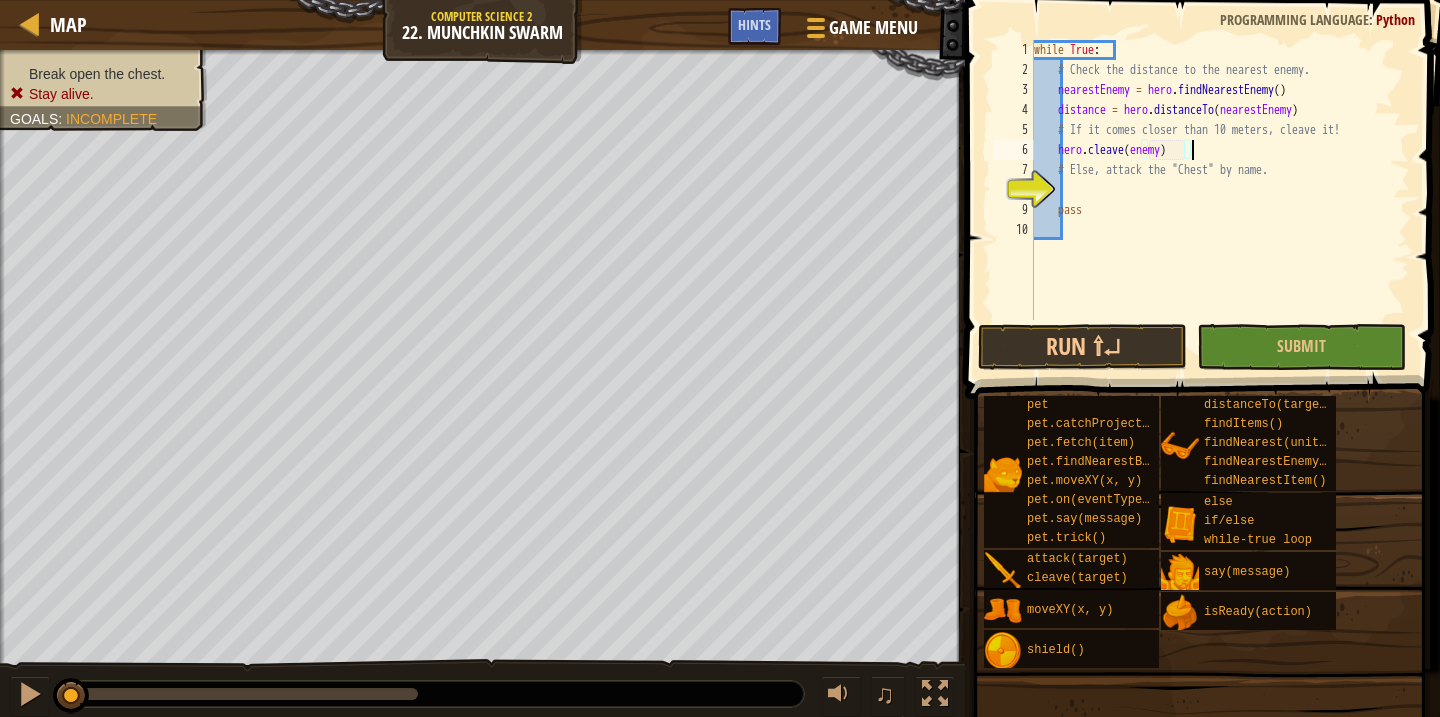 click on "while   True :      # Check the distance to the nearest enemy.      nearestEnemy   =   hero . findNearestEnemy ( )      distance   =   hero . distanceTo ( nearestEnemy )      # If it comes closer than 10 meters, cleave it!      hero . cleave ( enemy )      # Else, attack the "Chest" by name.           pass" at bounding box center (1220, 200) 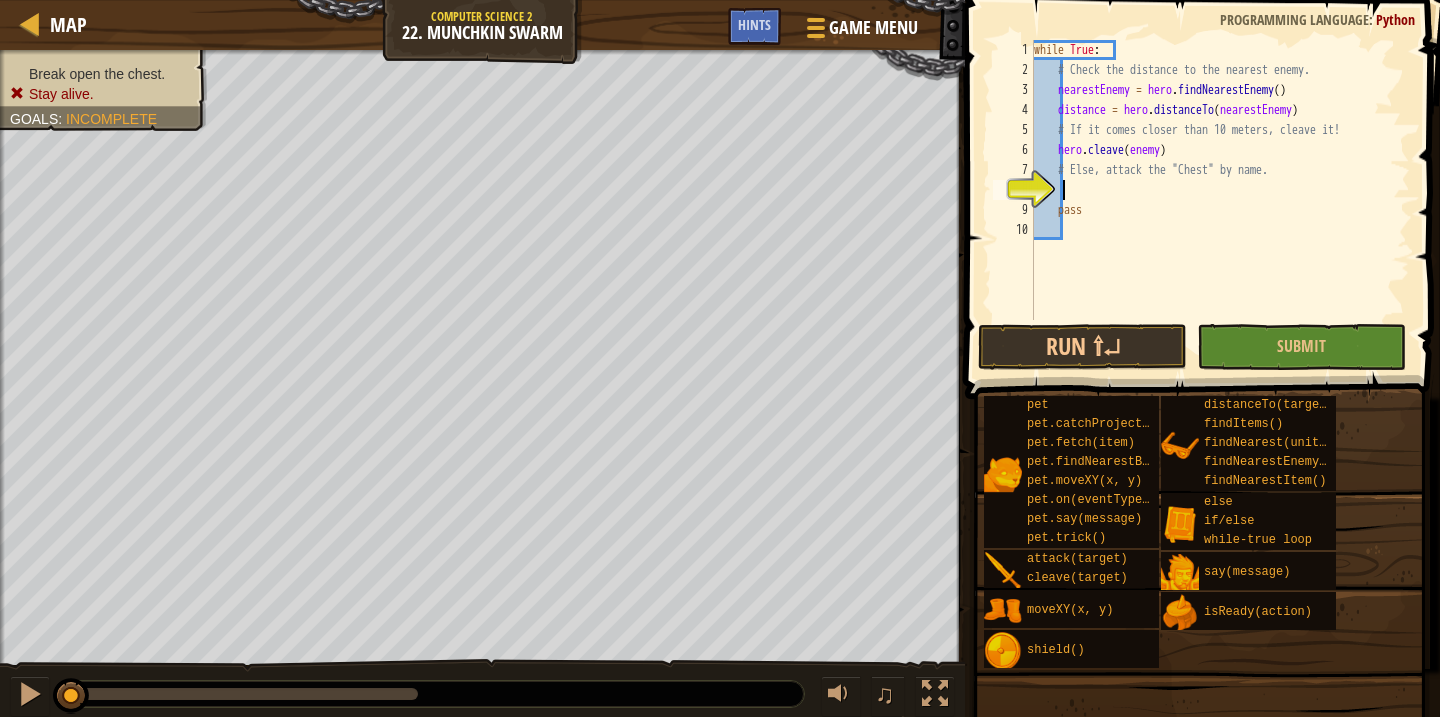 scroll, scrollTop: 9, scrollLeft: 1, axis: both 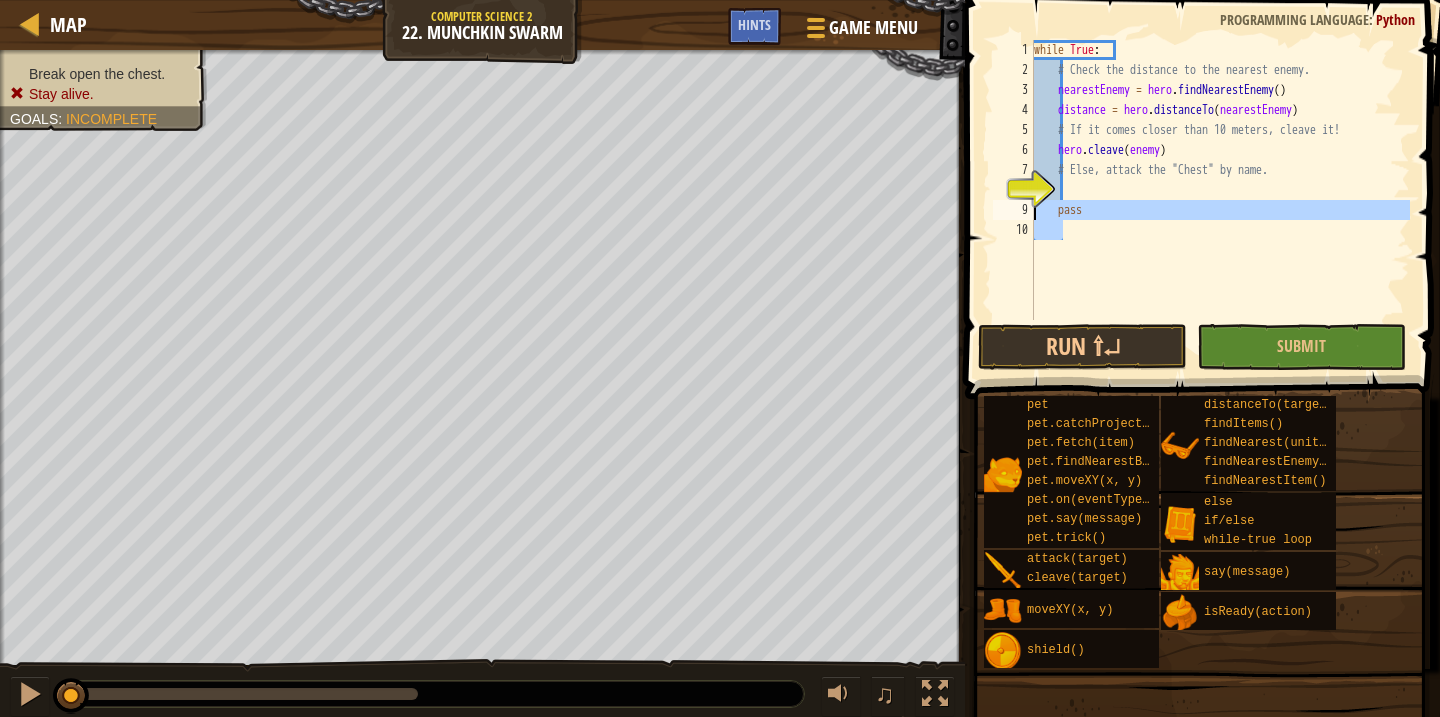 drag, startPoint x: 1102, startPoint y: 243, endPoint x: 996, endPoint y: 215, distance: 109.63576 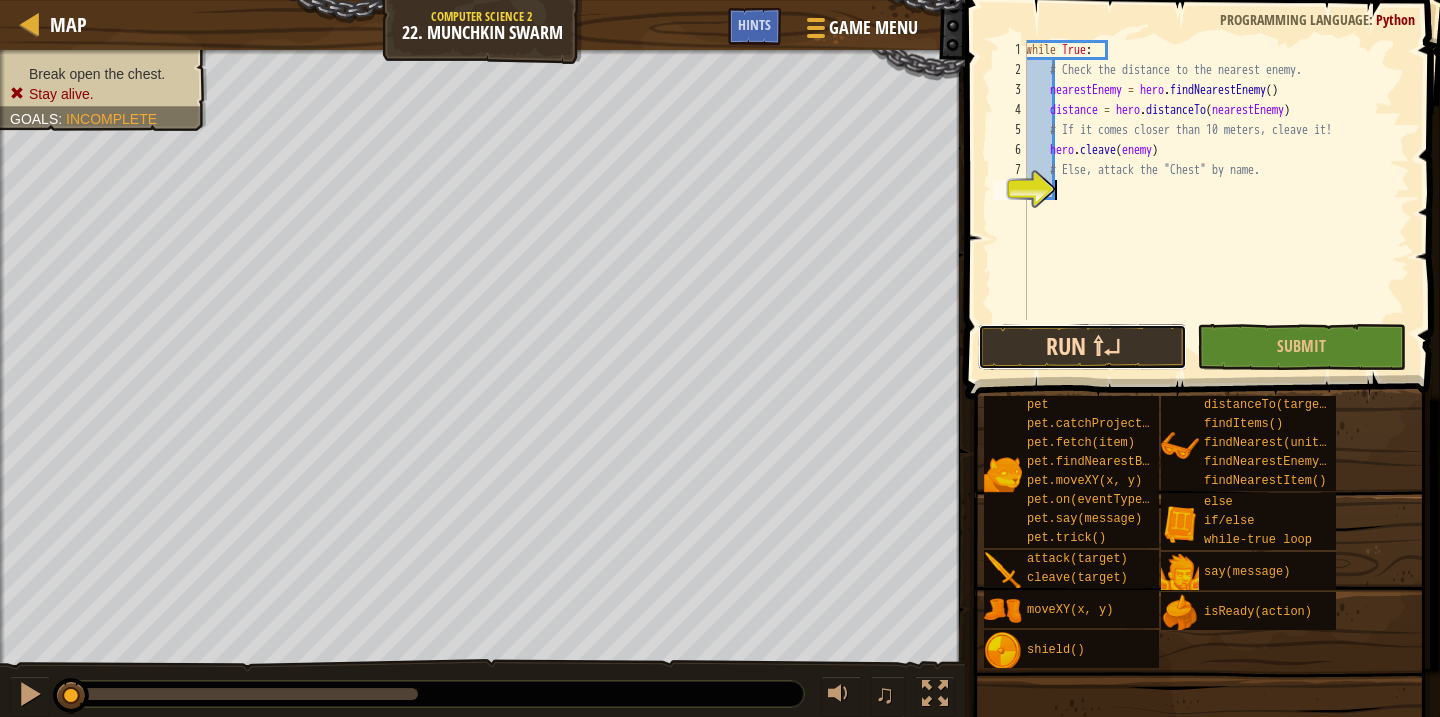 click on "Run ⇧↵" at bounding box center (1082, 347) 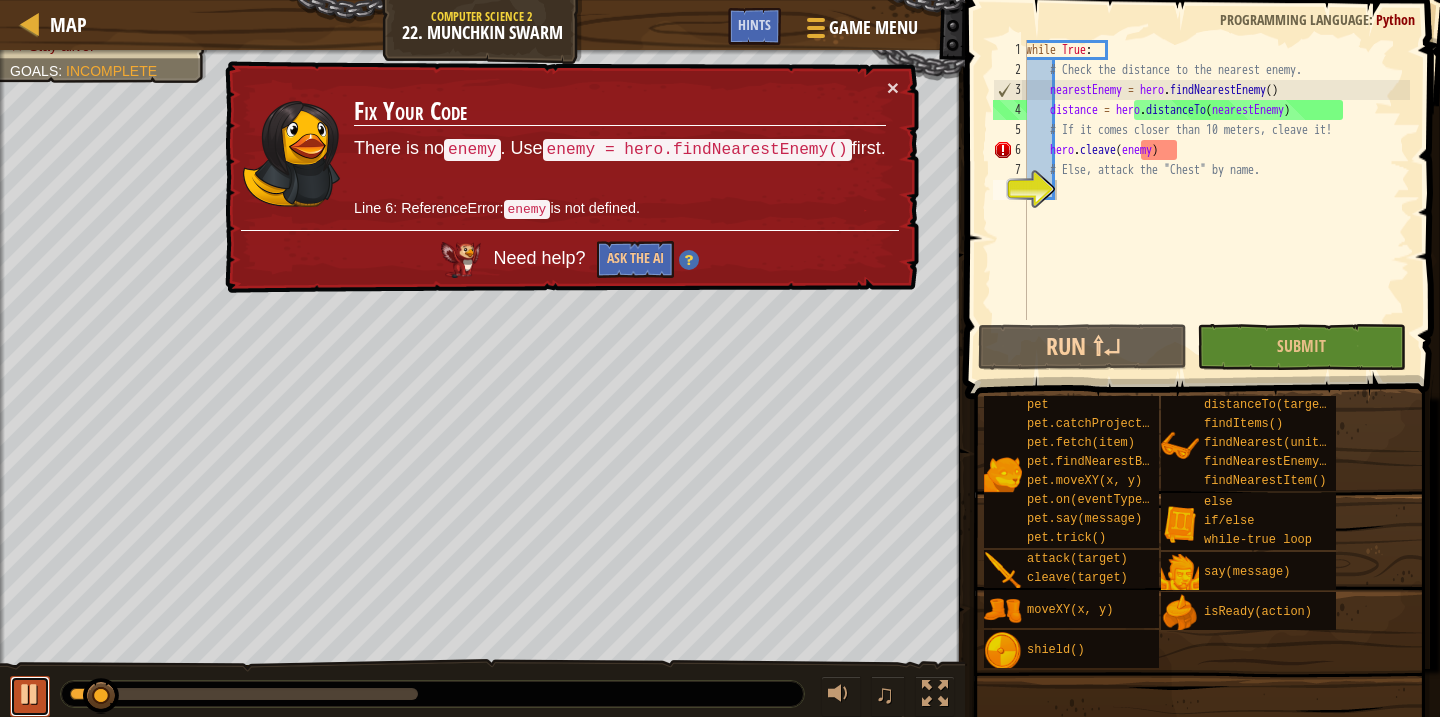 click at bounding box center [30, 694] 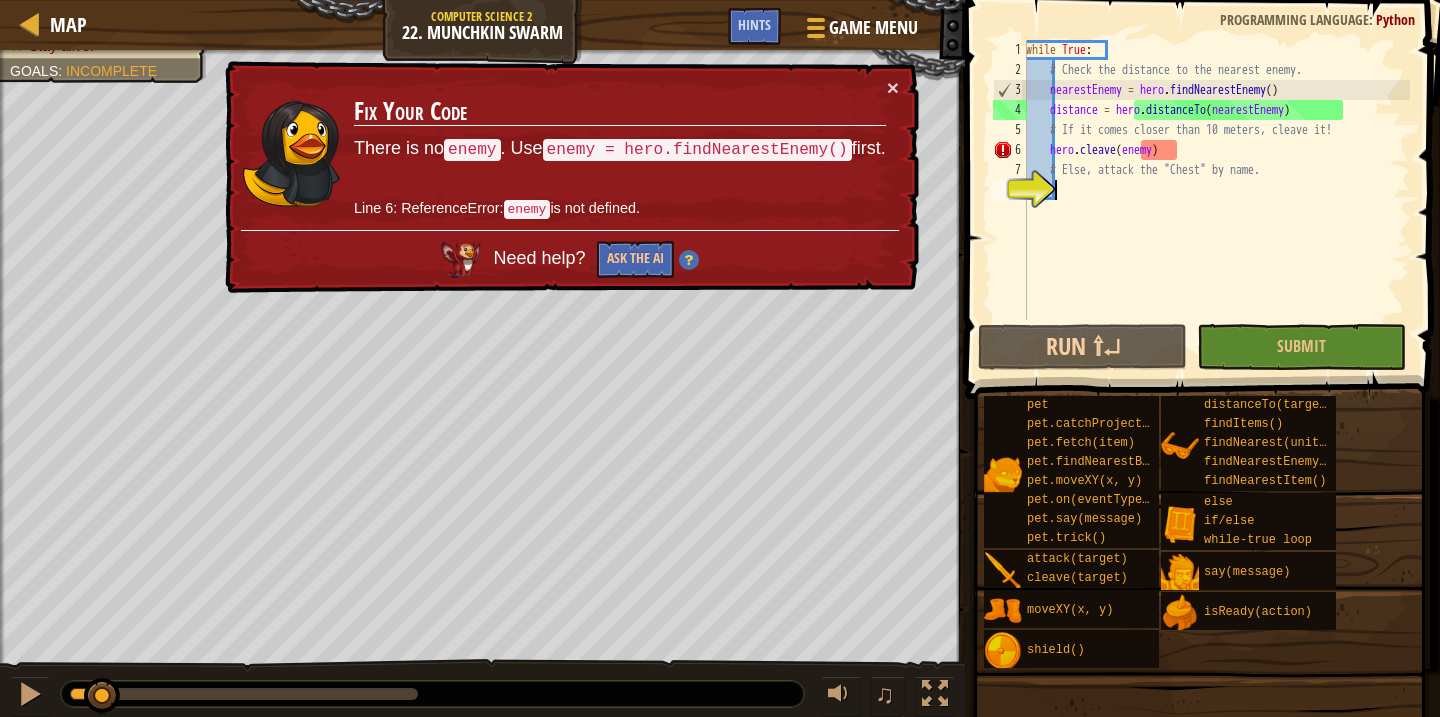 click on "while   True :      # Check the distance to the nearest enemy.      nearestEnemy   =   hero . findNearestEnemy ( )      distance   =   hero . distanceTo ( nearestEnemy )      # If it comes closer than 10 meters, cleave it!      hero . cleave ( enemy )      # Else, attack the "Chest" by name." at bounding box center [1216, 200] 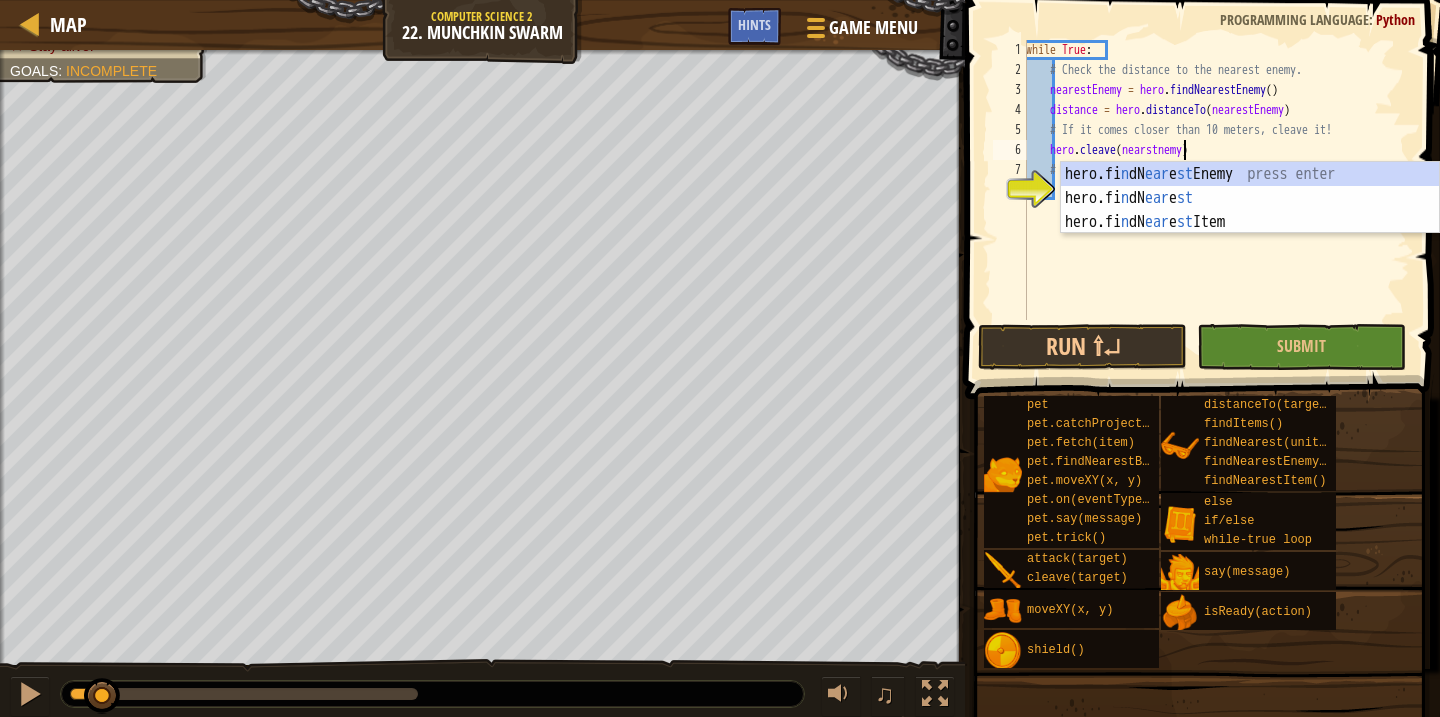 scroll, scrollTop: 9, scrollLeft: 14, axis: both 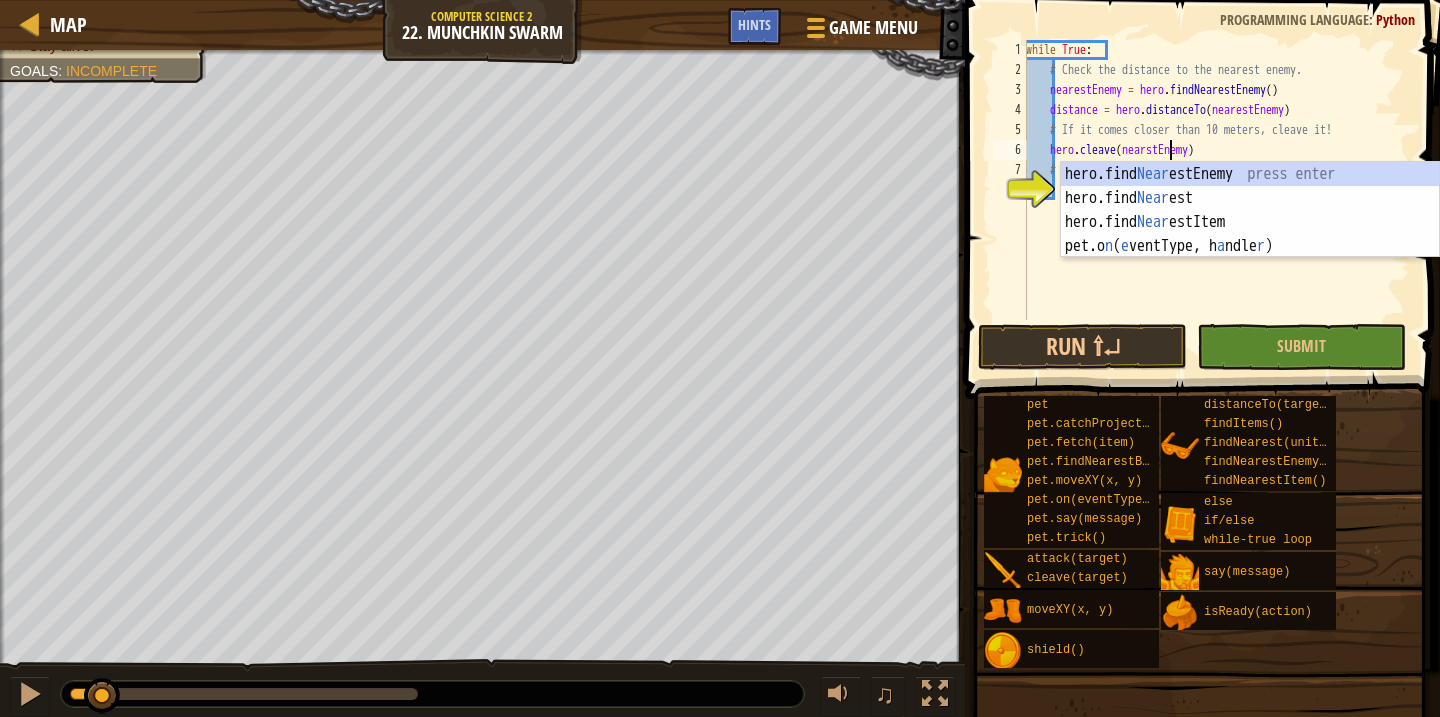 type on "hero.cleave(nearestEnemy)" 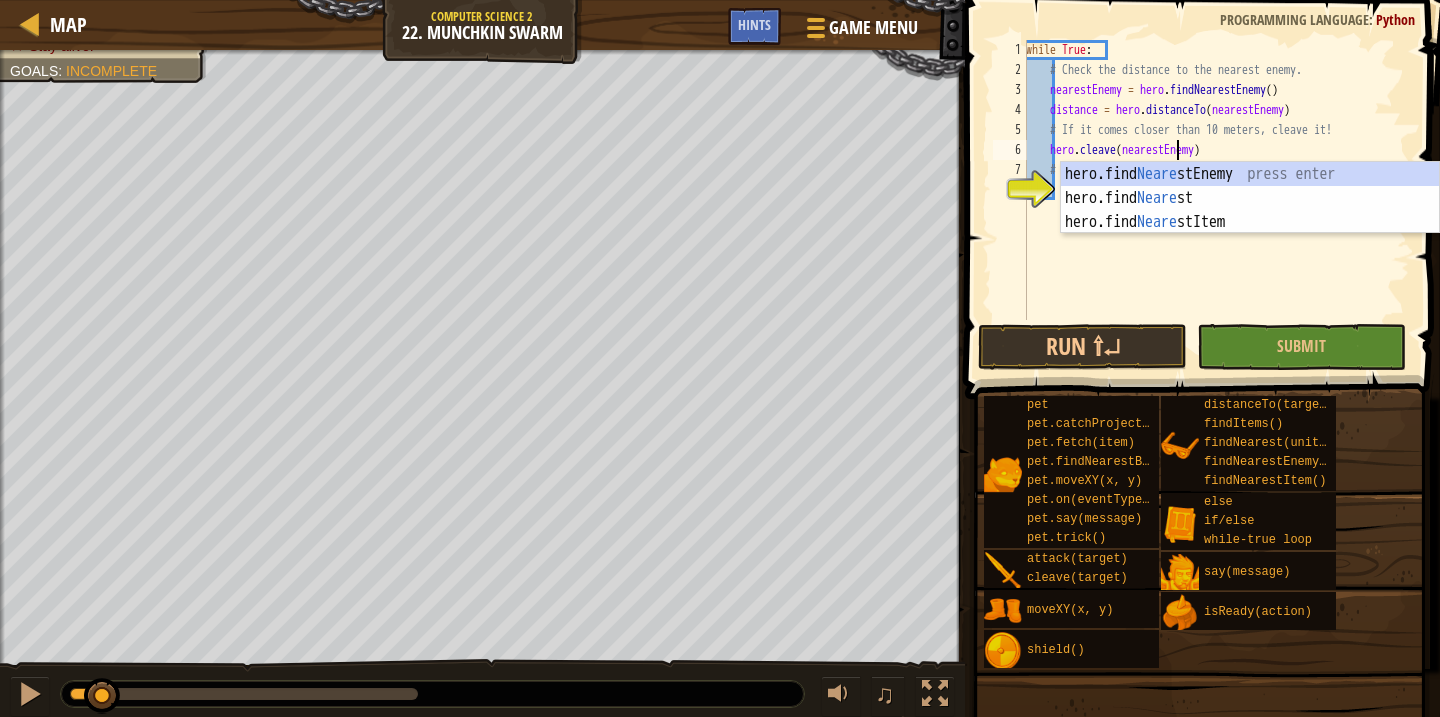 click on "1 2 3 4 5 6 7 8" at bounding box center [1010, 500040] 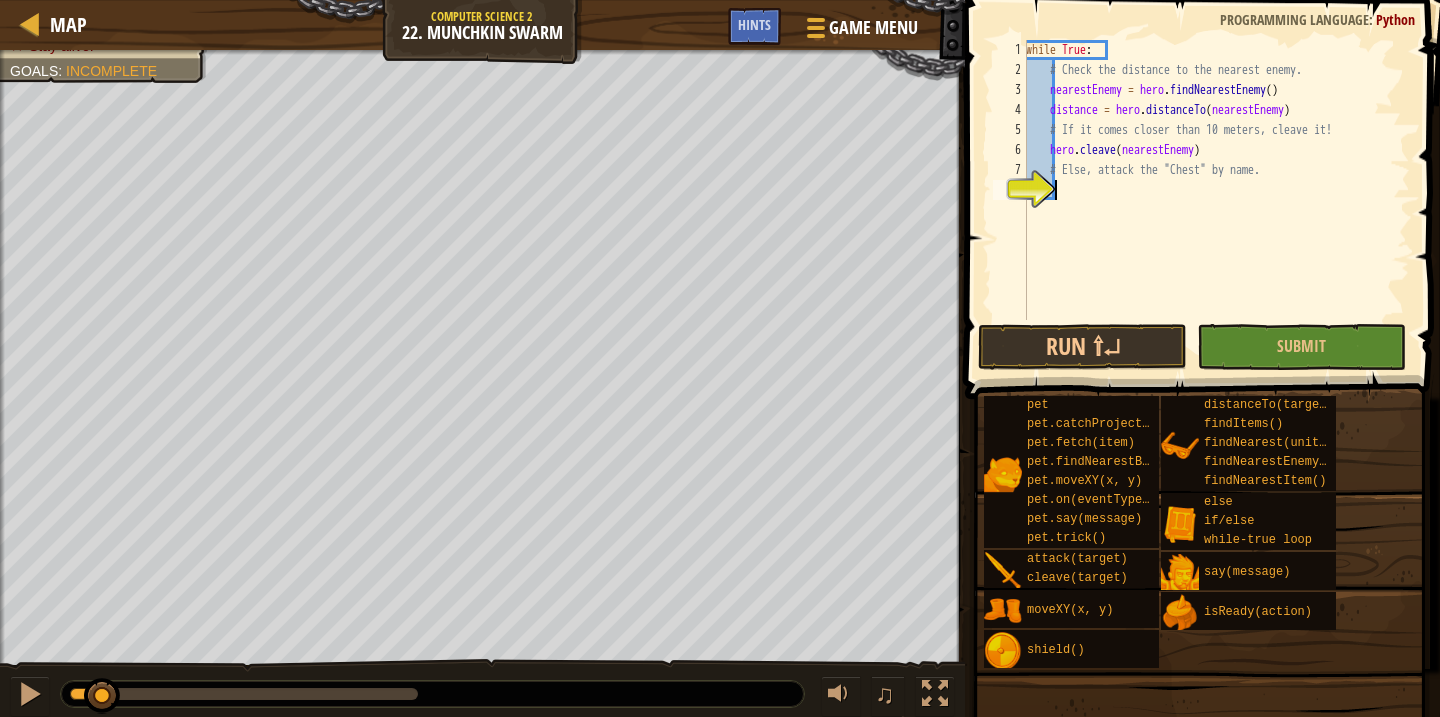 scroll, scrollTop: 9, scrollLeft: 1, axis: both 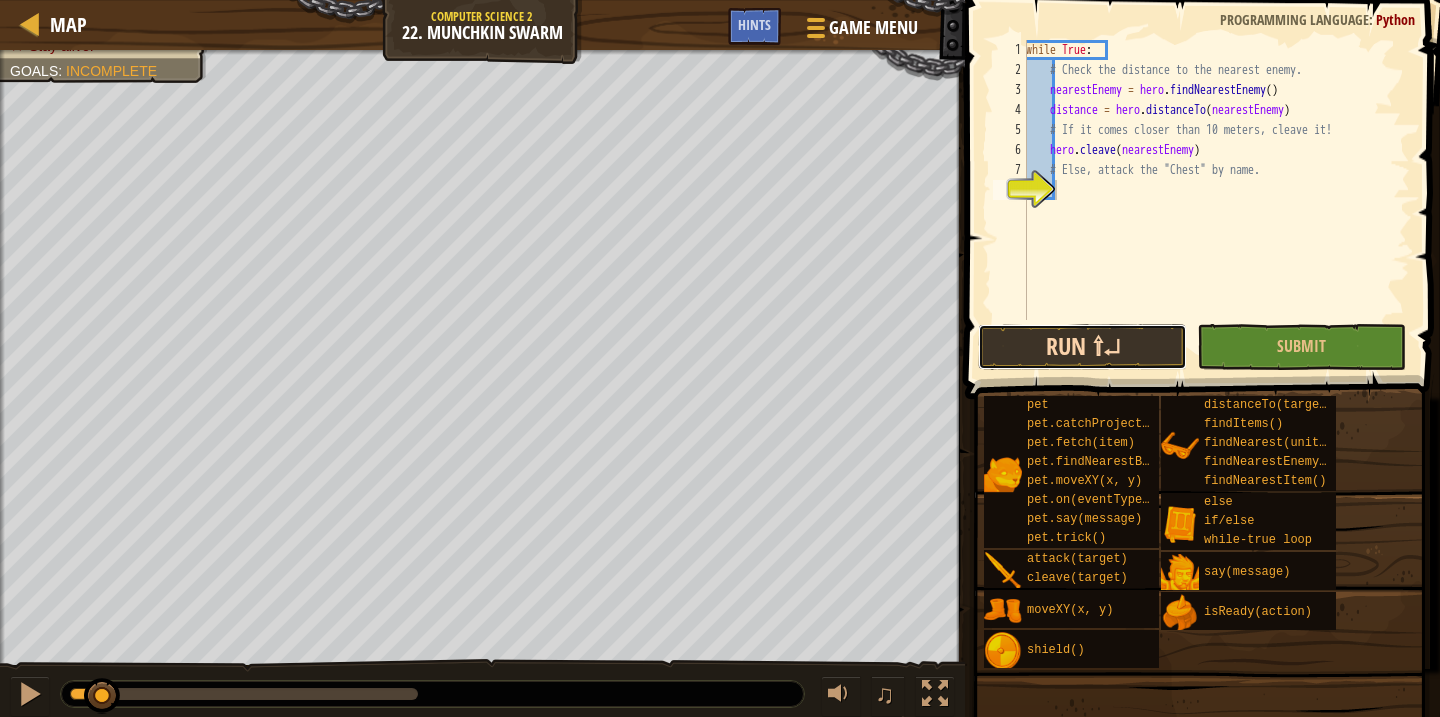 click on "Run ⇧↵" at bounding box center (1082, 347) 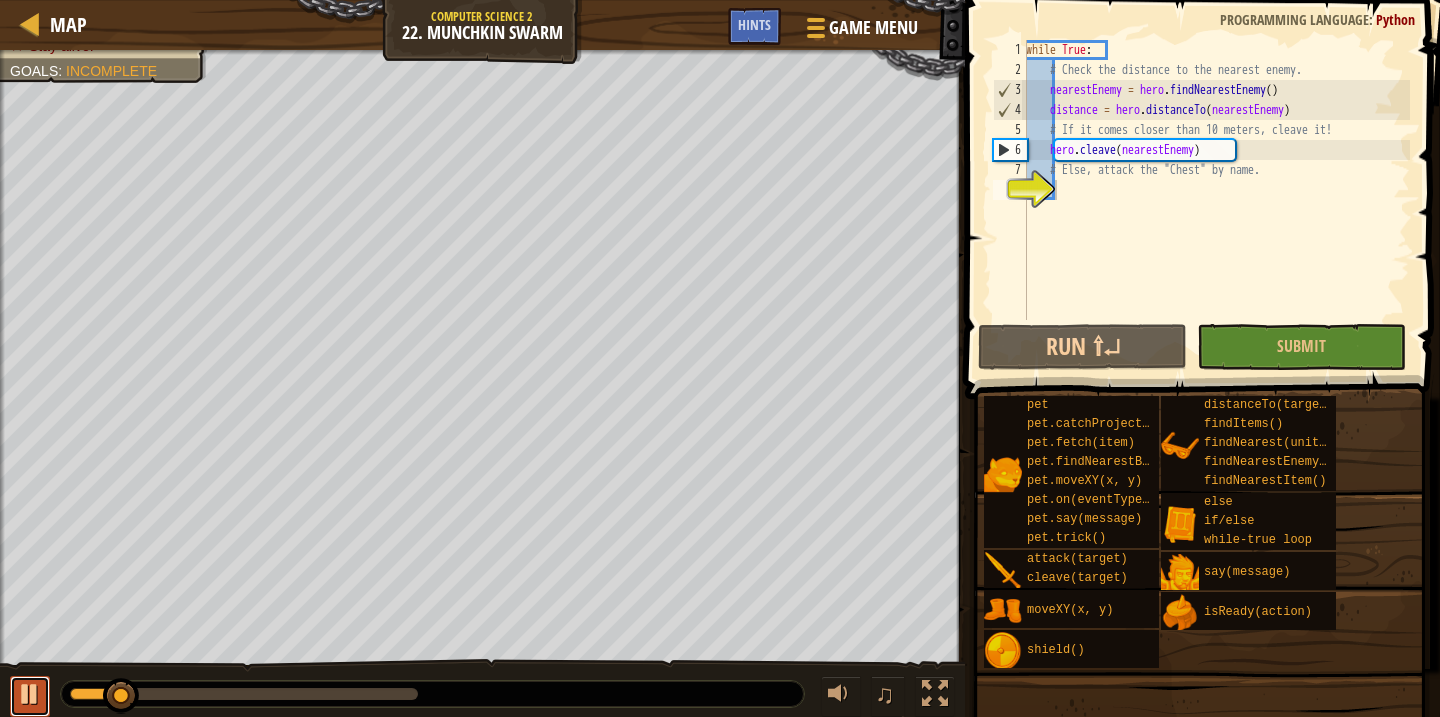 click at bounding box center [30, 694] 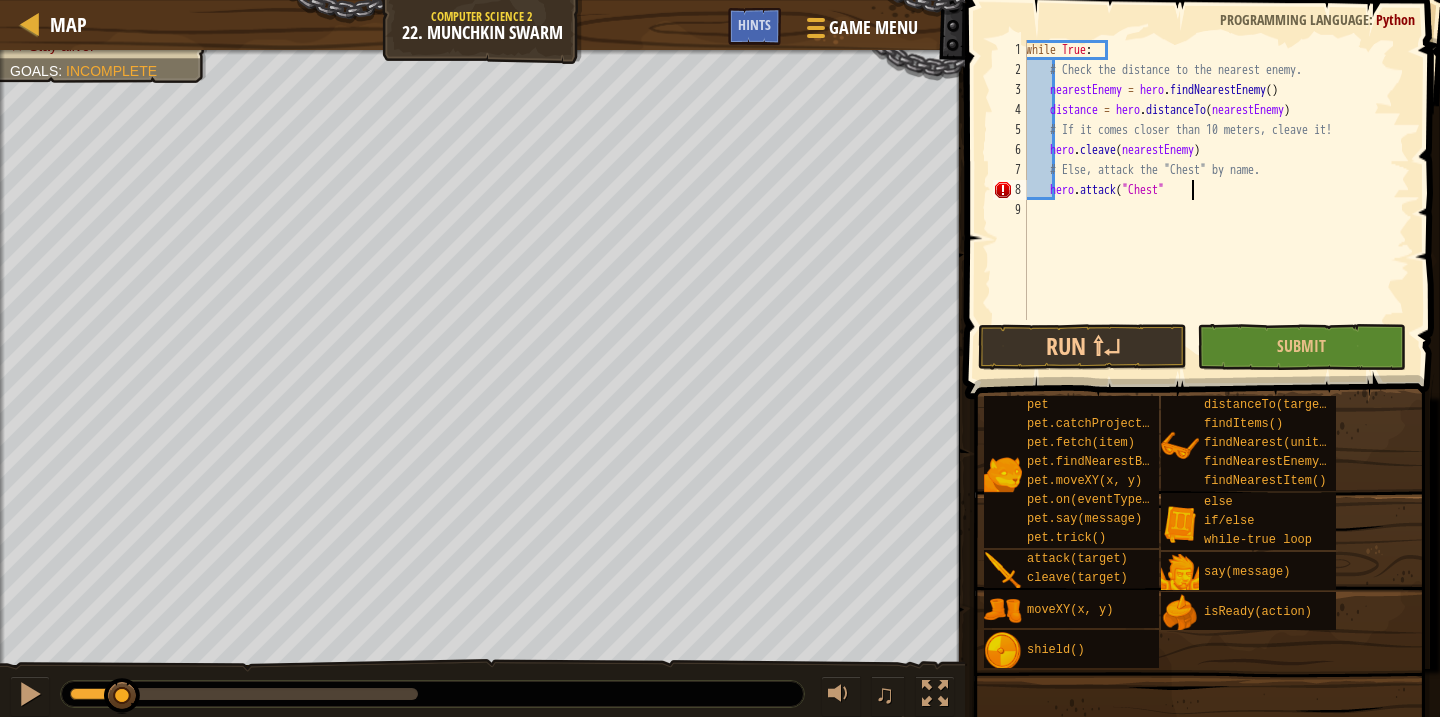 scroll, scrollTop: 9, scrollLeft: 13, axis: both 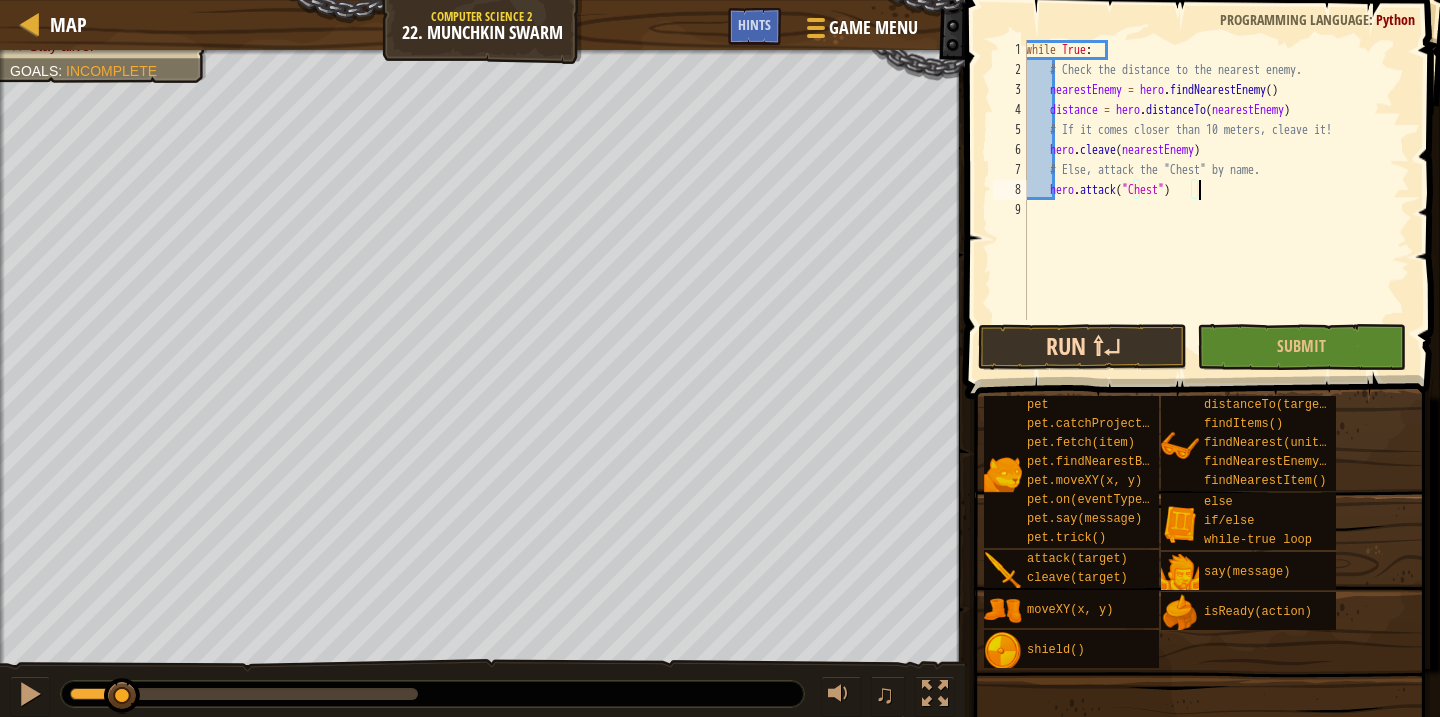 type on "hero.attack("Chest")" 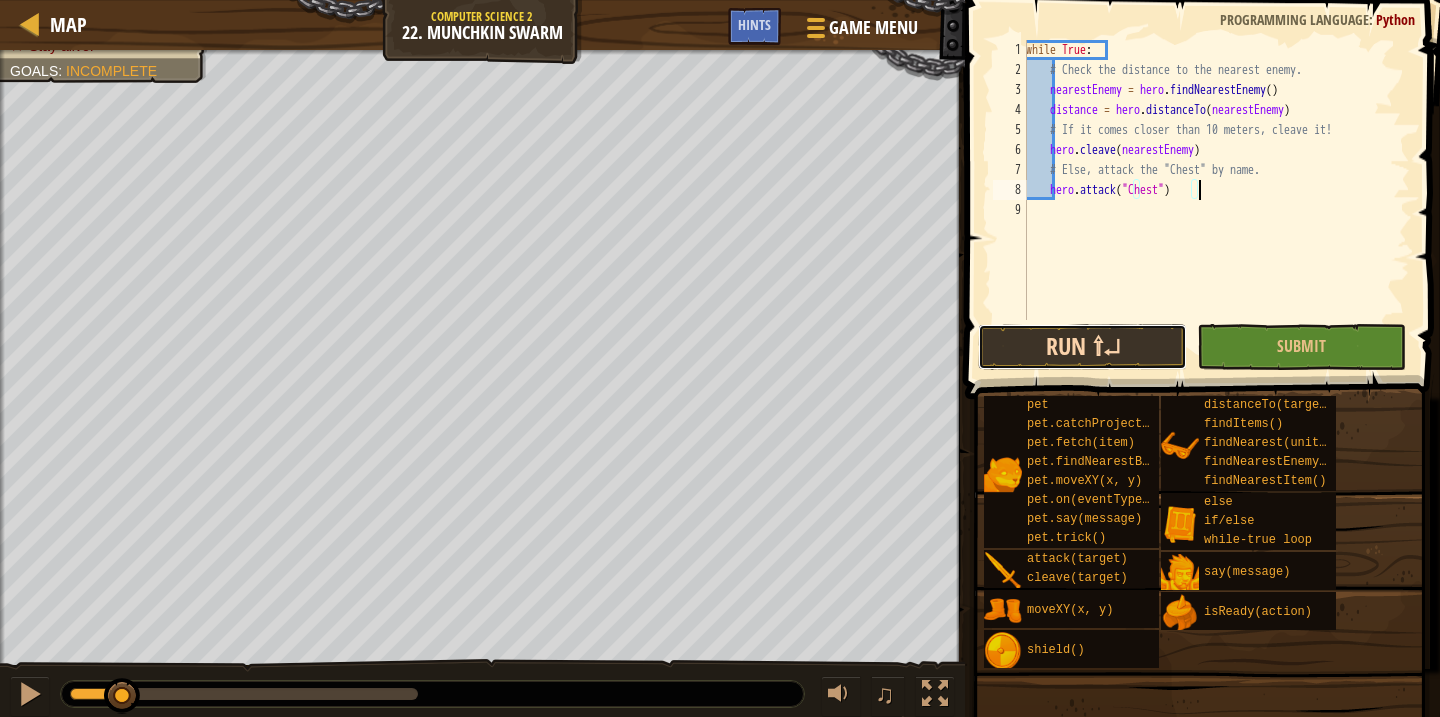 click on "Run ⇧↵" at bounding box center [1082, 347] 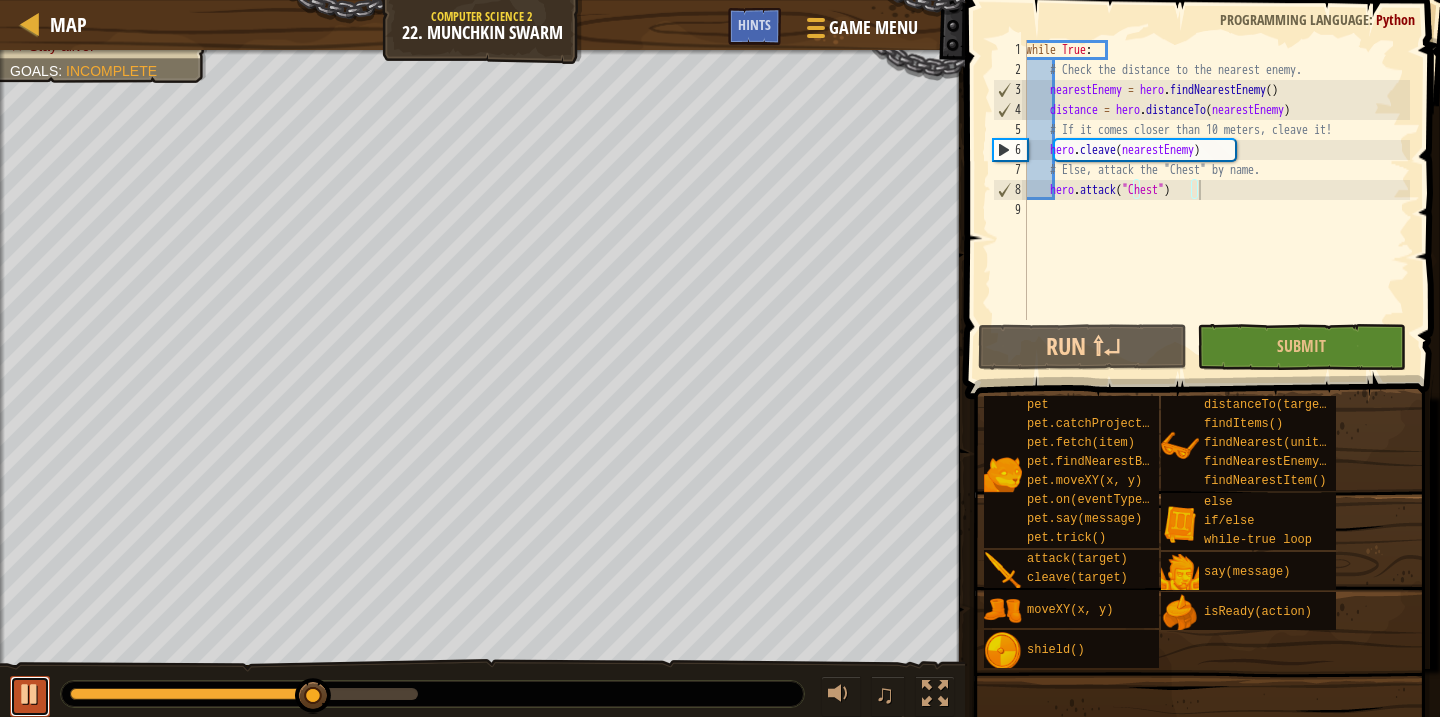 click at bounding box center (30, 694) 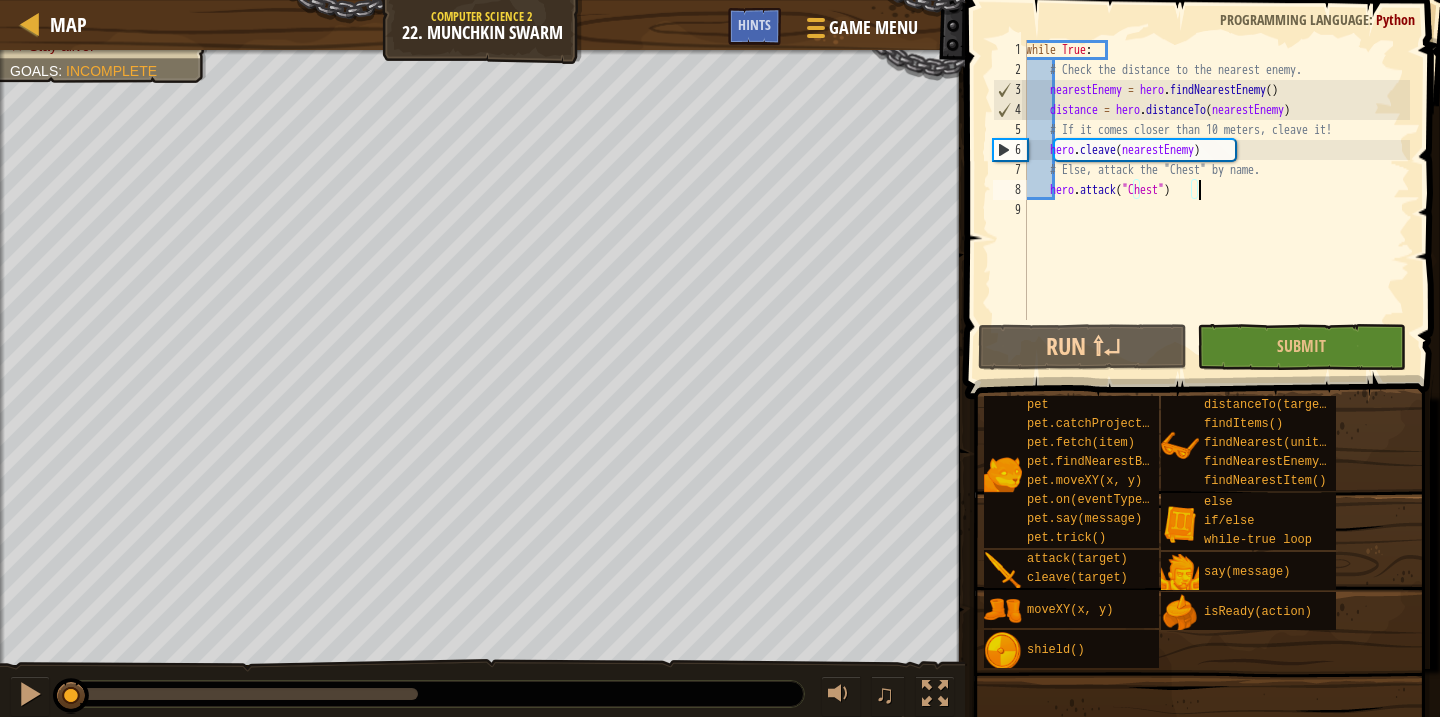 drag, startPoint x: 303, startPoint y: 688, endPoint x: 0, endPoint y: 689, distance: 303.00165 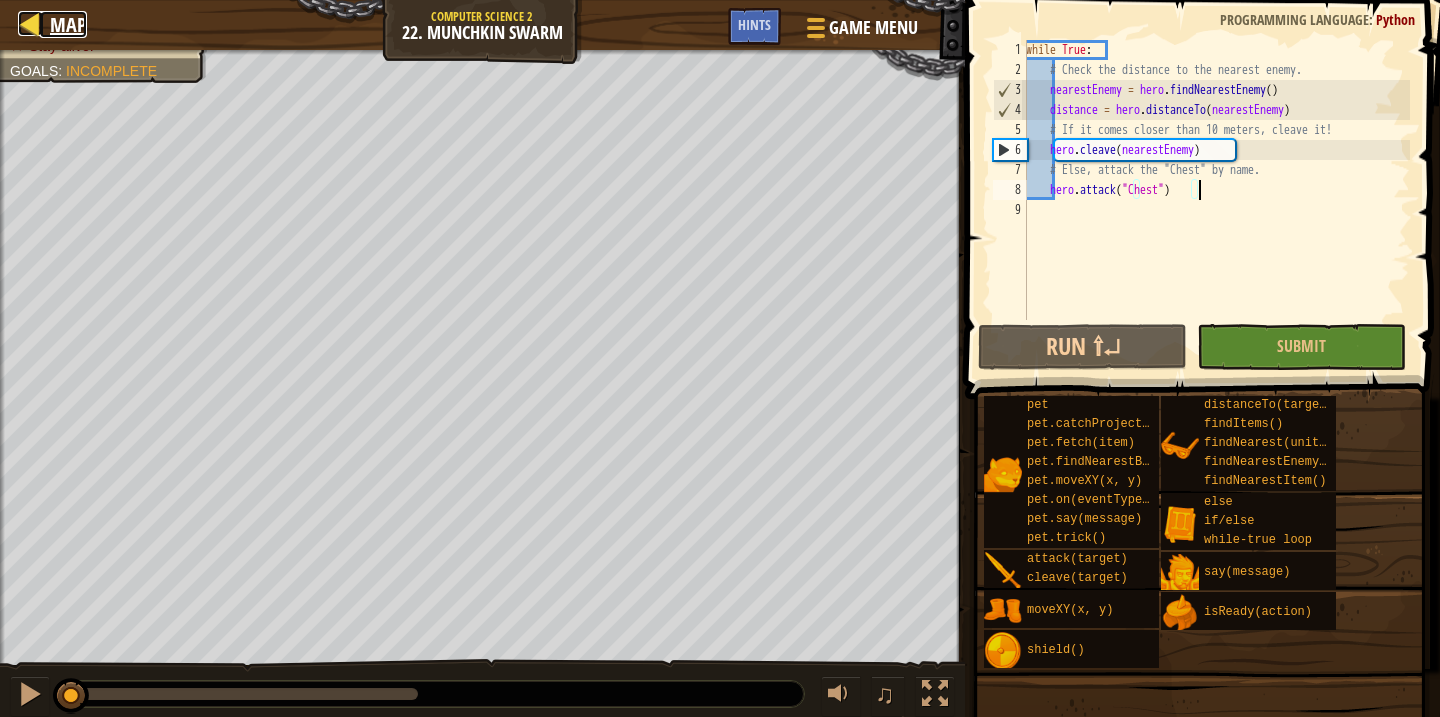 click at bounding box center (30, 23) 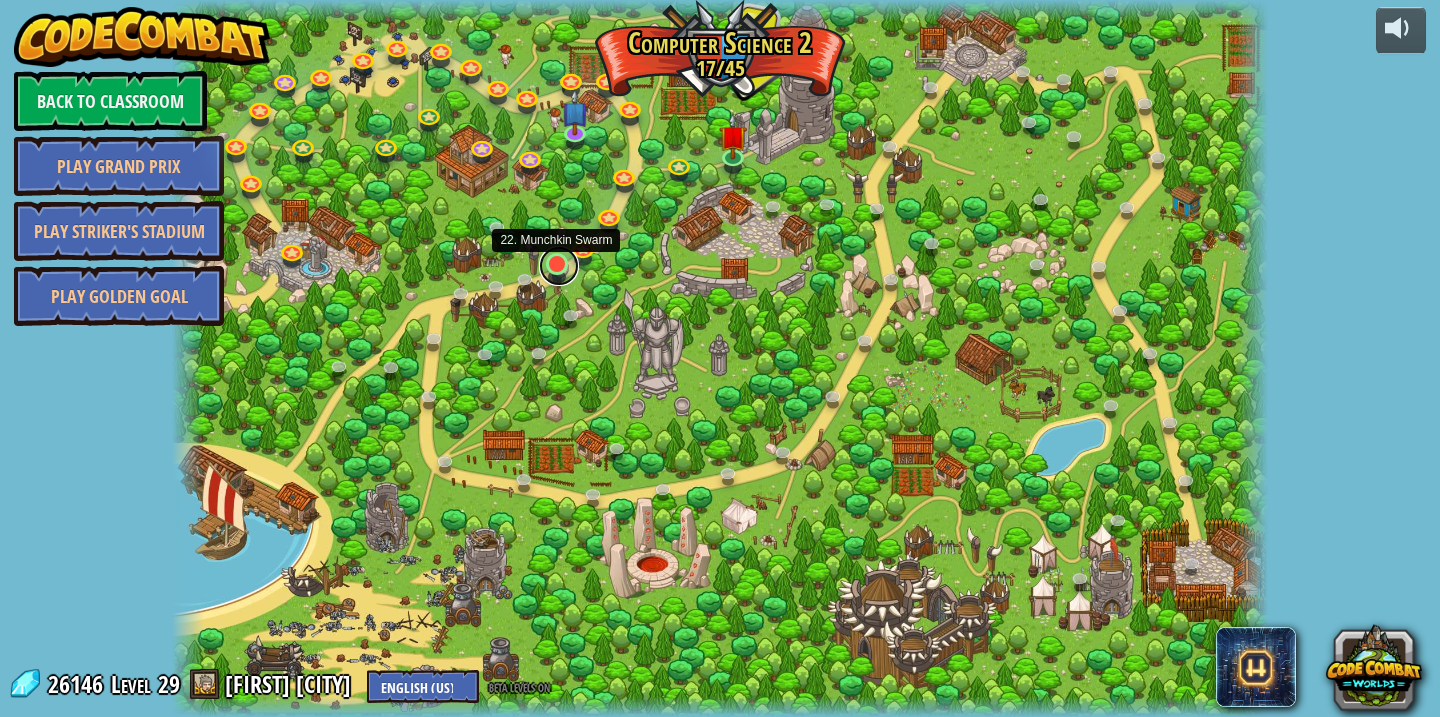 click at bounding box center [559, 266] 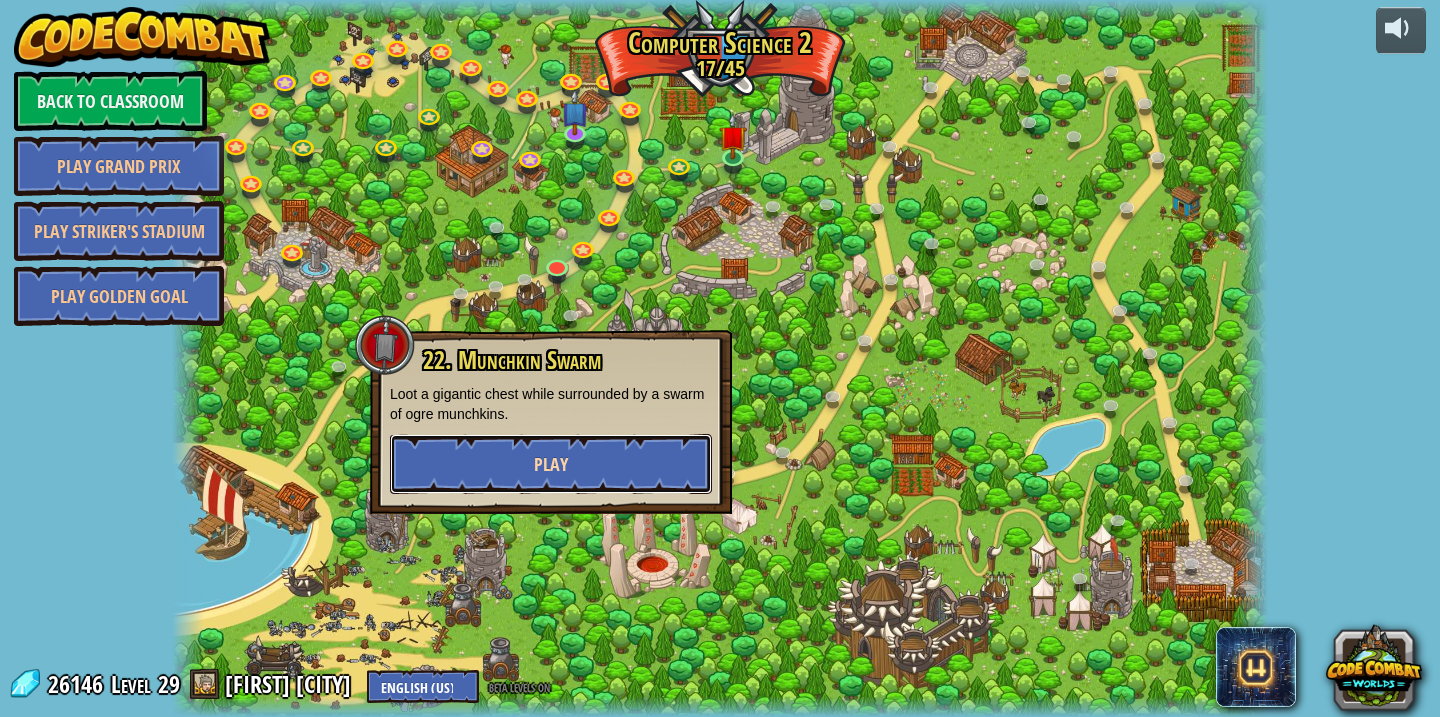 click on "Play" at bounding box center [551, 464] 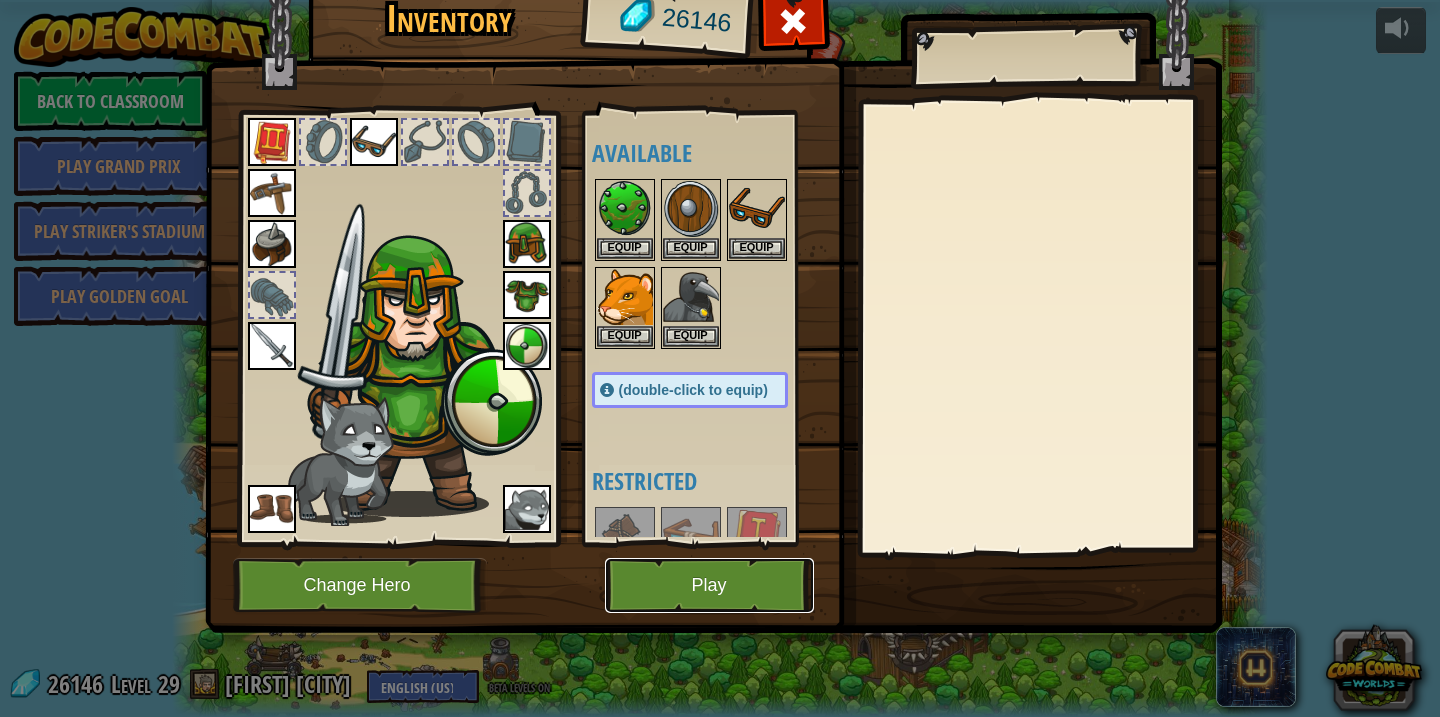 click on "Play" at bounding box center (709, 585) 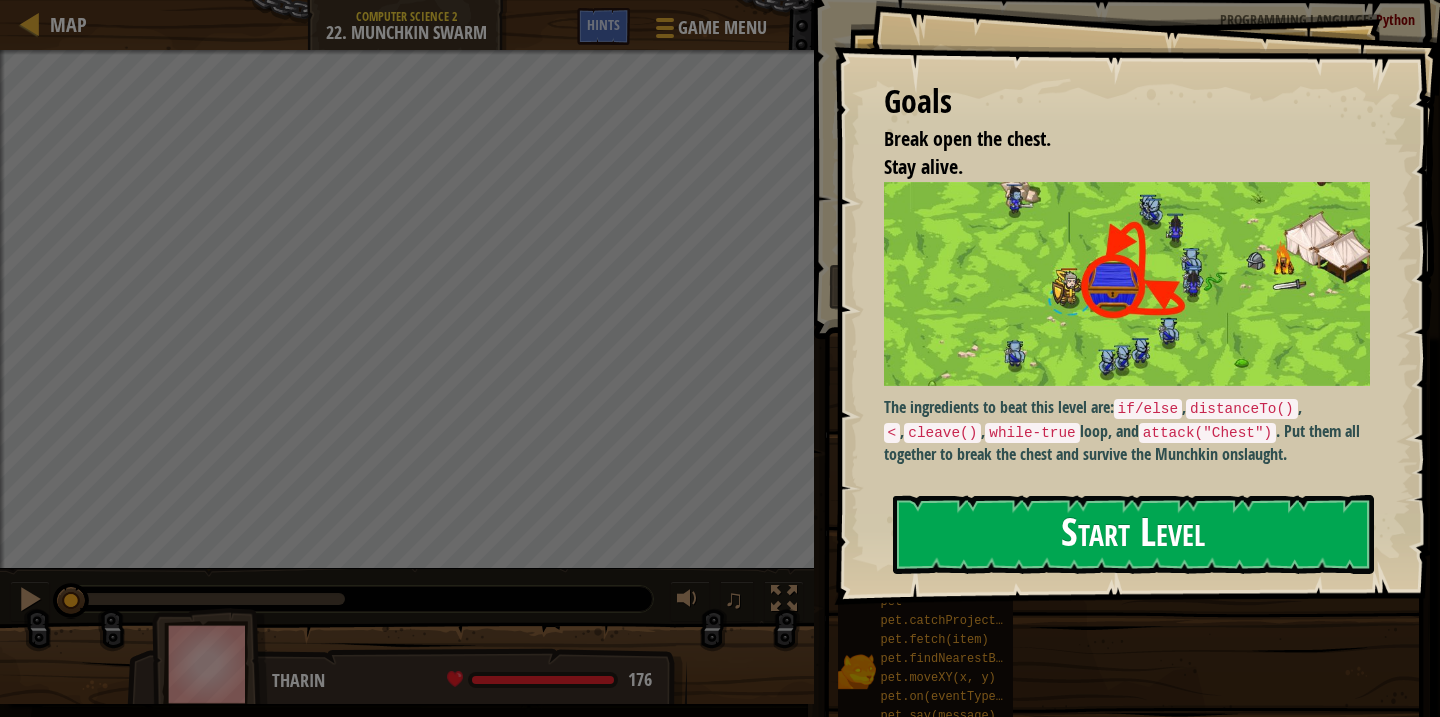 click on "Start Level" at bounding box center (1133, 534) 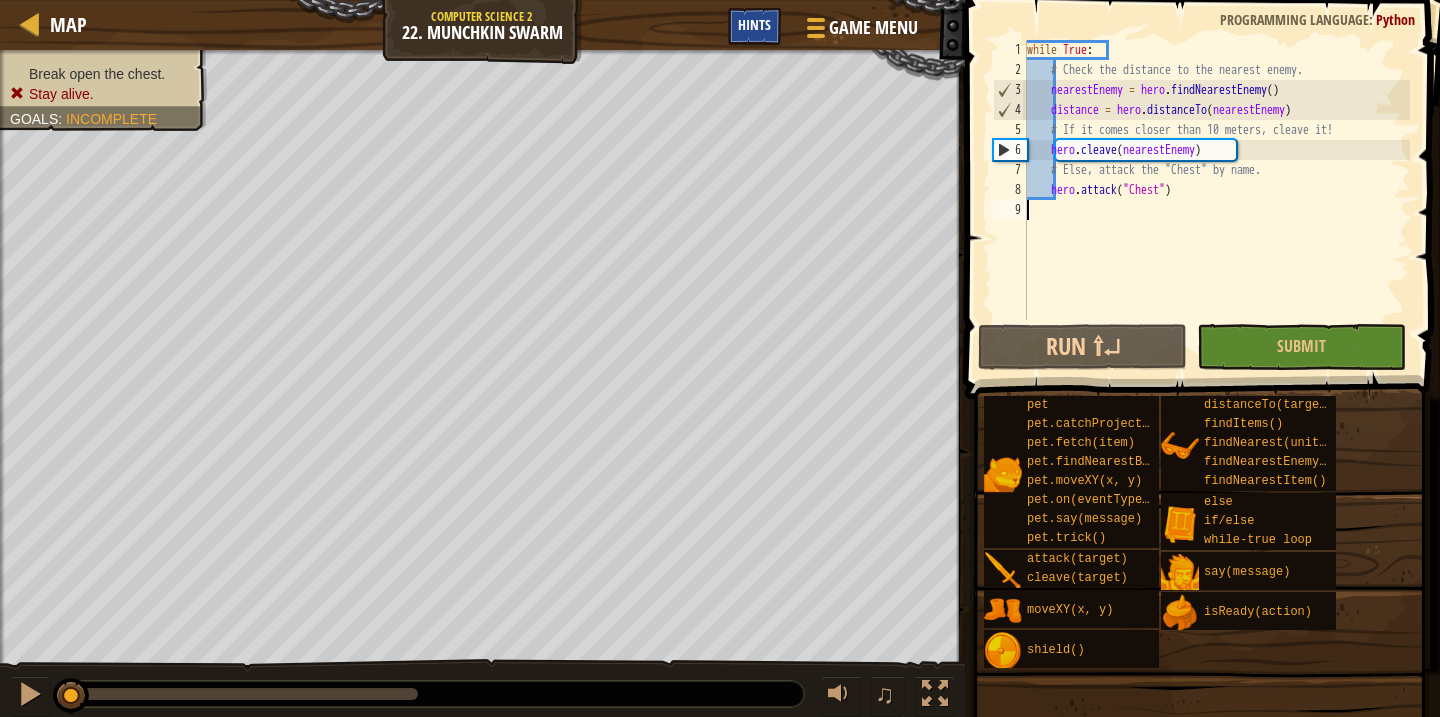 click on "Hints" at bounding box center [754, 24] 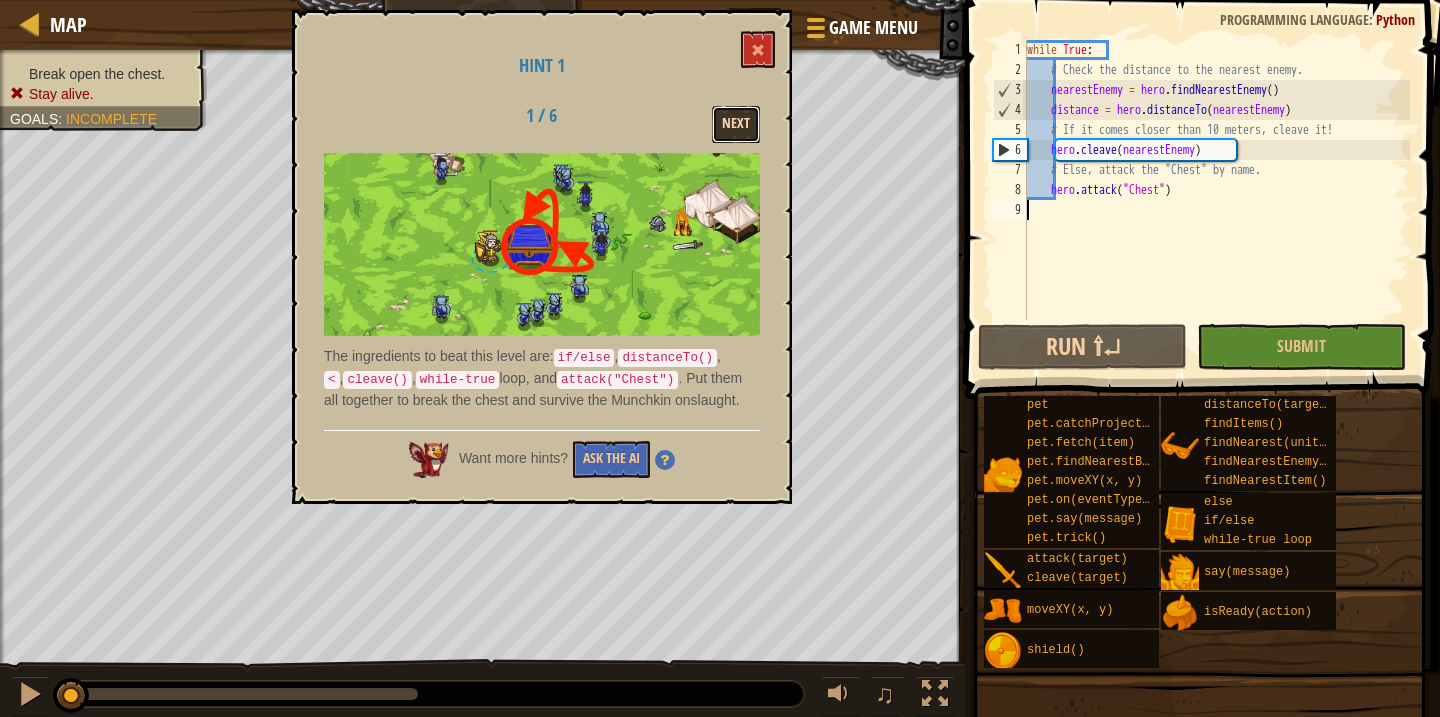 click on "Next" at bounding box center (736, 124) 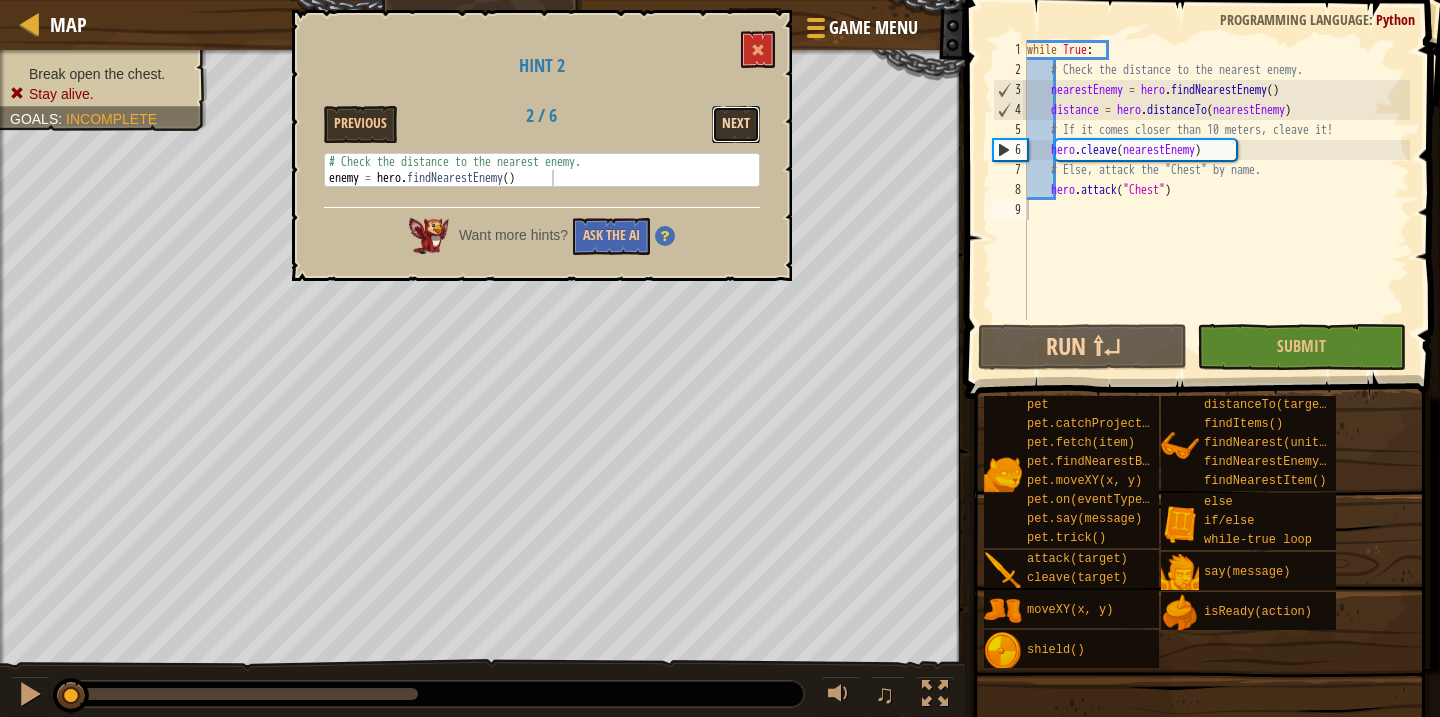 click on "Next" at bounding box center (736, 124) 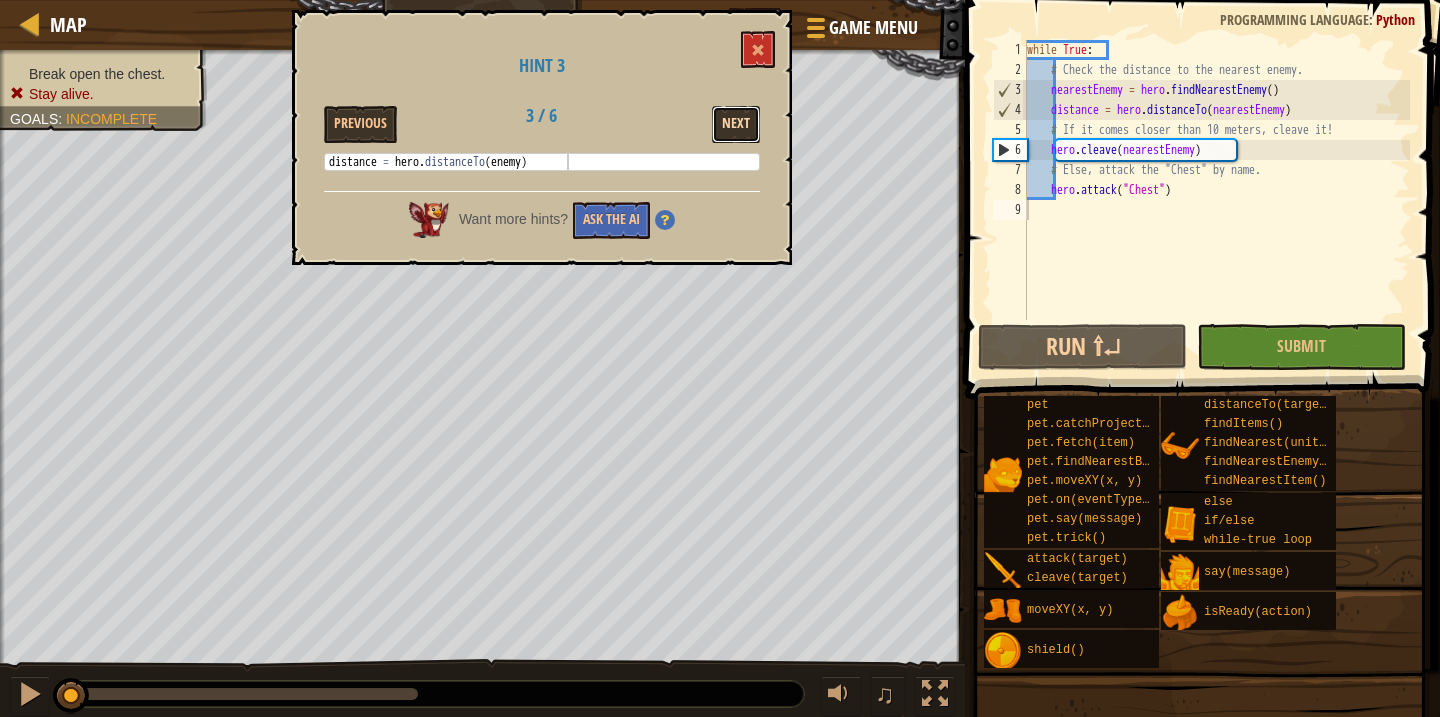 click on "Next" at bounding box center [736, 124] 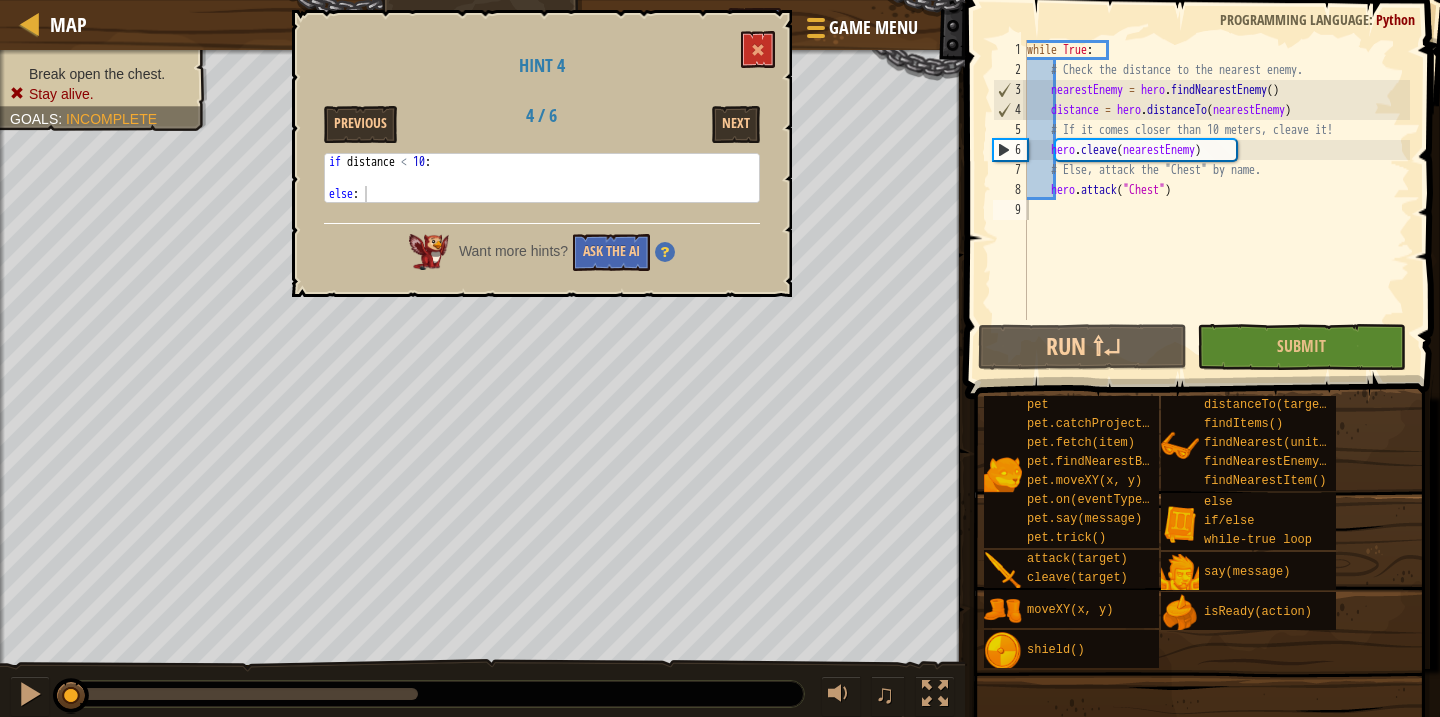 type on "hero.attack("Chest")" 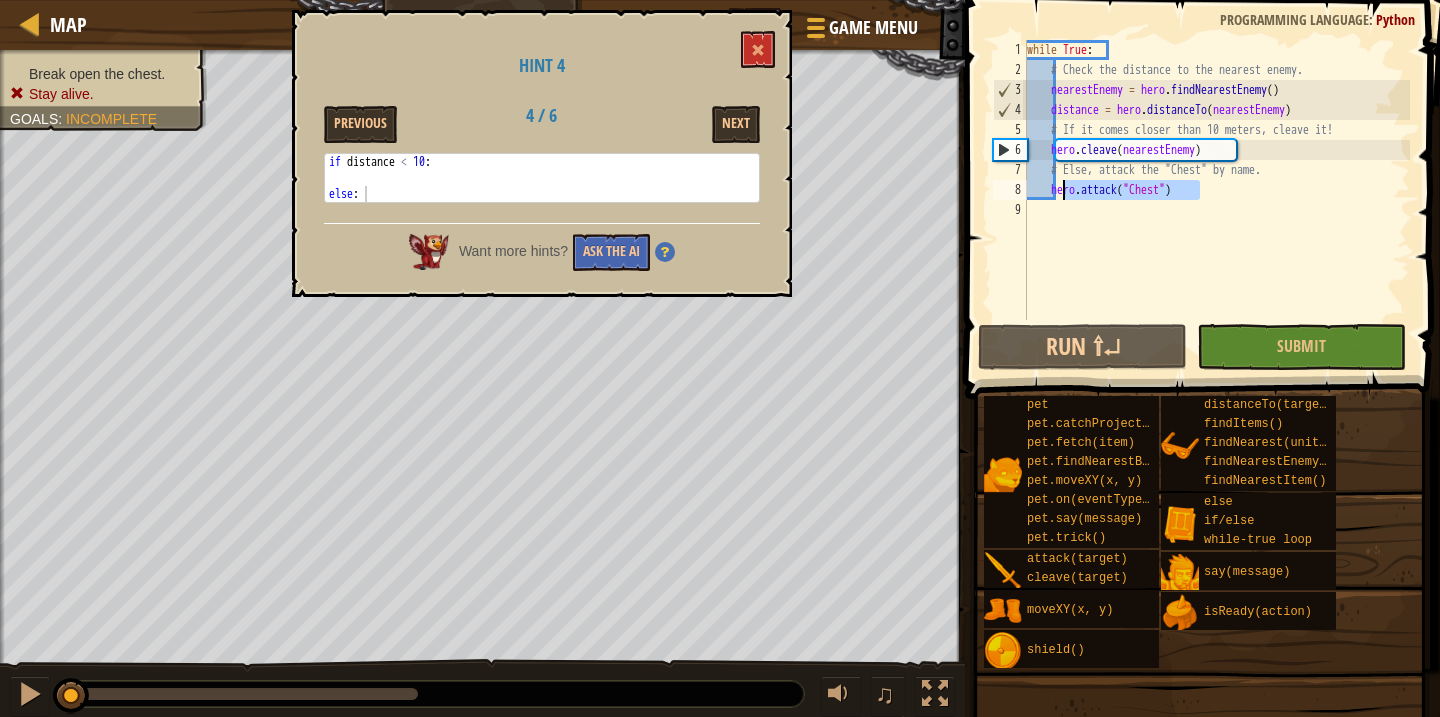 drag, startPoint x: 1214, startPoint y: 191, endPoint x: 1058, endPoint y: 183, distance: 156.20499 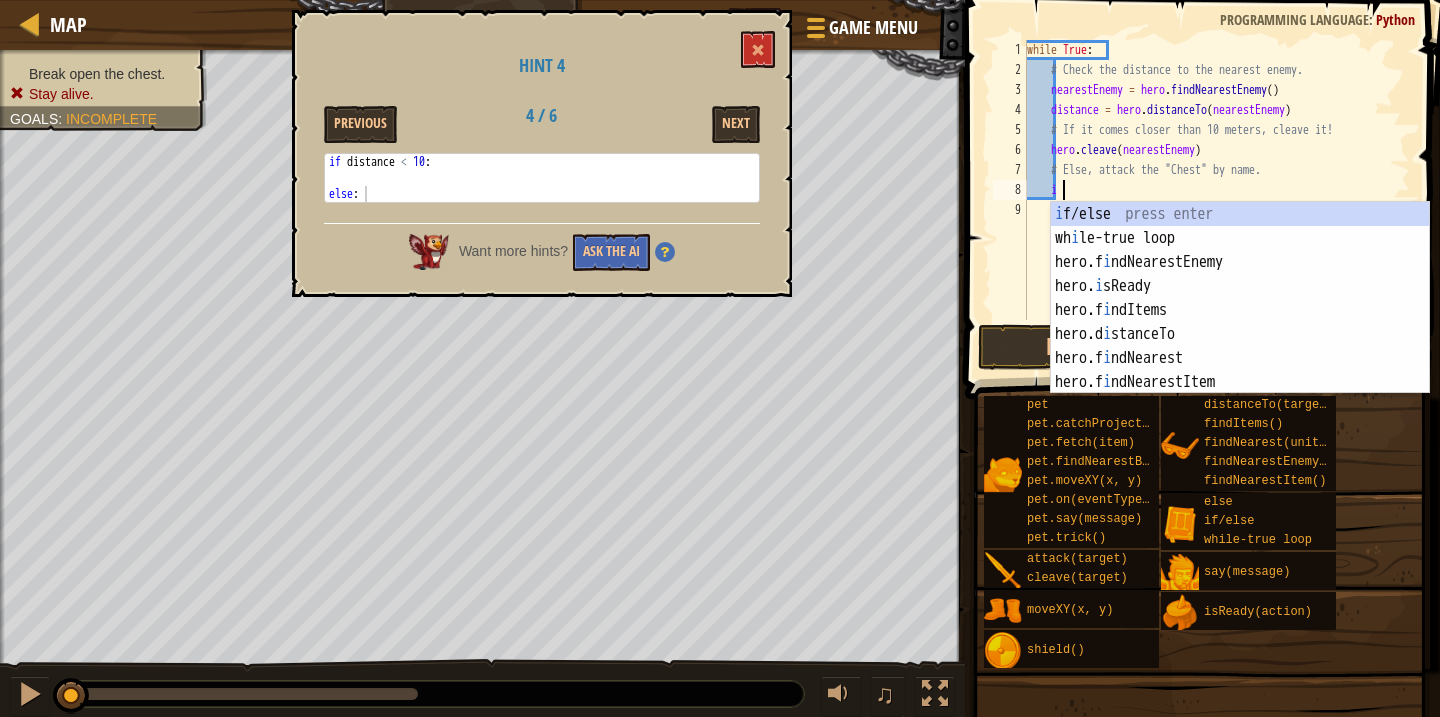 scroll, scrollTop: 9, scrollLeft: 2, axis: both 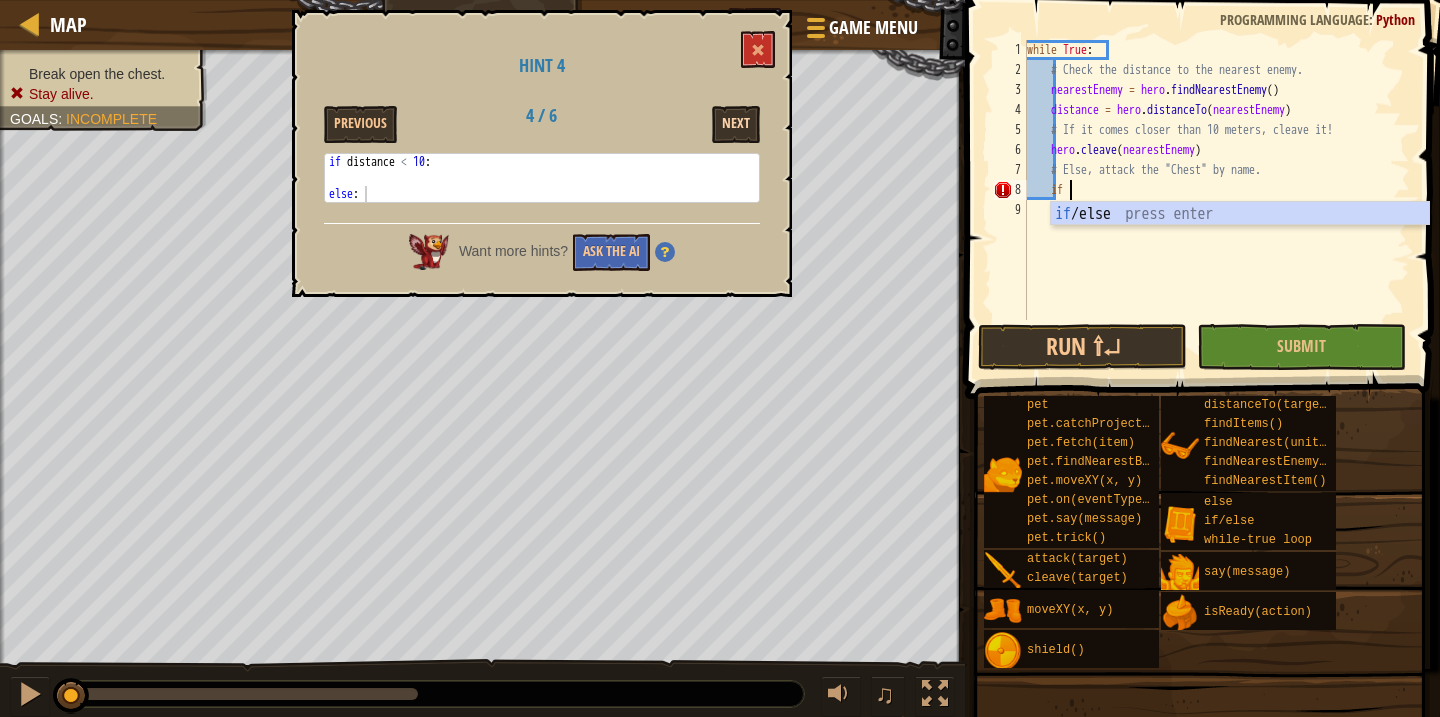 type on "if" 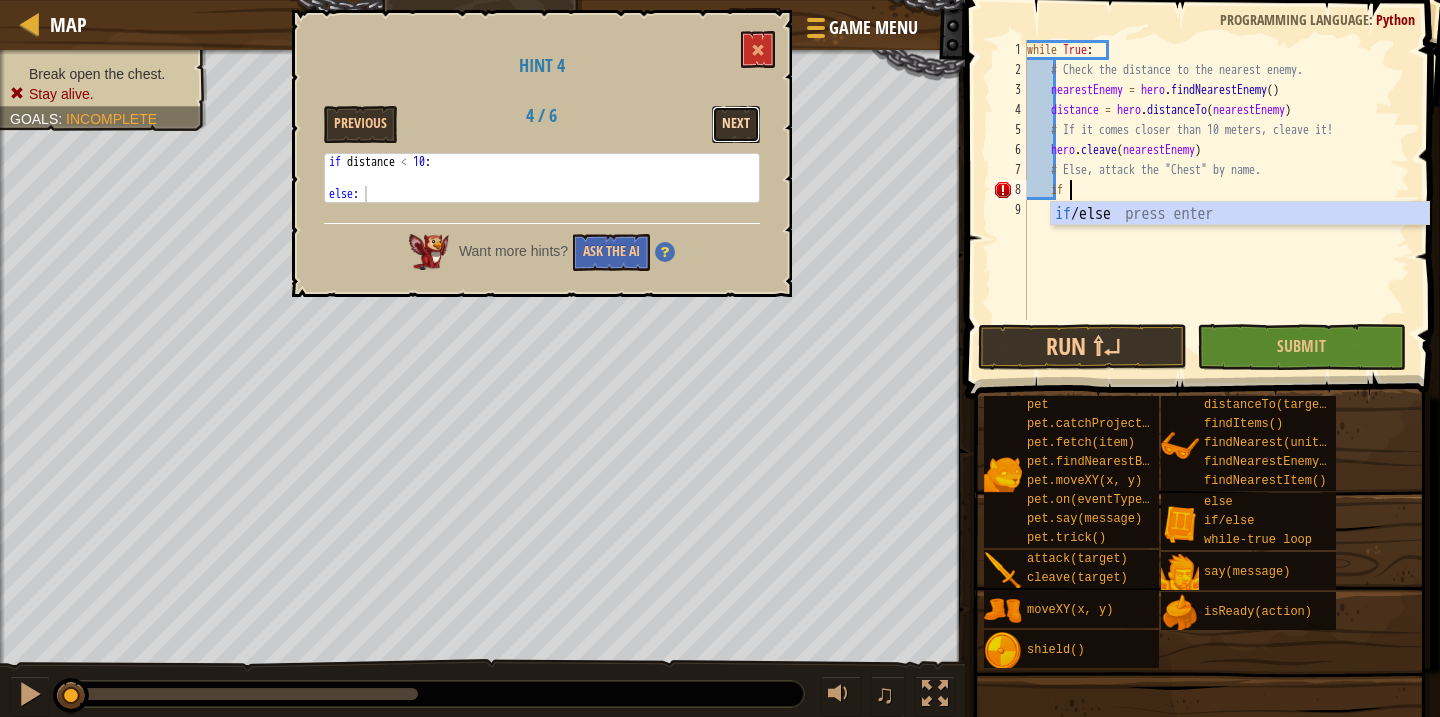click on "Next" at bounding box center [736, 124] 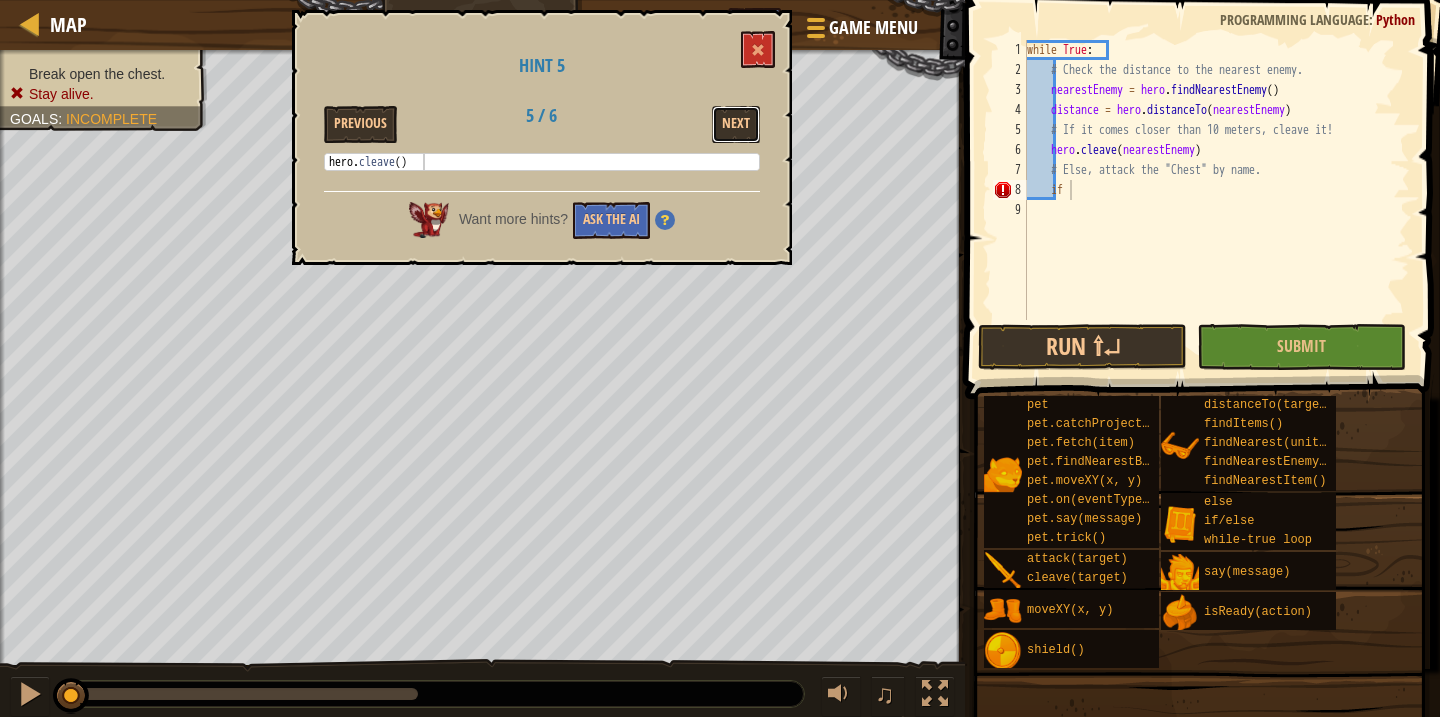 click on "Next" at bounding box center [736, 124] 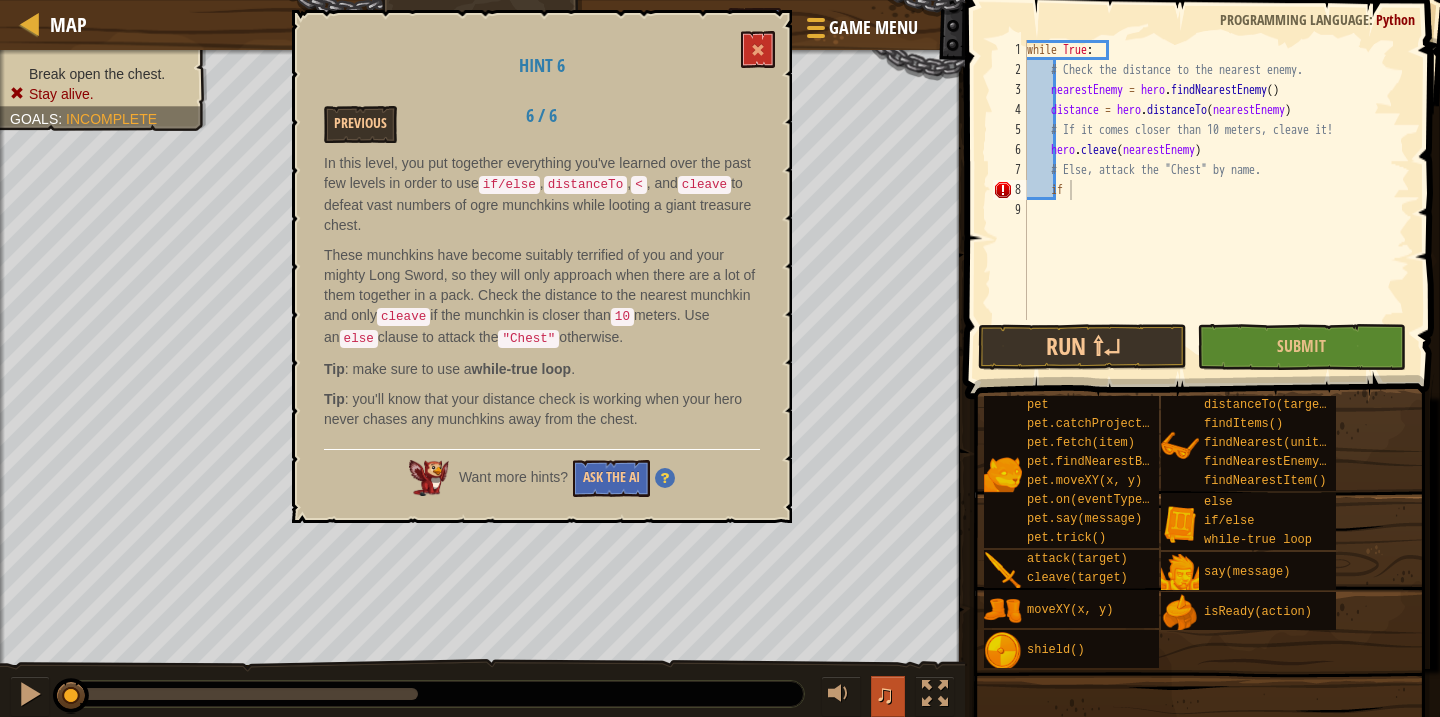 click on "♫" at bounding box center [885, 694] 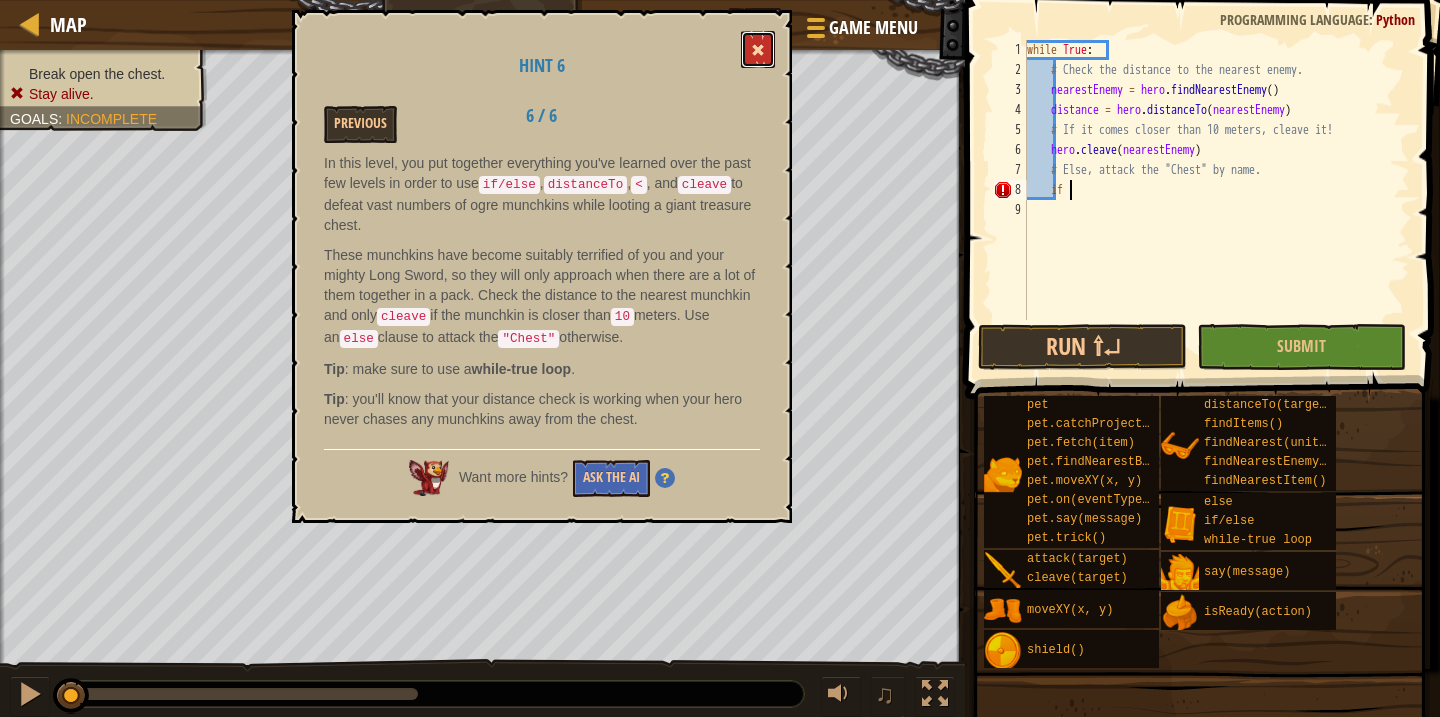 click at bounding box center [758, 49] 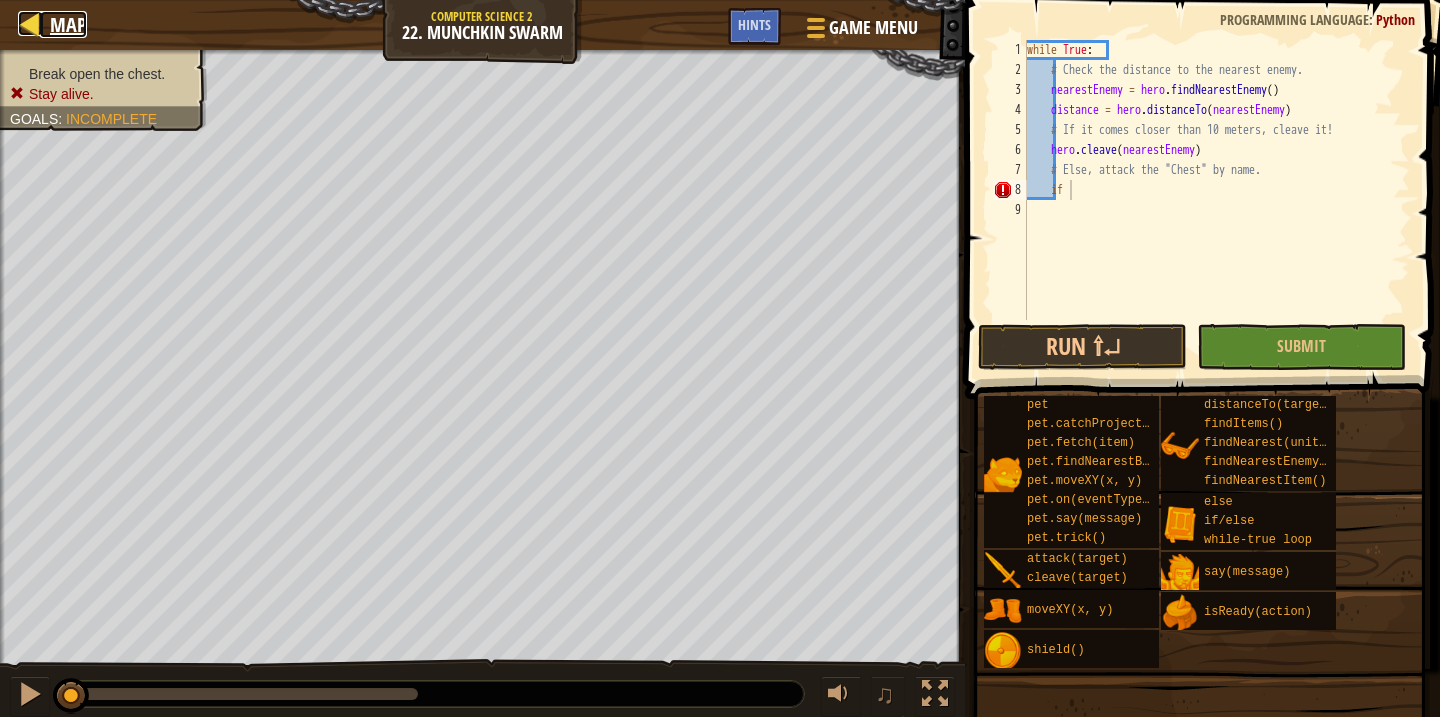 click on "Map" at bounding box center [63, 24] 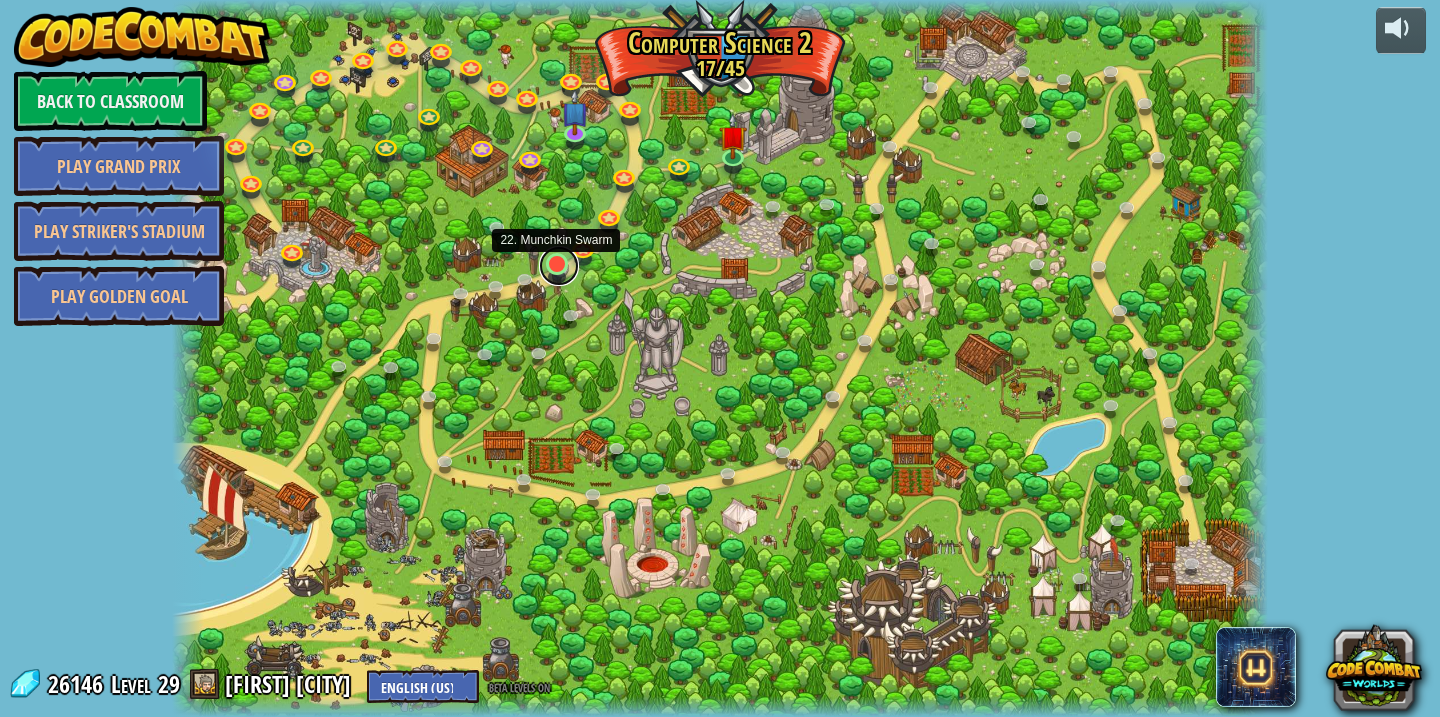 click at bounding box center (559, 266) 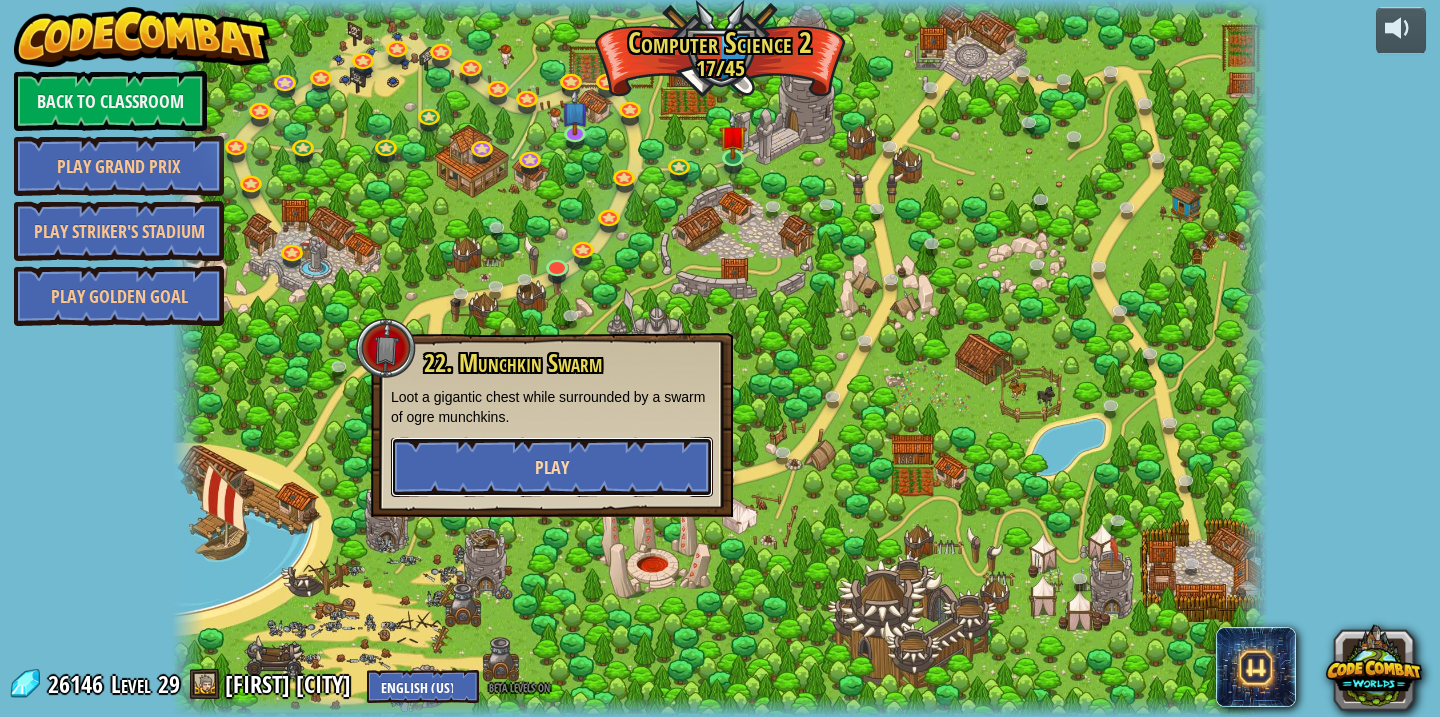 click on "Play" at bounding box center (552, 467) 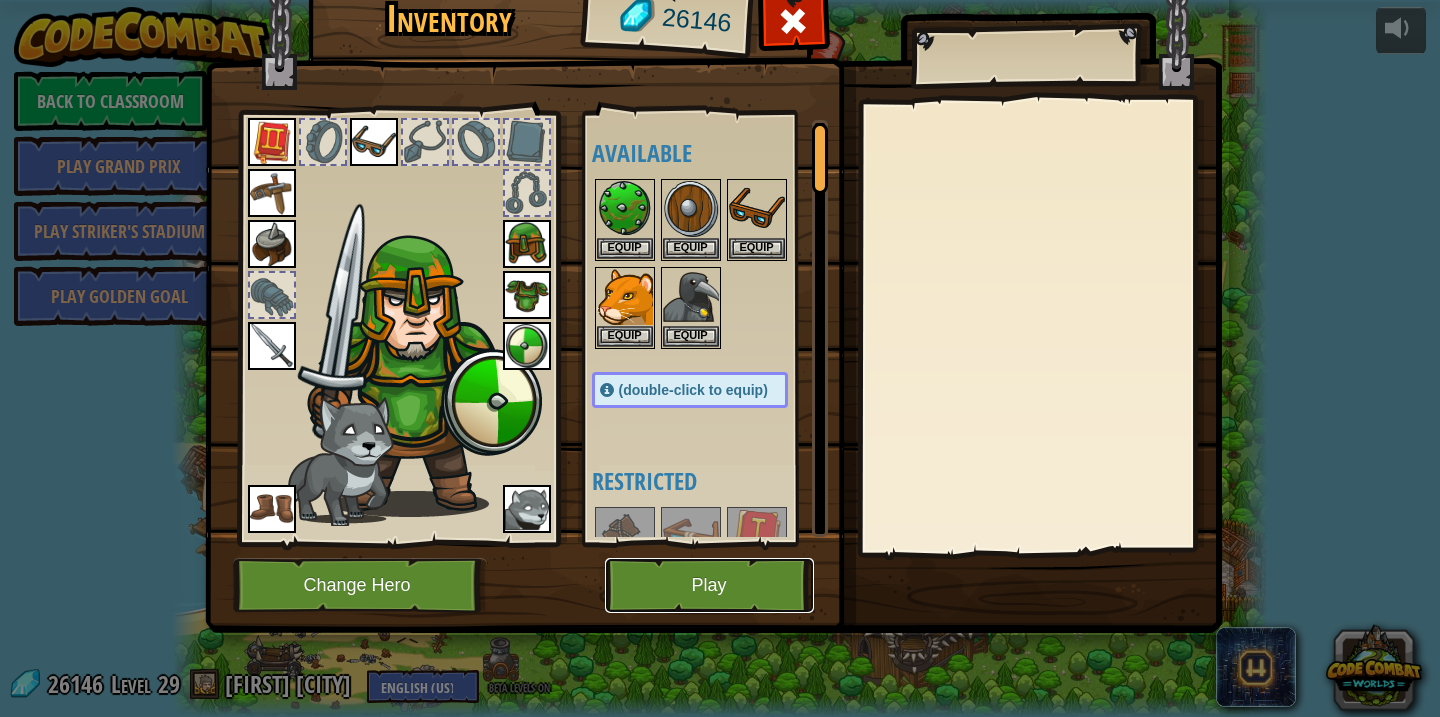 click on "Play" at bounding box center (709, 585) 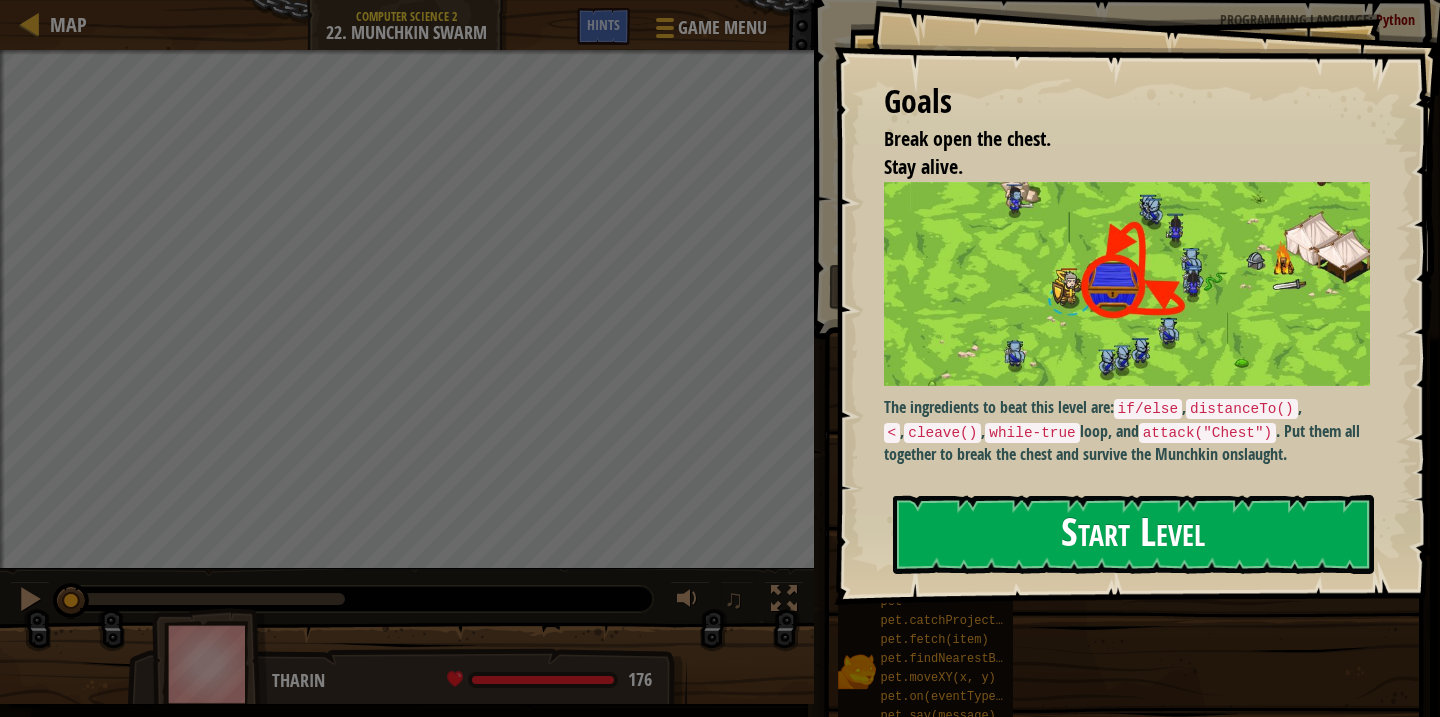 click on "Start Level" at bounding box center (1133, 534) 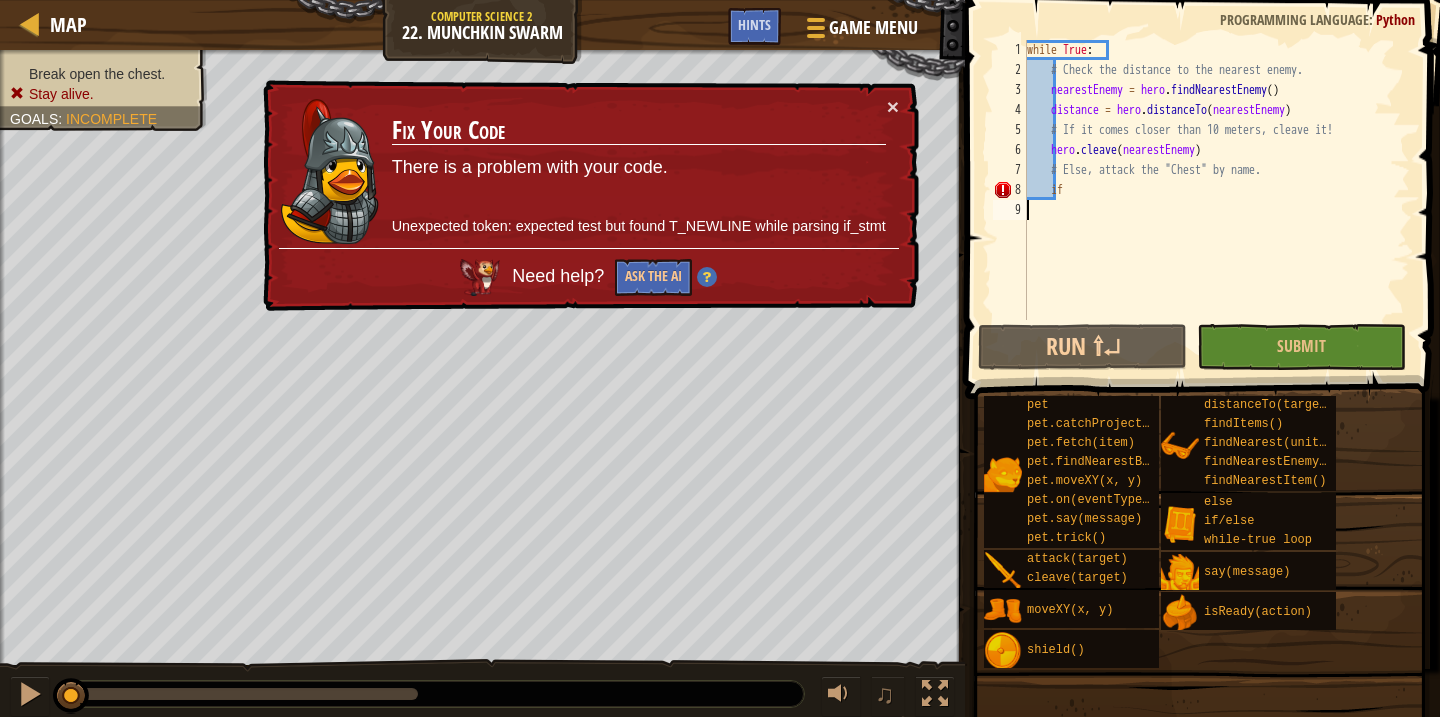 click on "while   True :      # Check the distance to the nearest enemy.      nearestEnemy   =   hero . findNearestEnemy ( )      distance   =   hero . distanceTo ( nearestEnemy )      # If it comes closer than 10 meters, cleave it!      hero . cleave ( nearestEnemy )      # Else, attack the "Chest" by name.      if" at bounding box center [1216, 200] 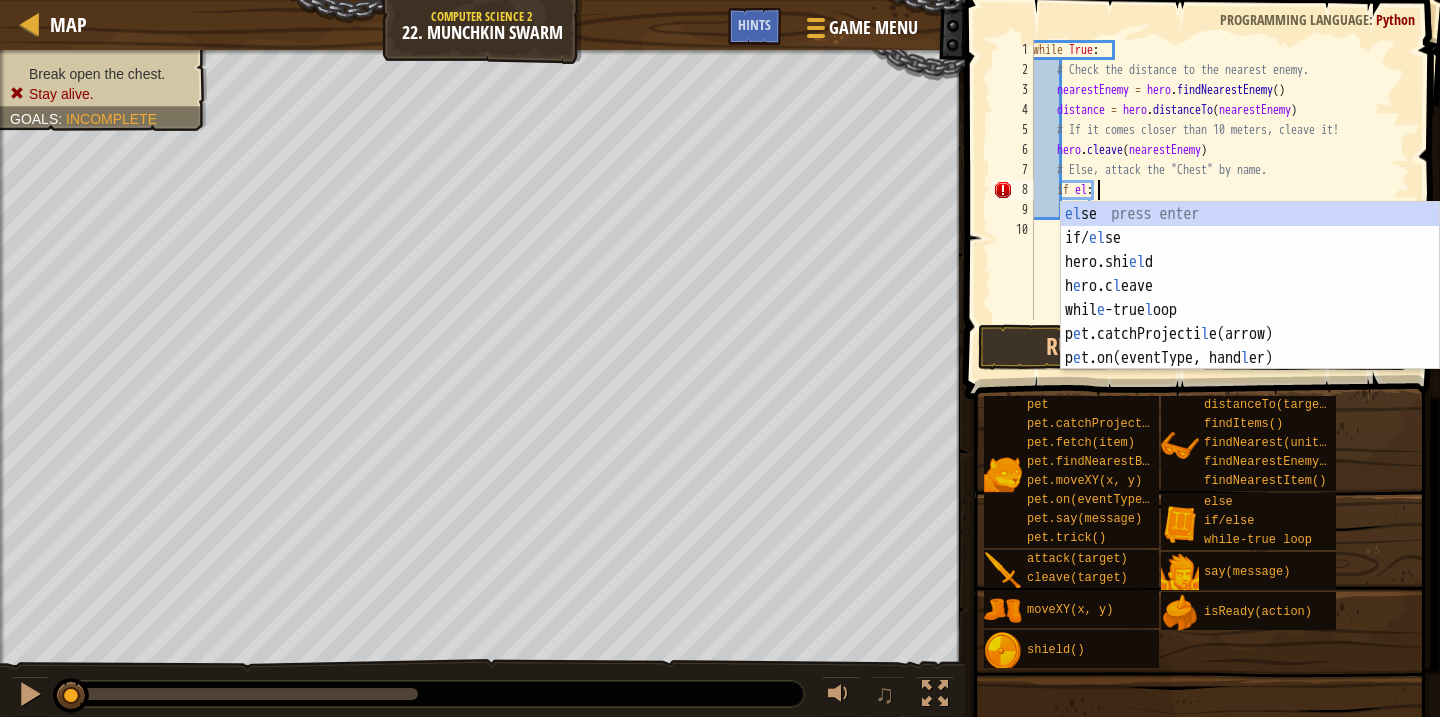 scroll, scrollTop: 9, scrollLeft: 6, axis: both 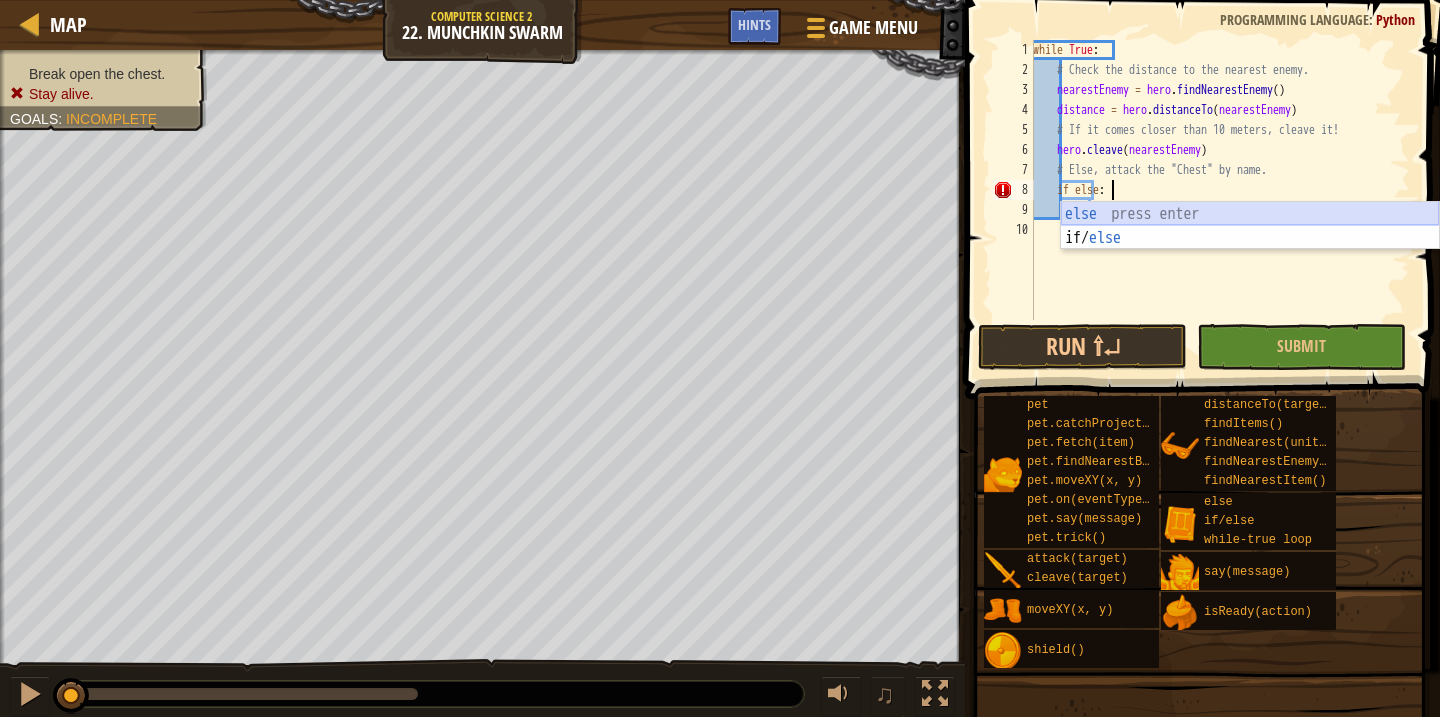 click on "else press enter if/ else press enter" at bounding box center [1250, 250] 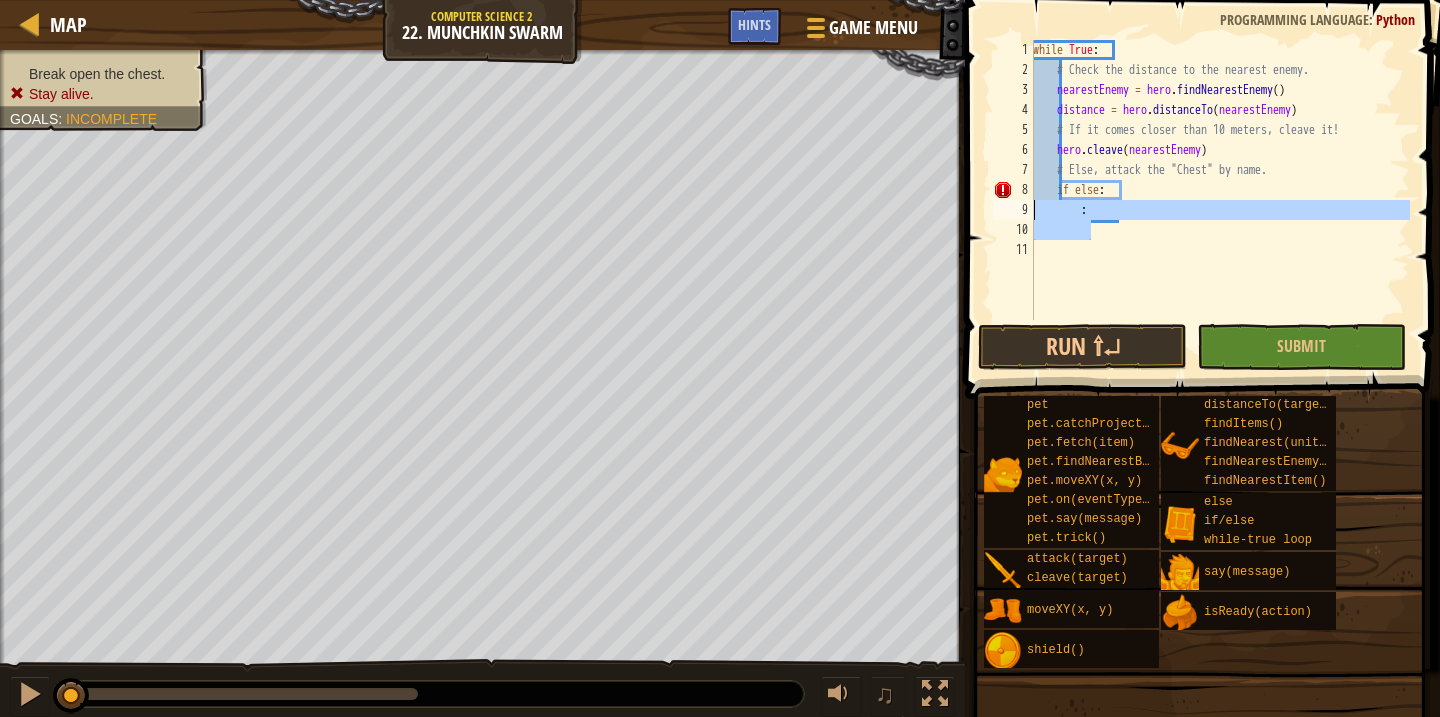 drag, startPoint x: 1120, startPoint y: 235, endPoint x: 1006, endPoint y: 201, distance: 118.96218 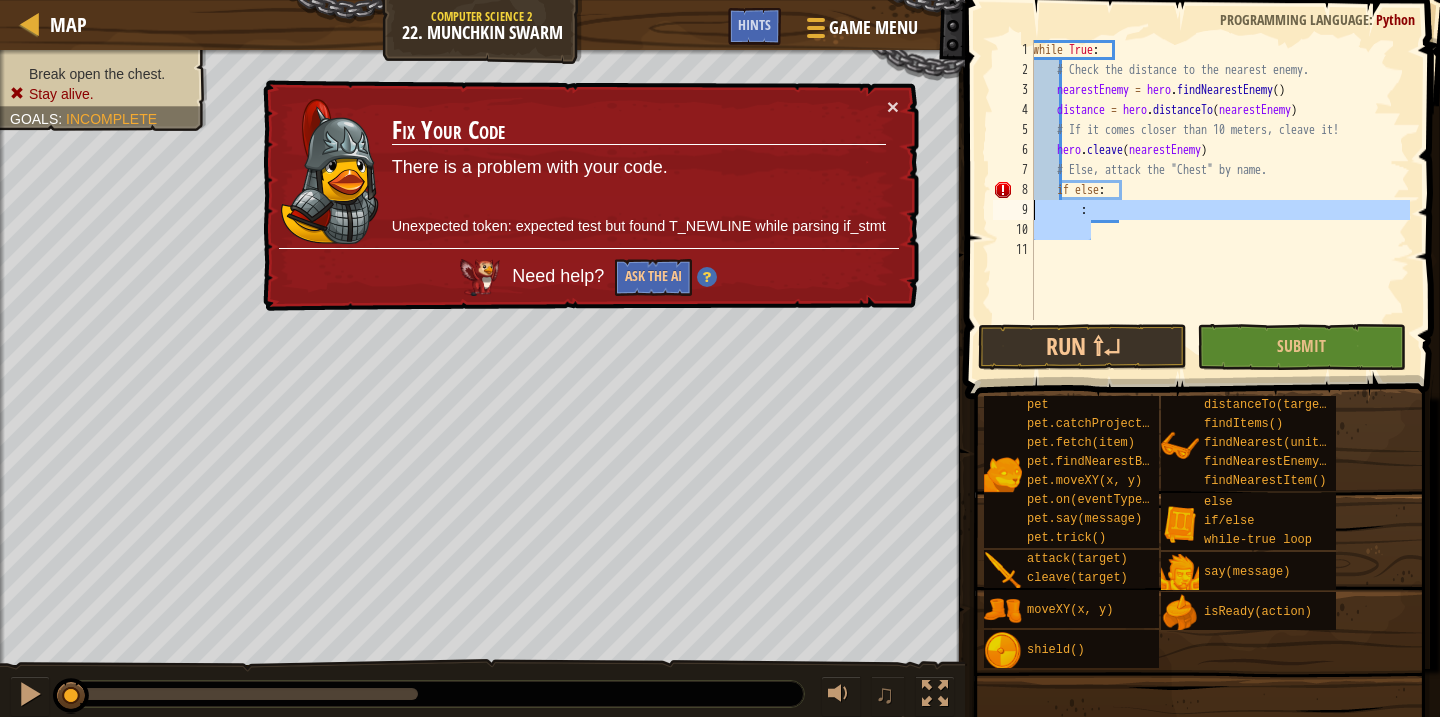 scroll, scrollTop: 9, scrollLeft: 0, axis: vertical 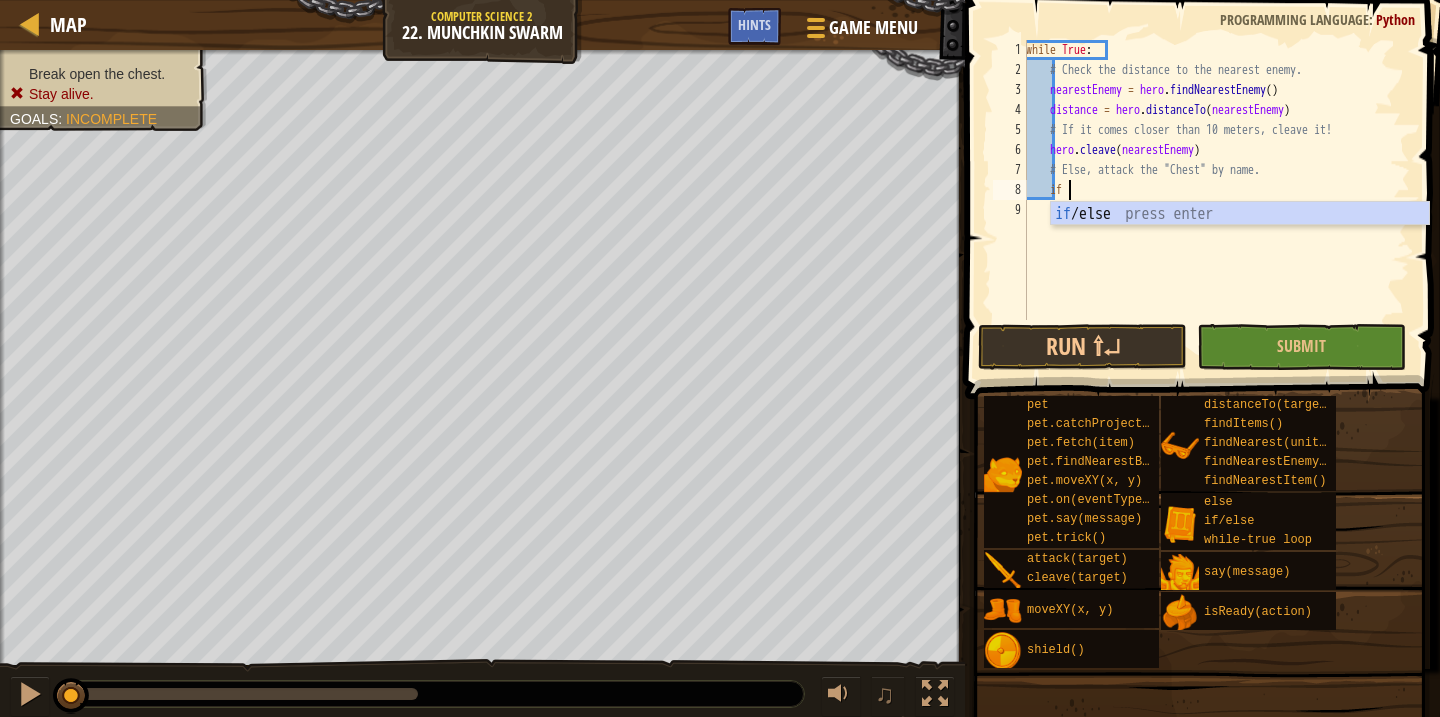type on "i" 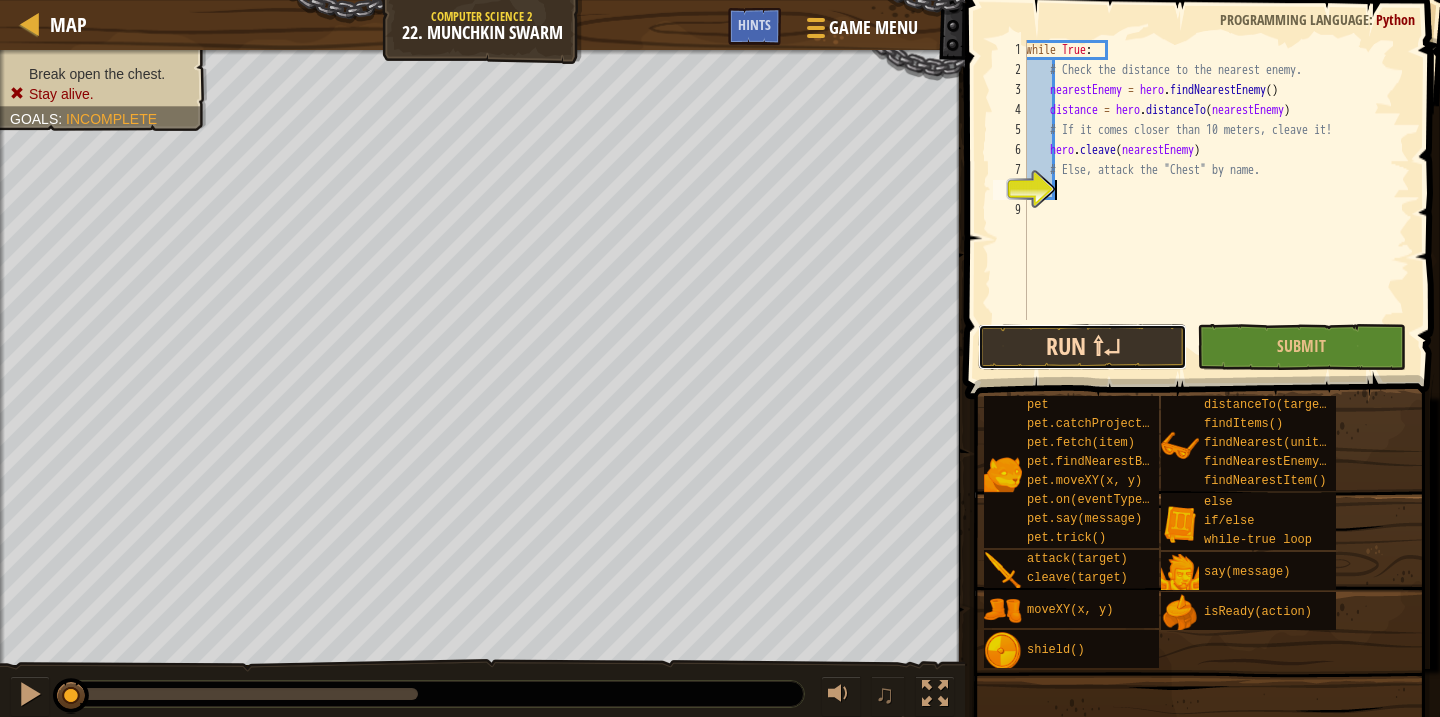 click on "Run ⇧↵" at bounding box center (1082, 347) 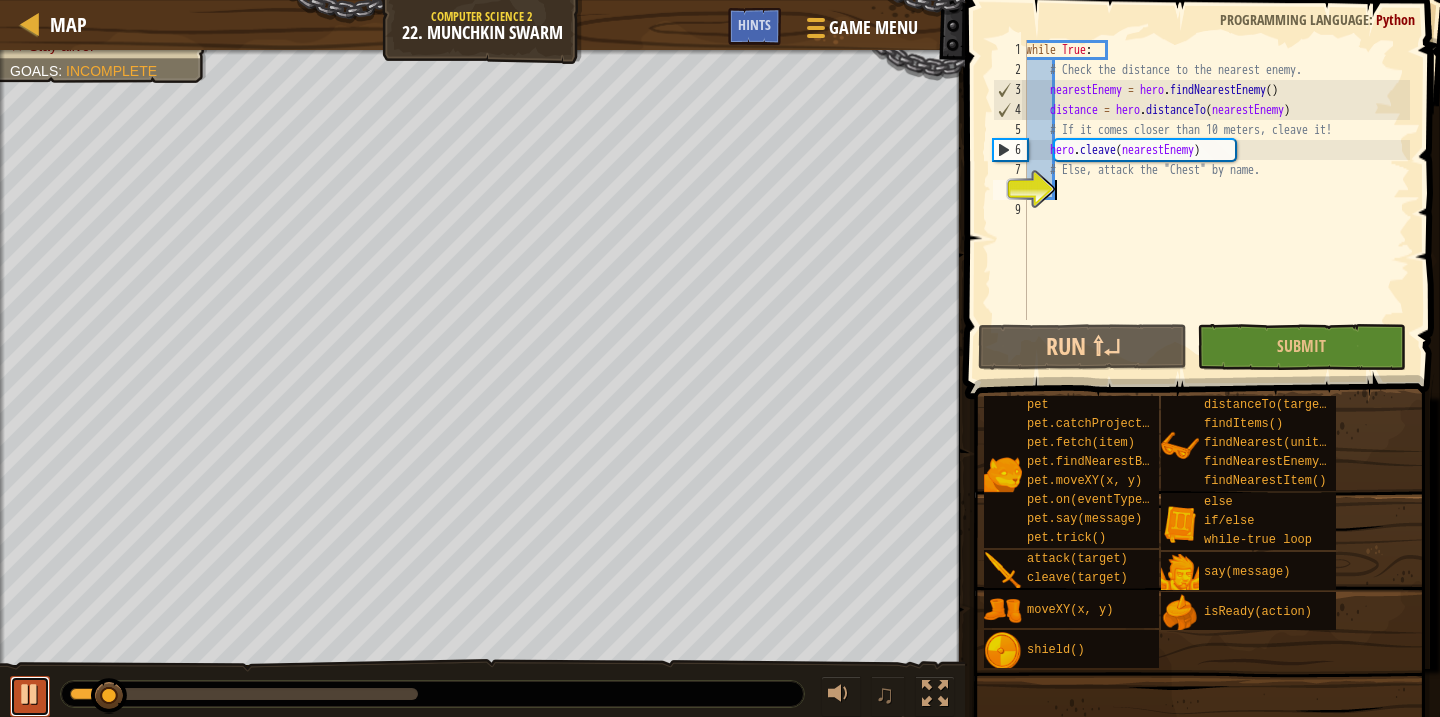 click at bounding box center (30, 694) 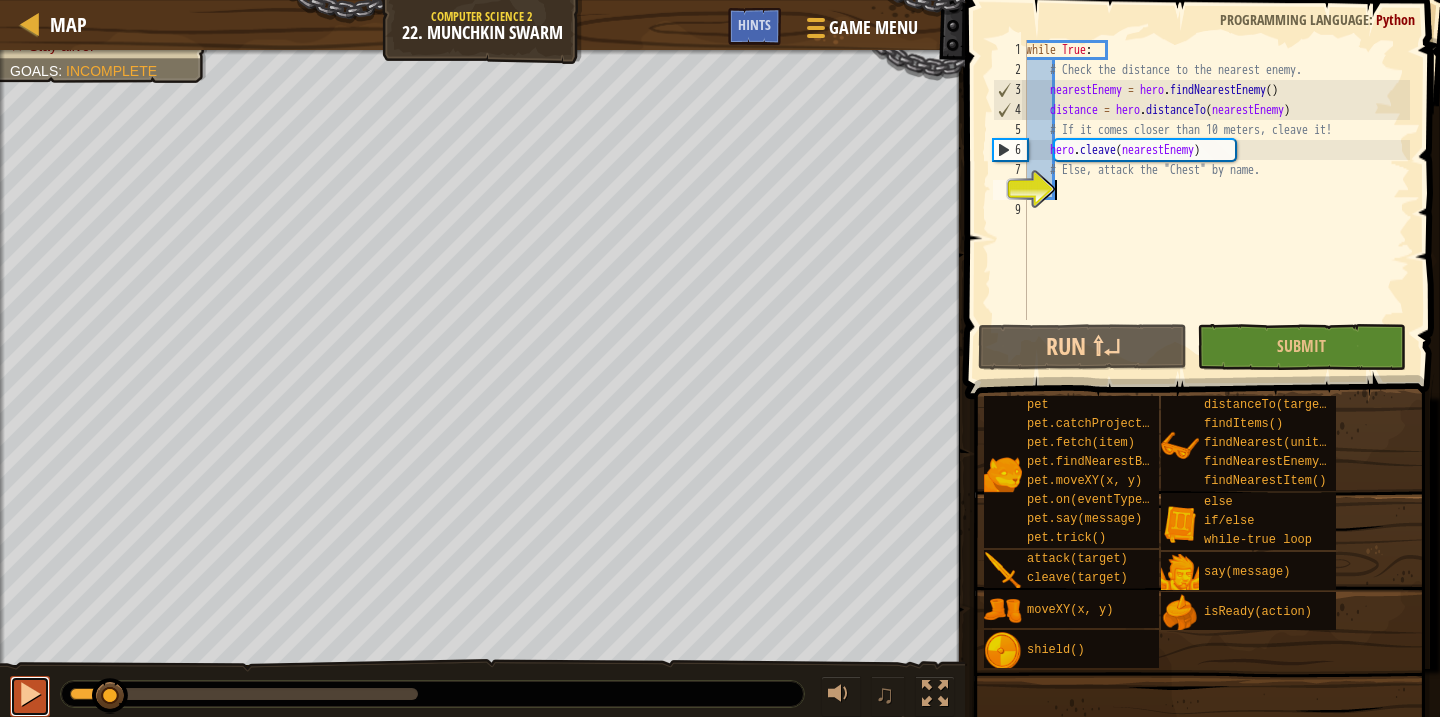 click at bounding box center (30, 694) 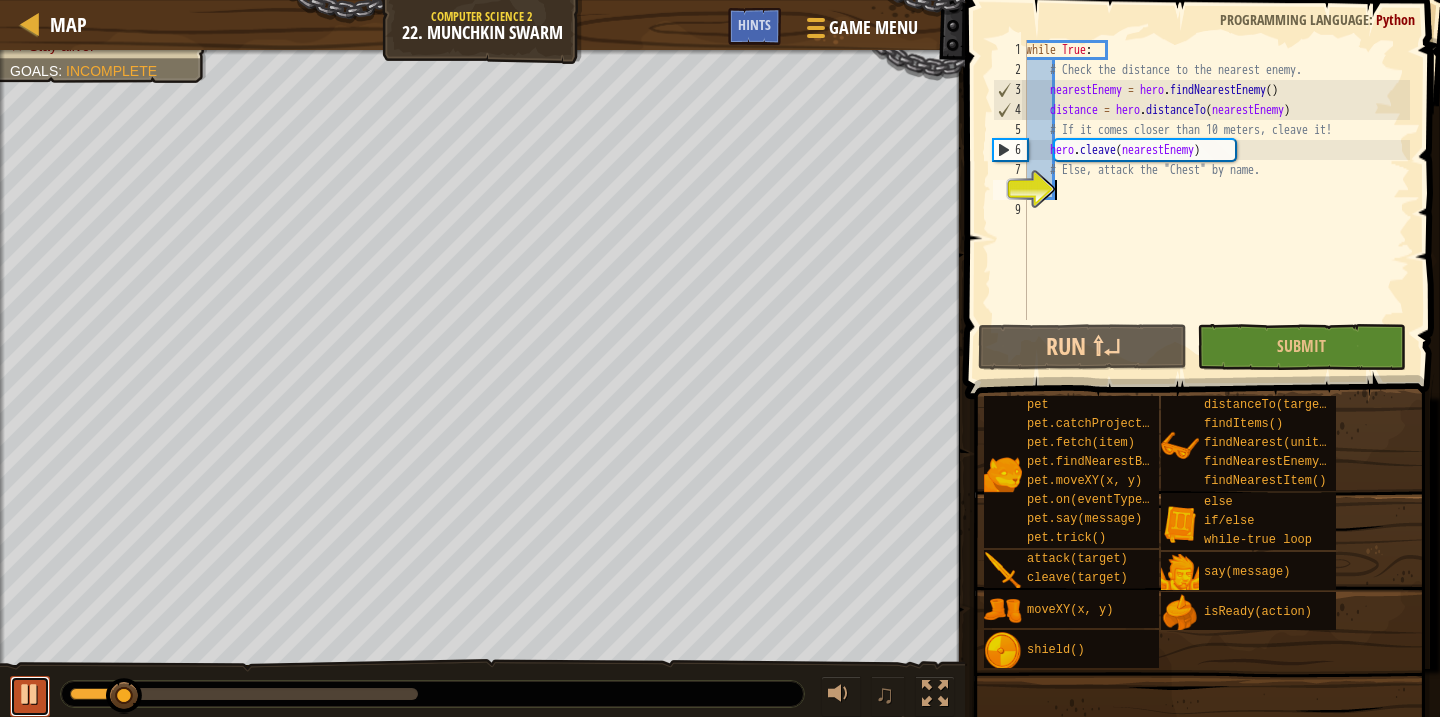 click at bounding box center (30, 694) 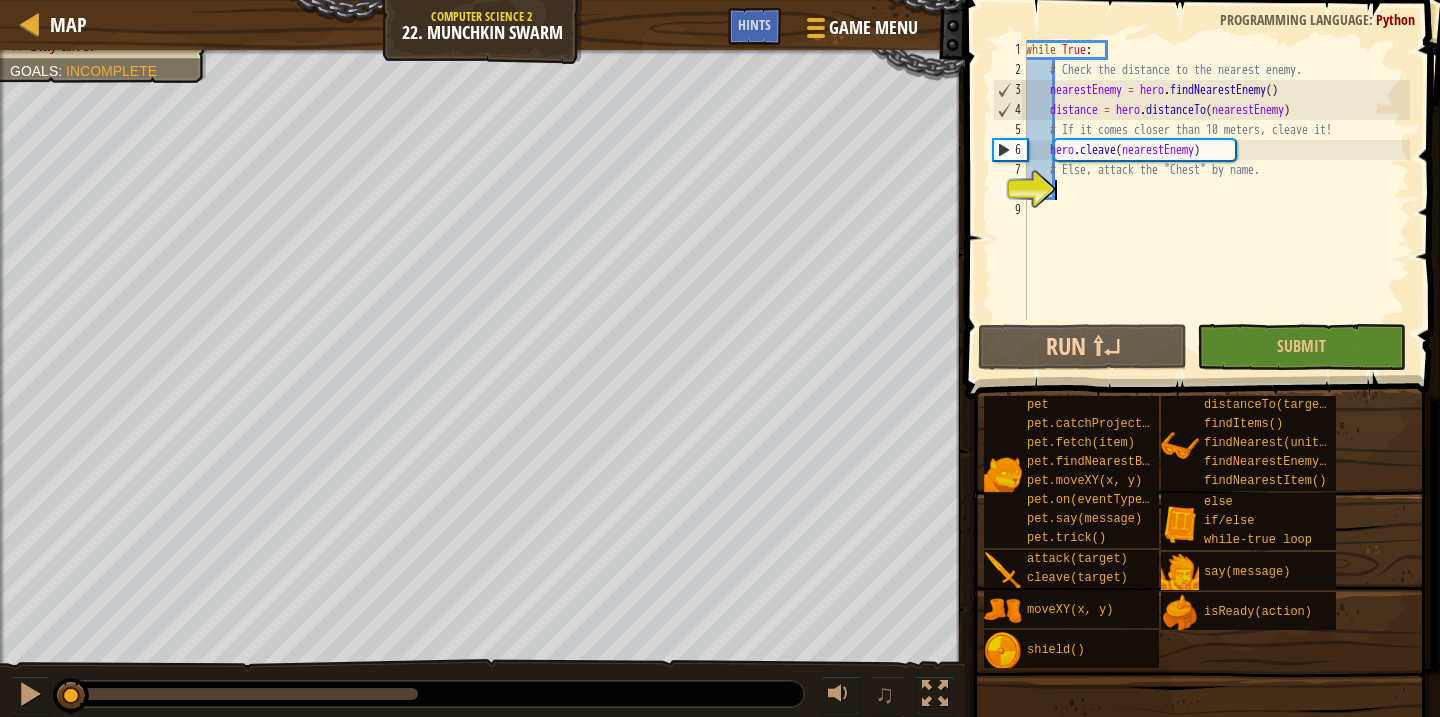 drag, startPoint x: 124, startPoint y: 696, endPoint x: 0, endPoint y: 692, distance: 124.0645 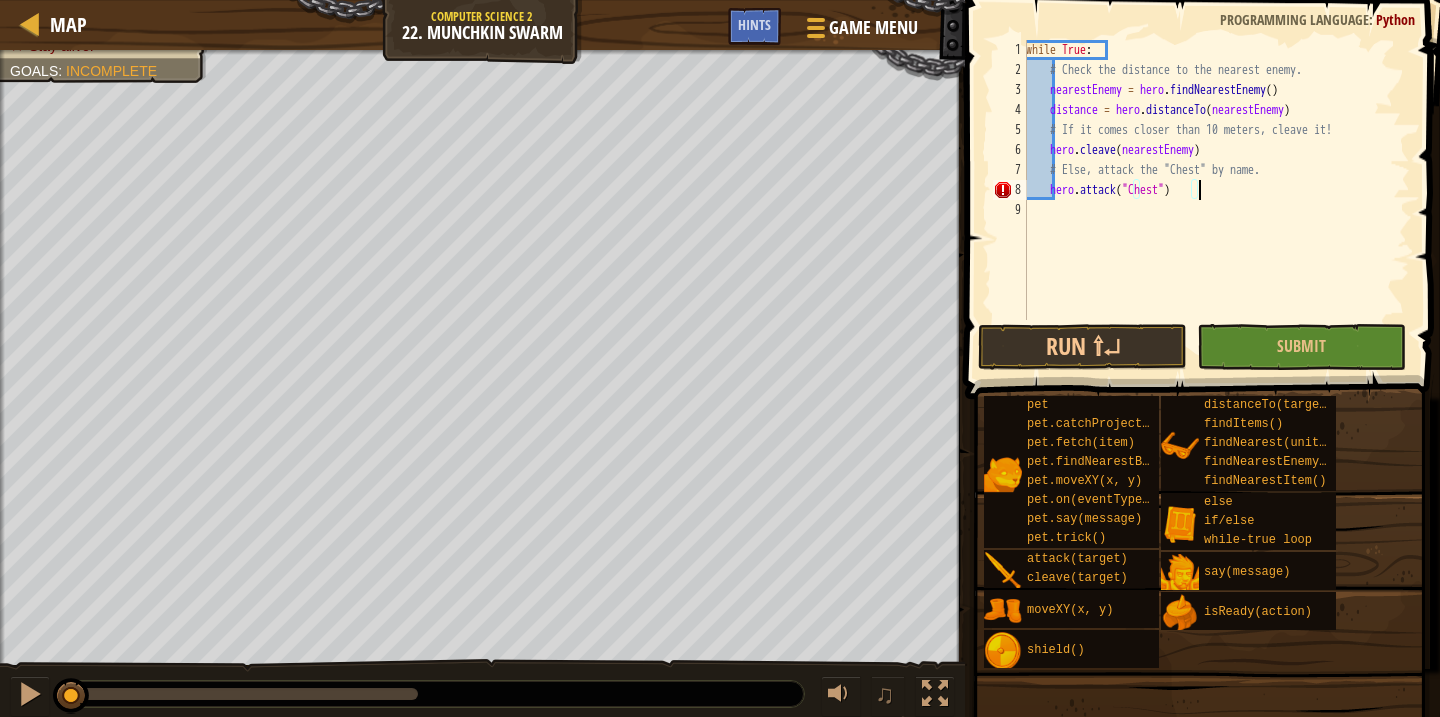 scroll, scrollTop: 9, scrollLeft: 13, axis: both 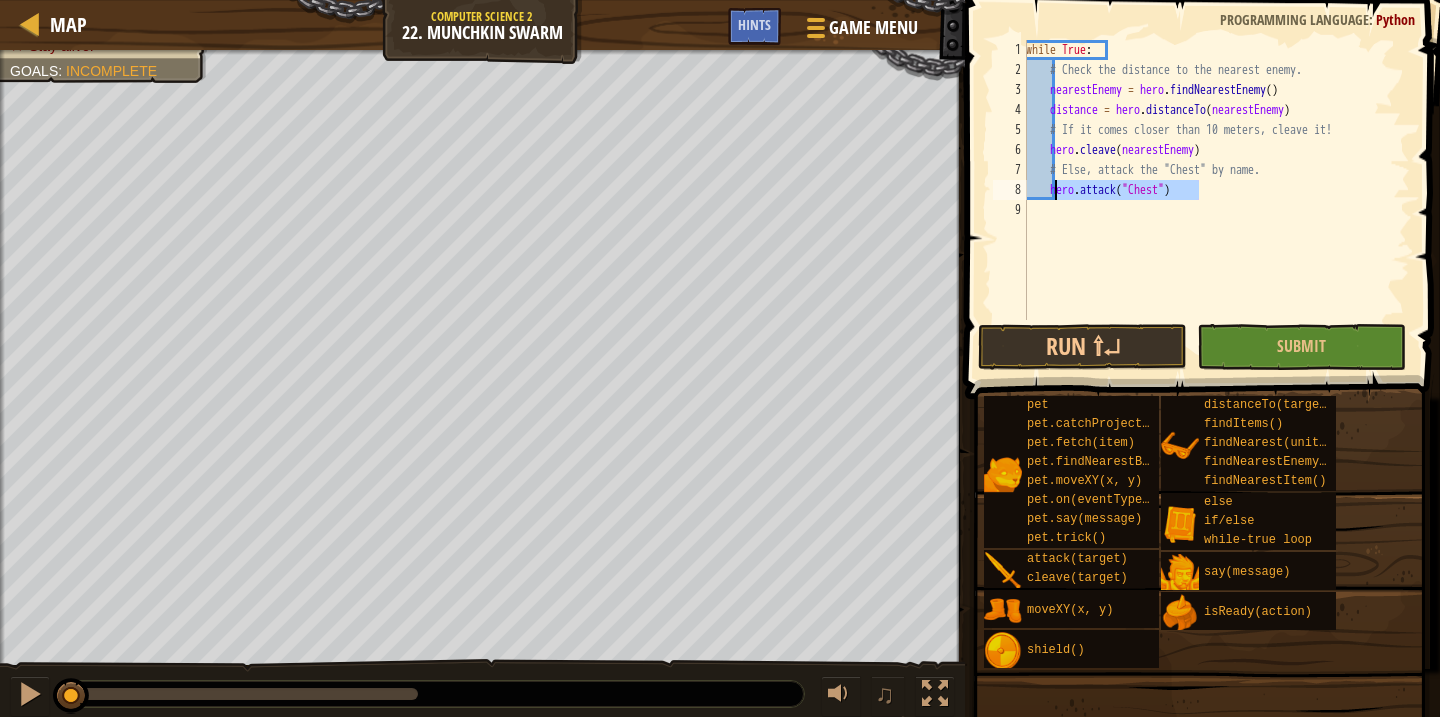 drag, startPoint x: 1215, startPoint y: 190, endPoint x: 1055, endPoint y: 193, distance: 160.02812 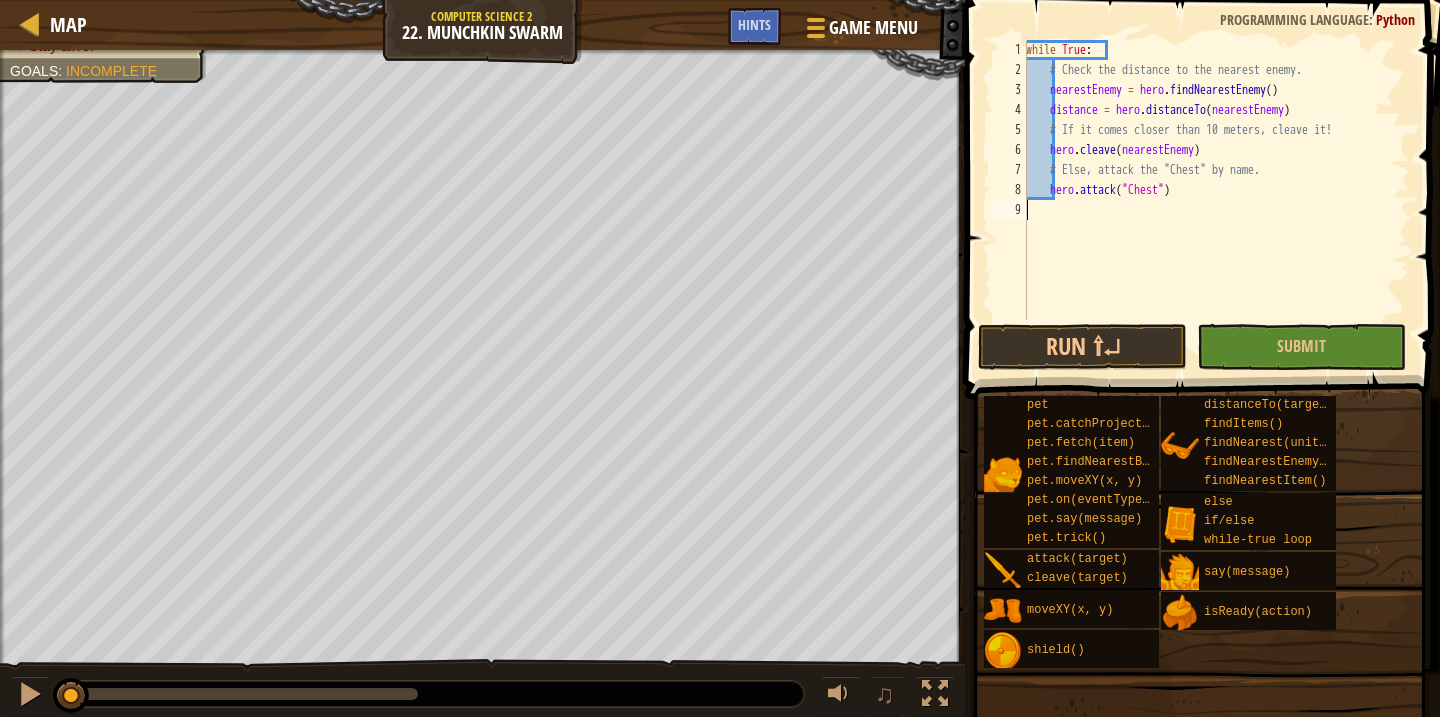 click on "while   True :      # Check the distance to the nearest enemy.      nearestEnemy   =   hero . findNearestEnemy ( )      distance   =   hero . distanceTo ( nearestEnemy )      # If it comes closer than 10 meters, cleave it!      hero . cleave ( nearestEnemy )      # Else, attack the "Chest" by name.      hero . attack ( "Chest" )" at bounding box center (1216, 200) 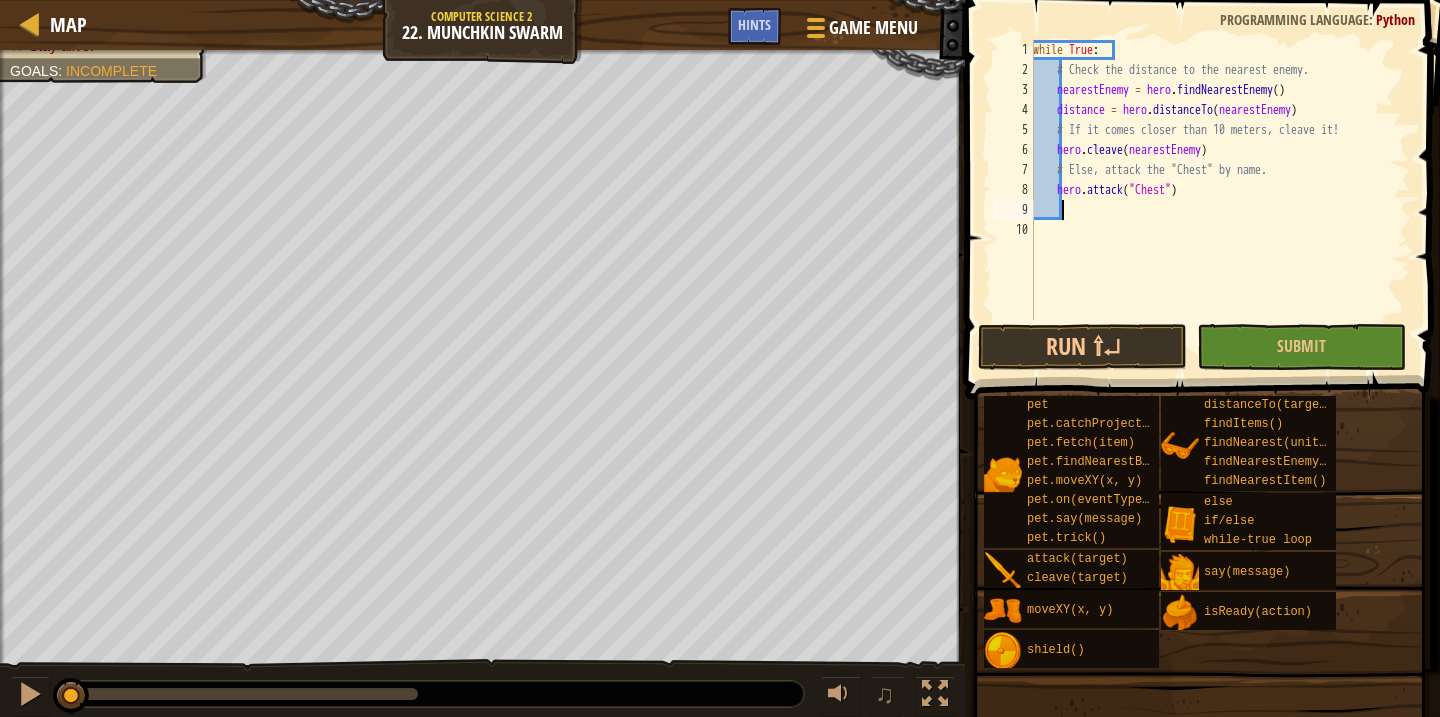 paste on "hero.attack("Chest")" 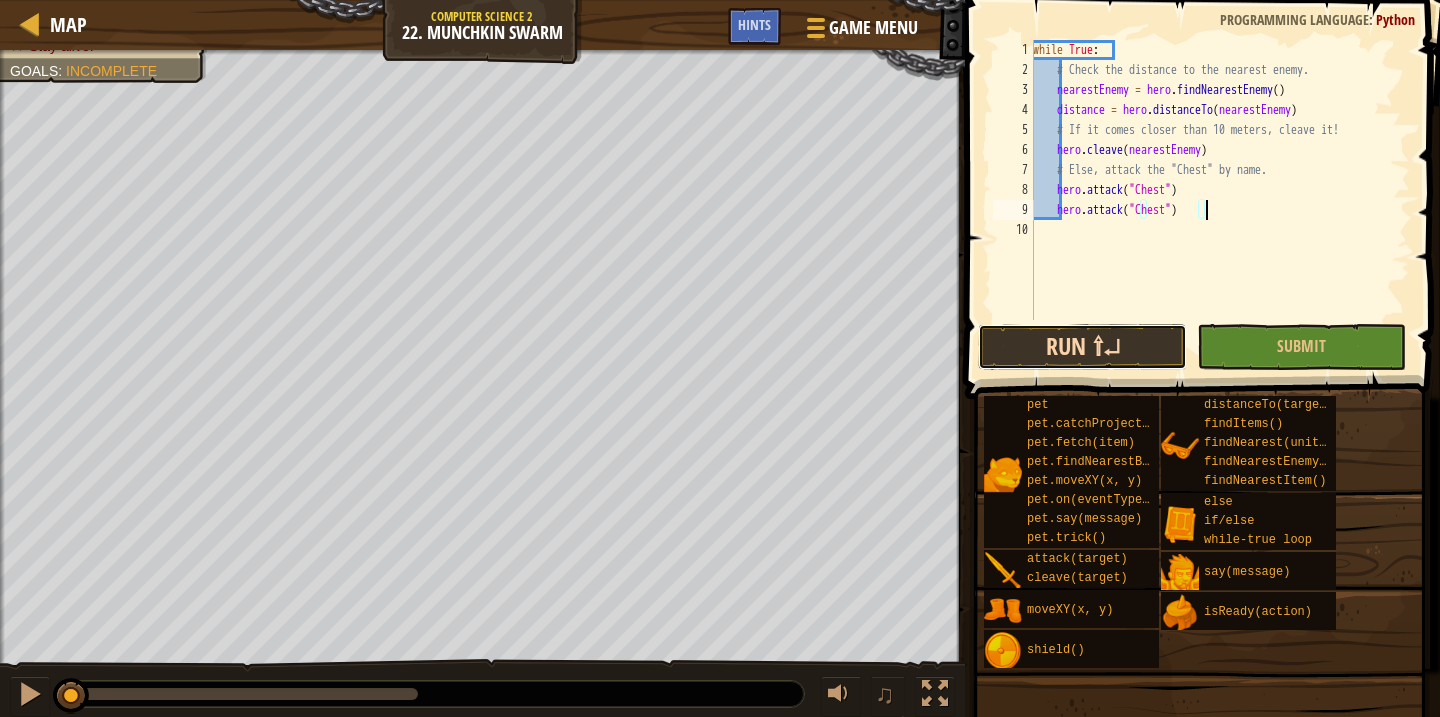 click on "Run ⇧↵" at bounding box center (1082, 347) 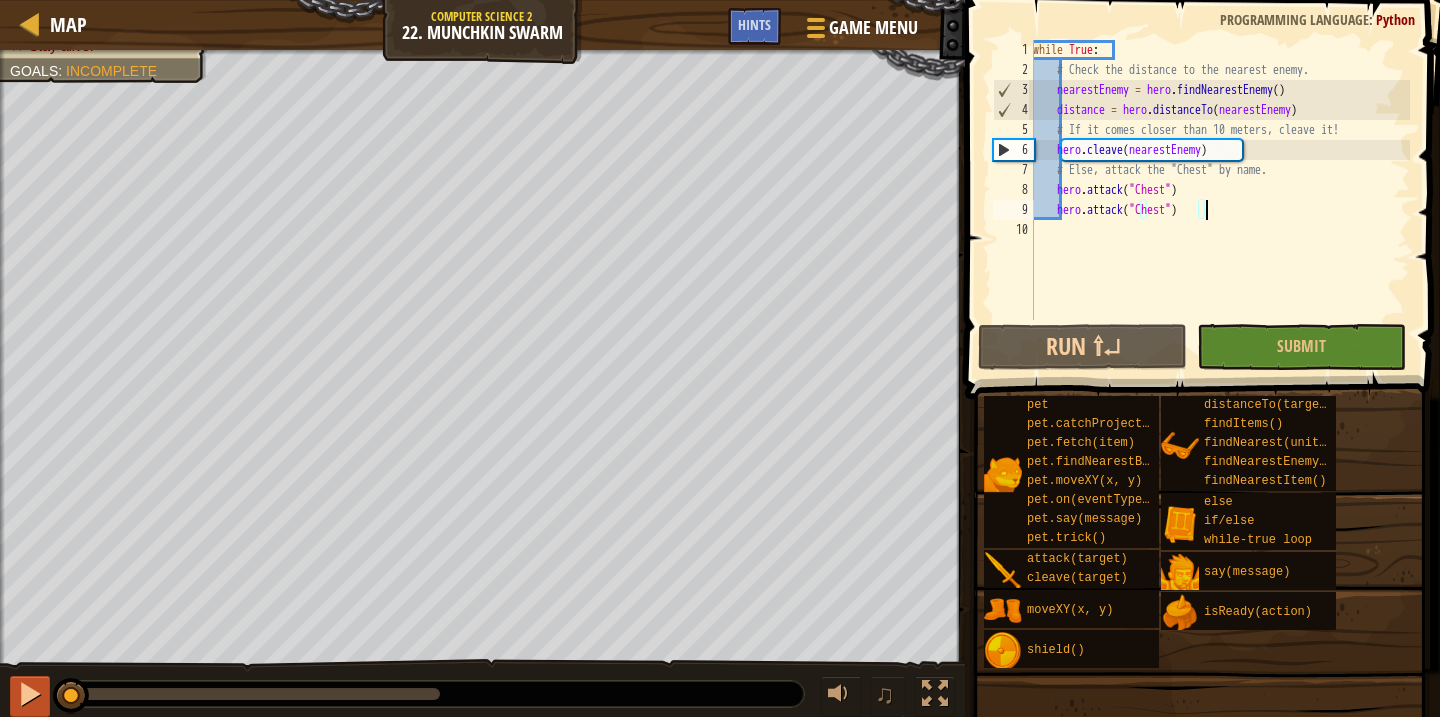 drag, startPoint x: 76, startPoint y: 697, endPoint x: 34, endPoint y: 697, distance: 42 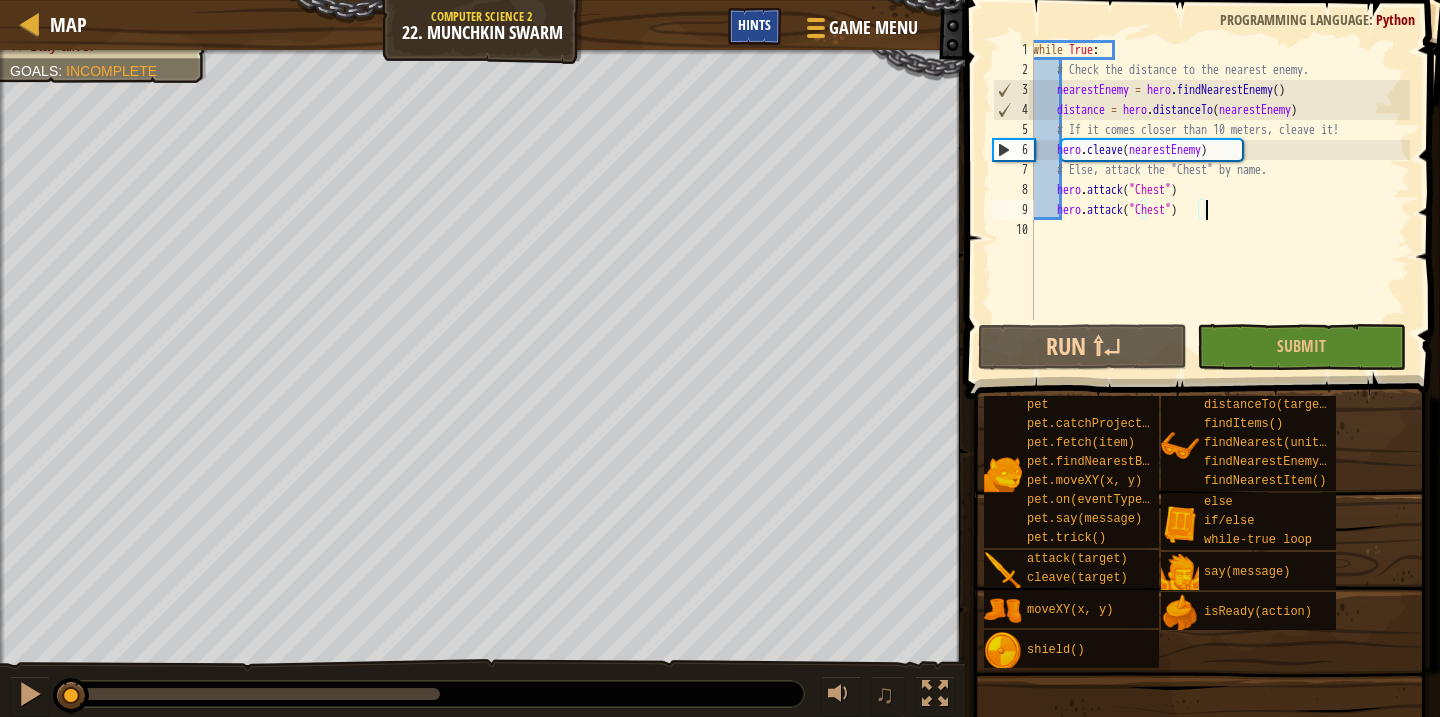 click on "Hints" at bounding box center (754, 24) 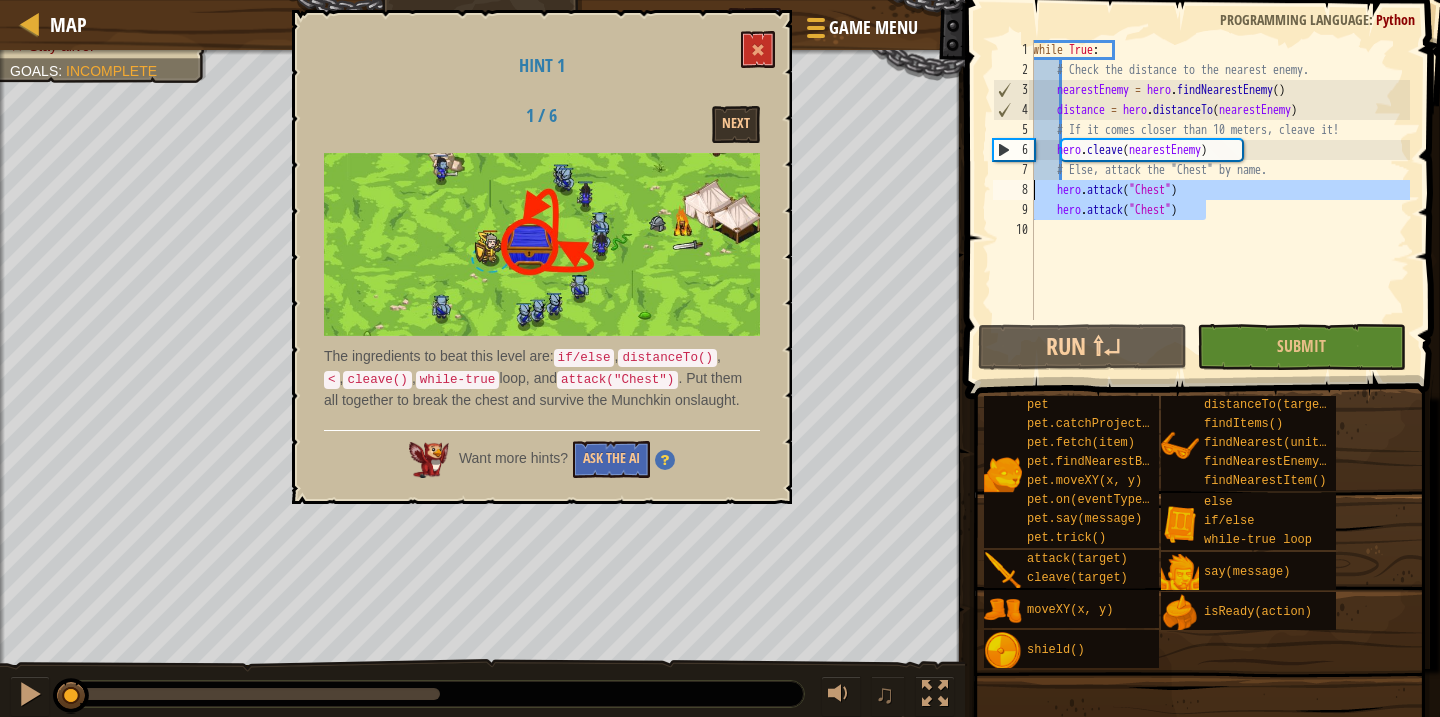 drag, startPoint x: 1225, startPoint y: 207, endPoint x: 1018, endPoint y: 196, distance: 207.29207 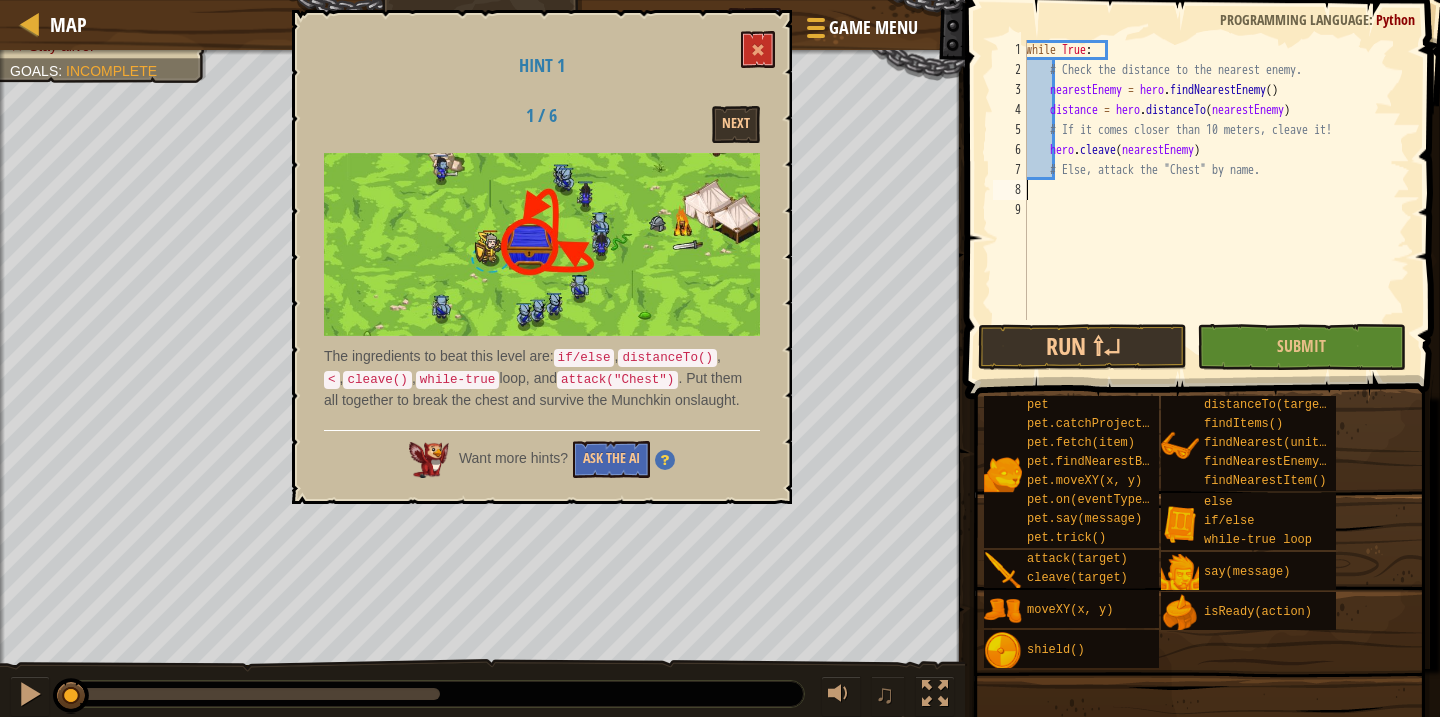 type on "# Else, attack the "Chest" by name." 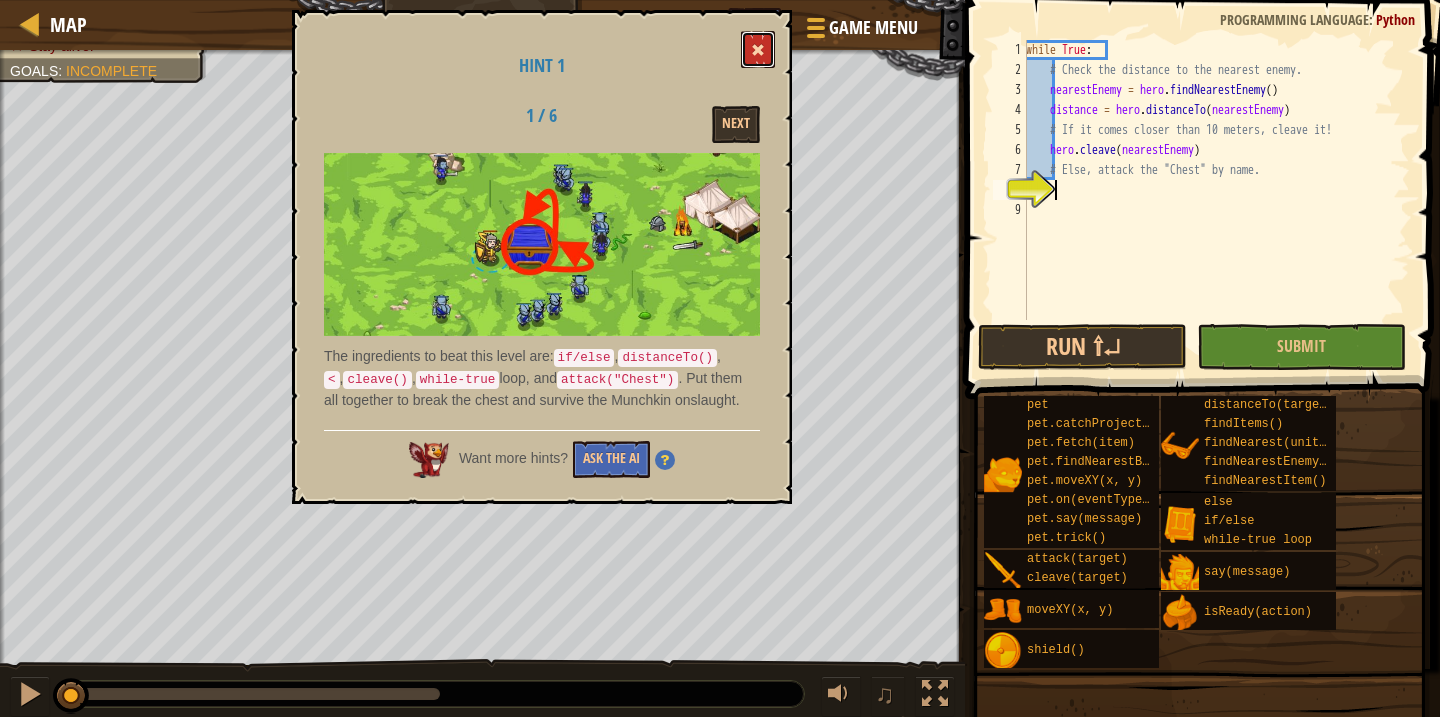 click at bounding box center (758, 50) 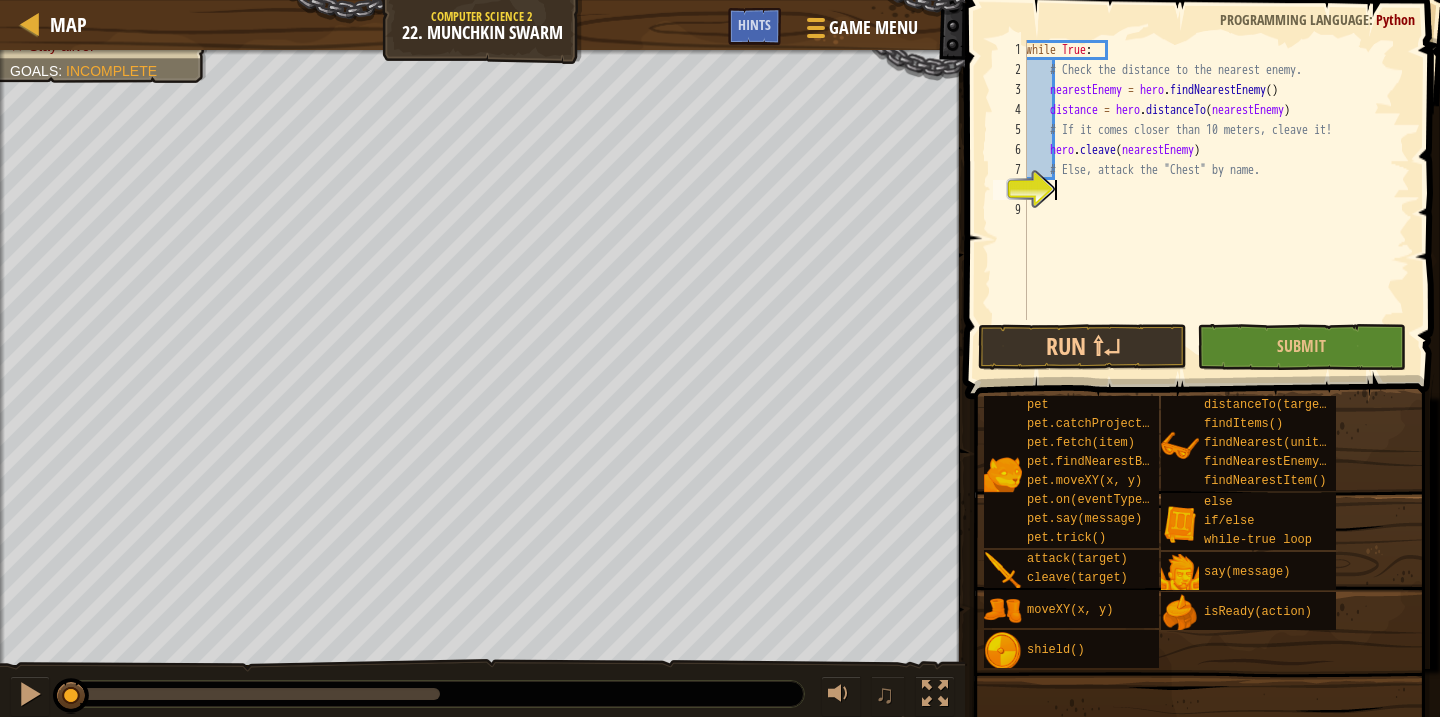 click on "while   True :      # Check the distance to the nearest enemy.      nearestEnemy   =   hero . findNearestEnemy ( )      distance   =   hero . distanceTo ( nearestEnemy )      # If it comes closer than 10 meters, cleave it!      hero . cleave ( nearestEnemy )      # Else, attack the "Chest" by name." at bounding box center [1216, 200] 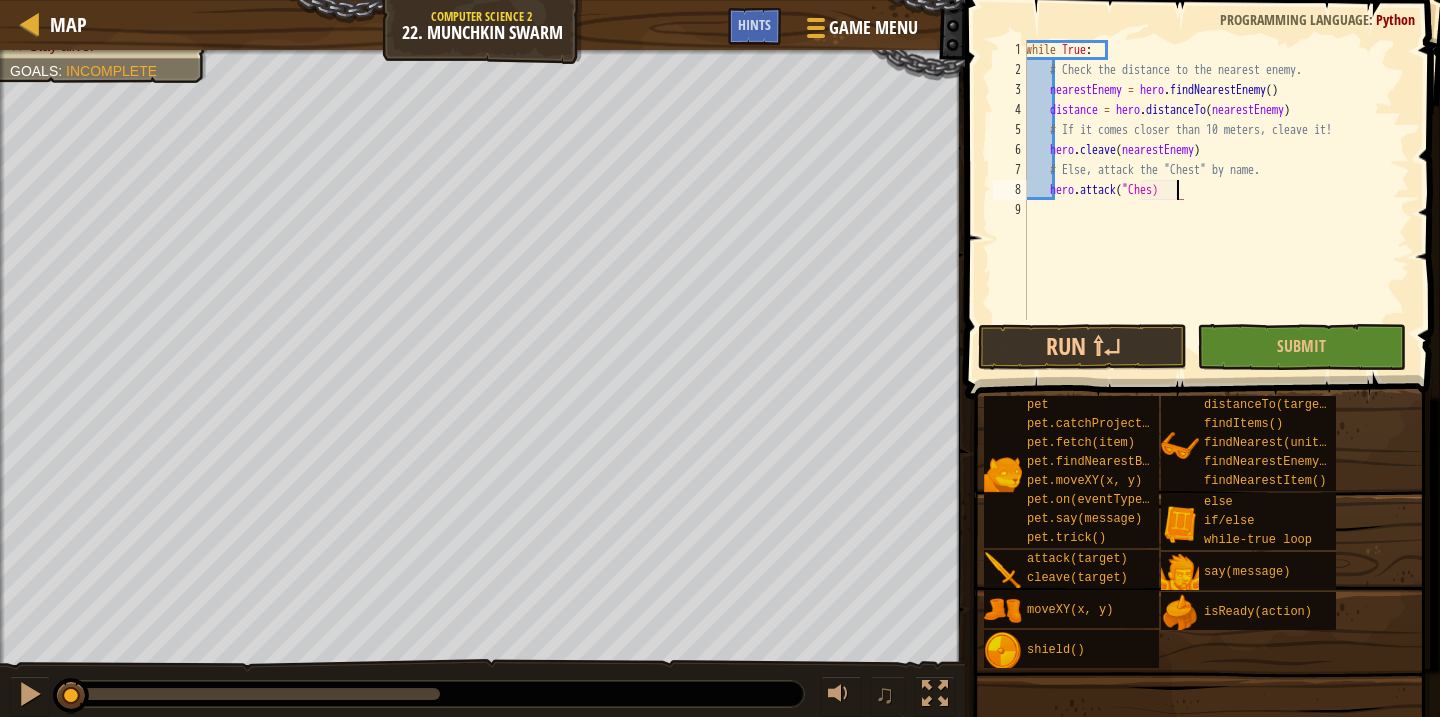 scroll, scrollTop: 9, scrollLeft: 13, axis: both 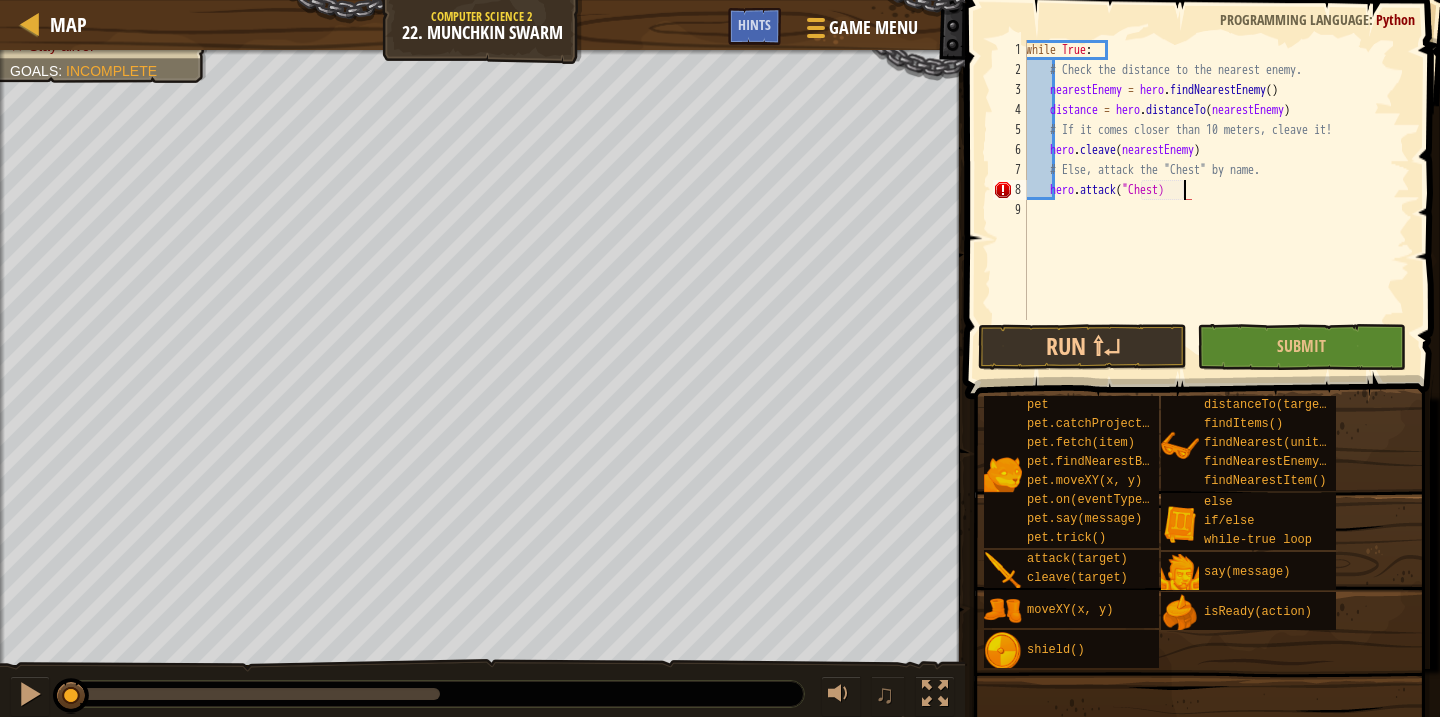 type on "hero.attack("Chest")" 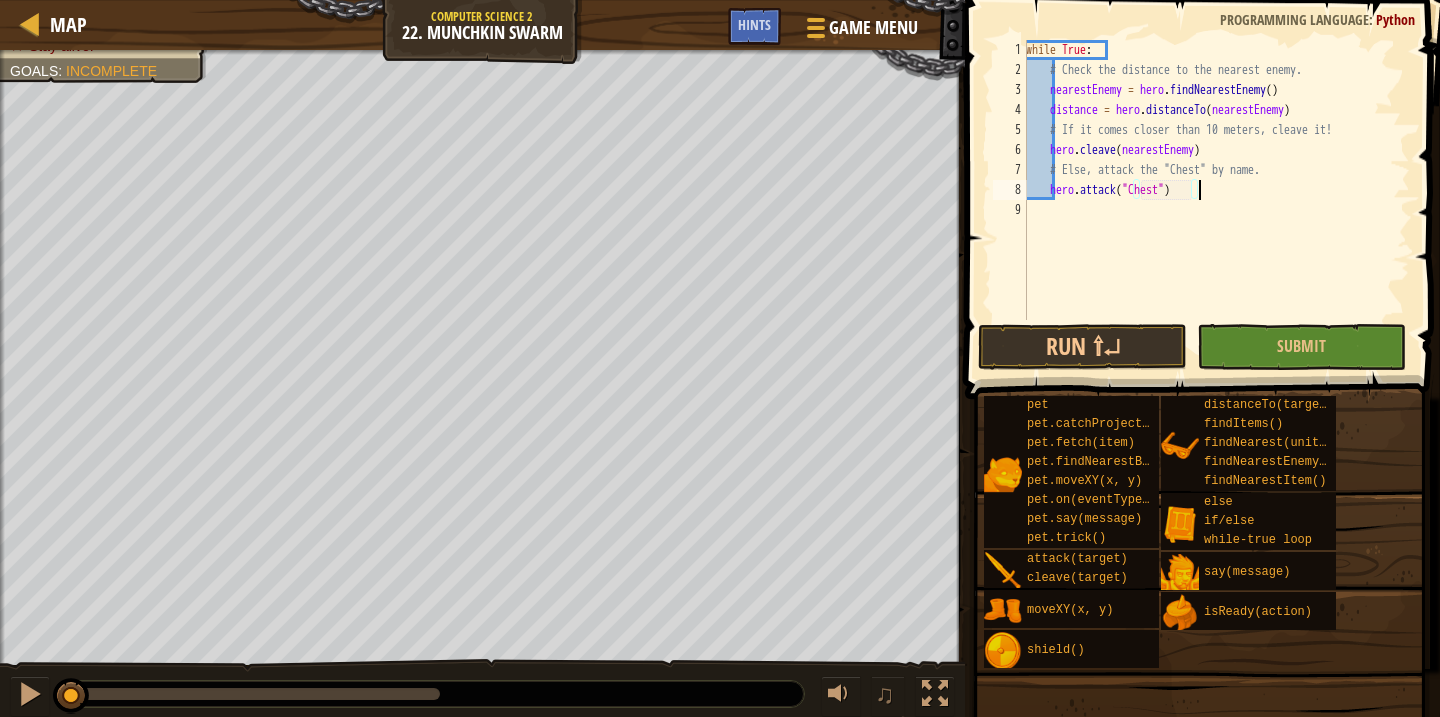 click on "while   True :      # Check the distance to the nearest enemy.      nearestEnemy   =   hero . findNearestEnemy ( )      distance   =   hero . distanceTo ( nearestEnemy )      # If it comes closer than 10 meters, cleave it!      hero . cleave ( nearestEnemy )      # Else, attack the "Chest" by name.      hero . attack ( "Chest" )" at bounding box center [1216, 200] 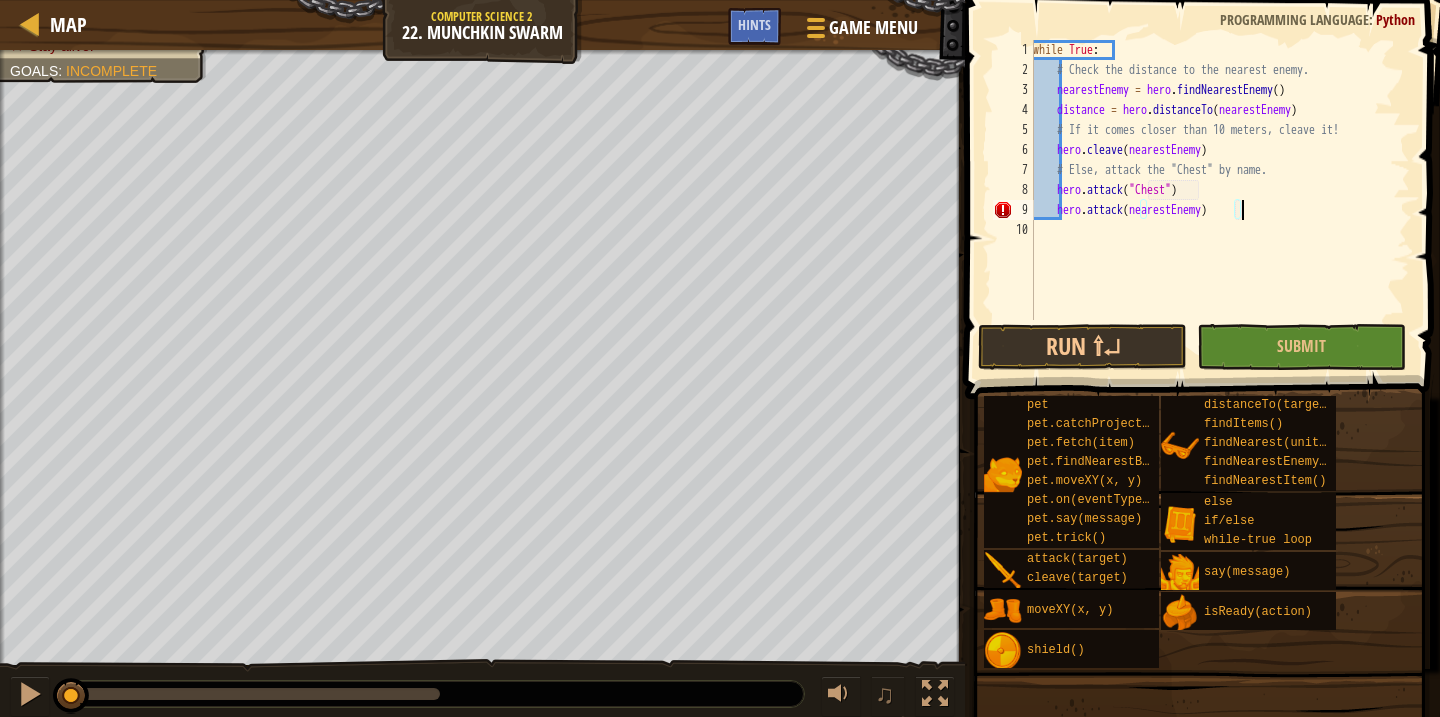 scroll, scrollTop: 9, scrollLeft: 16, axis: both 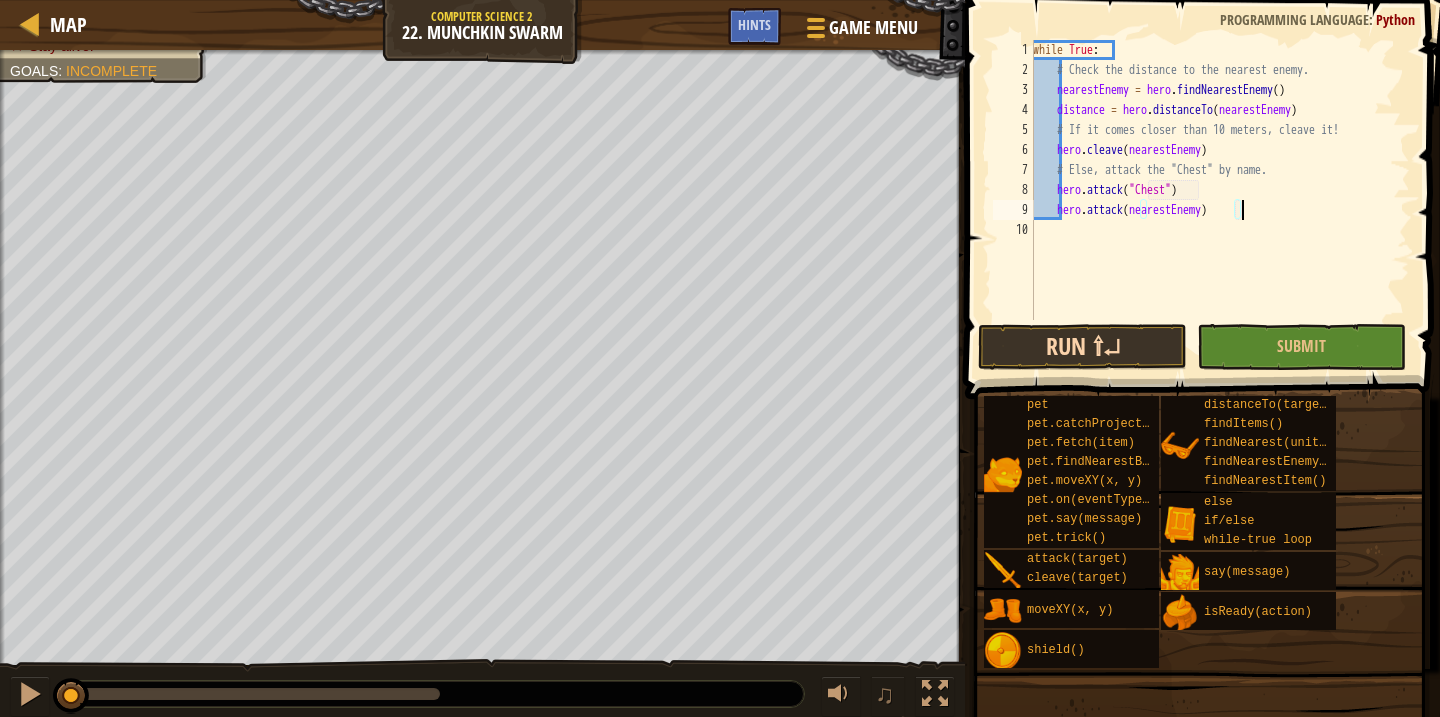 type on "hero.attack(nearestEnemy)" 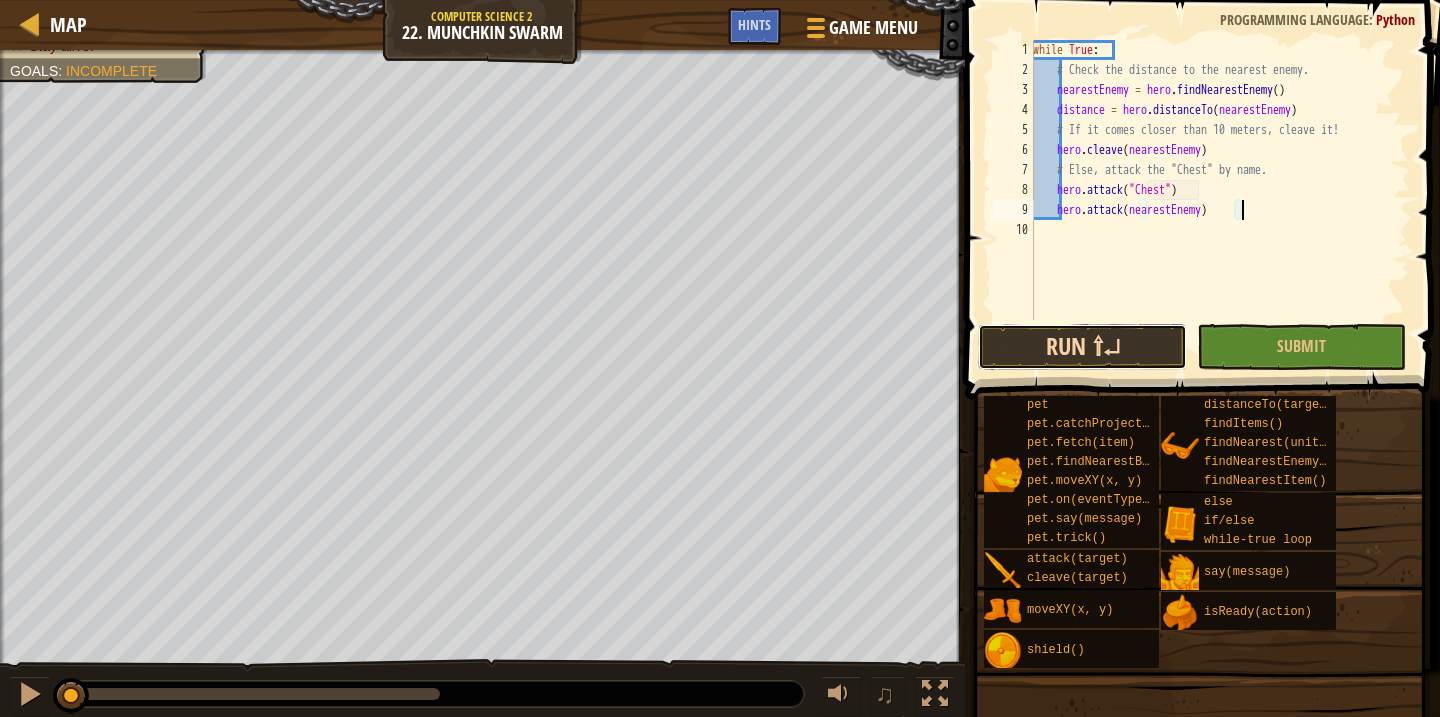 click on "Run ⇧↵" at bounding box center [1082, 347] 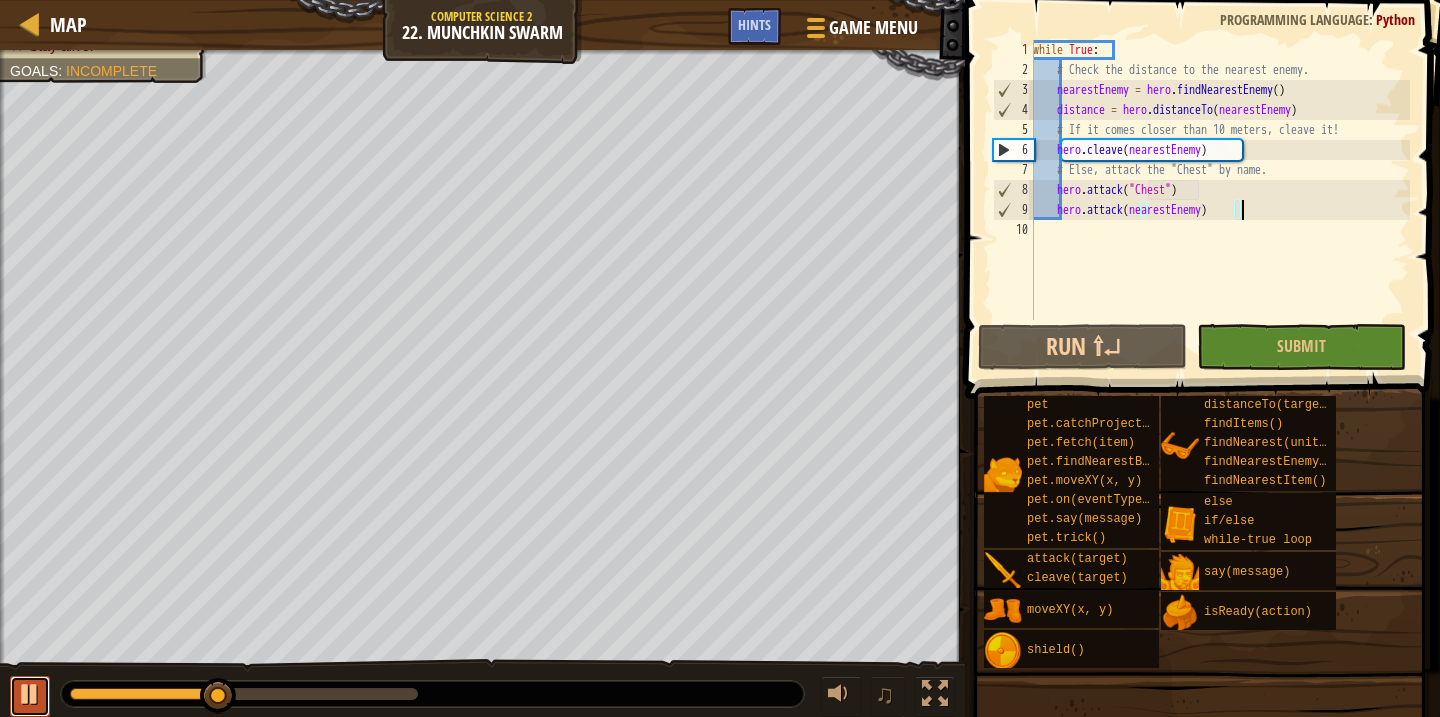 click at bounding box center (30, 694) 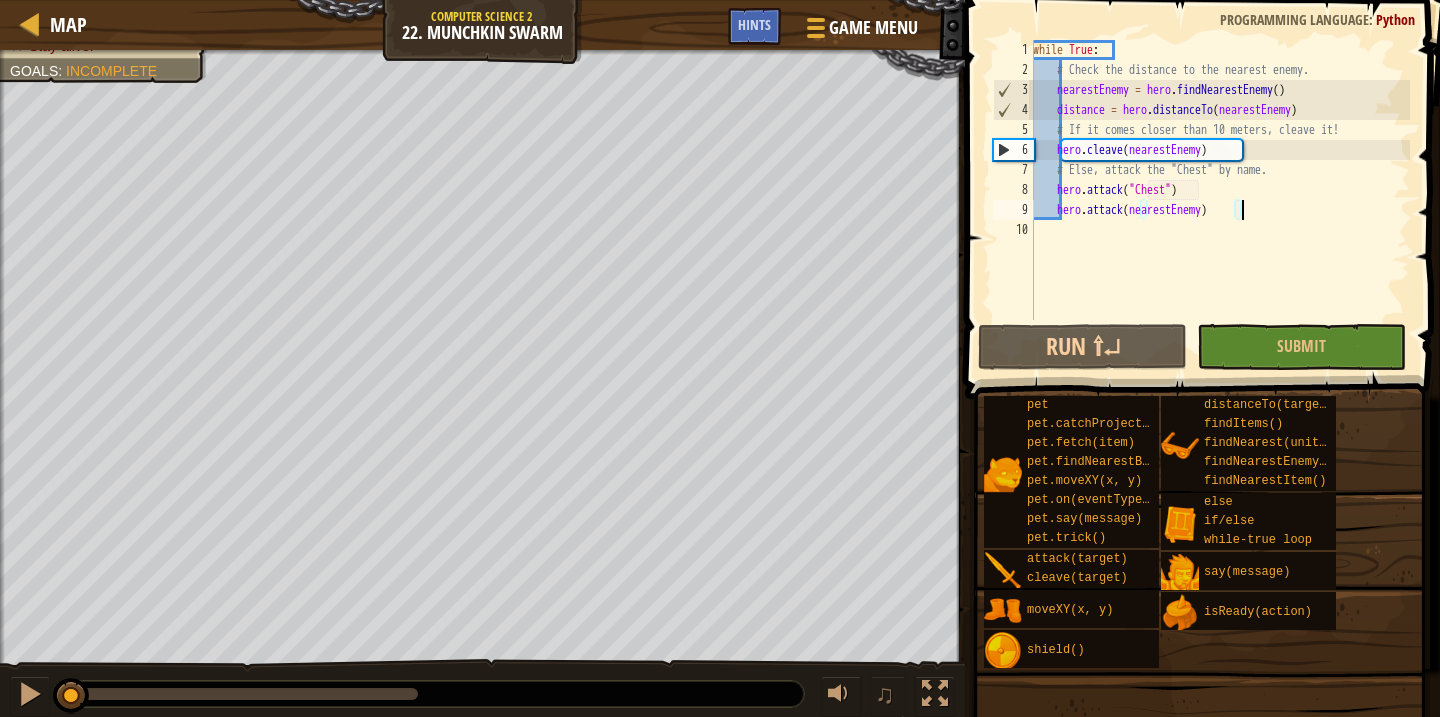 drag, startPoint x: 219, startPoint y: 694, endPoint x: 0, endPoint y: 688, distance: 219.08218 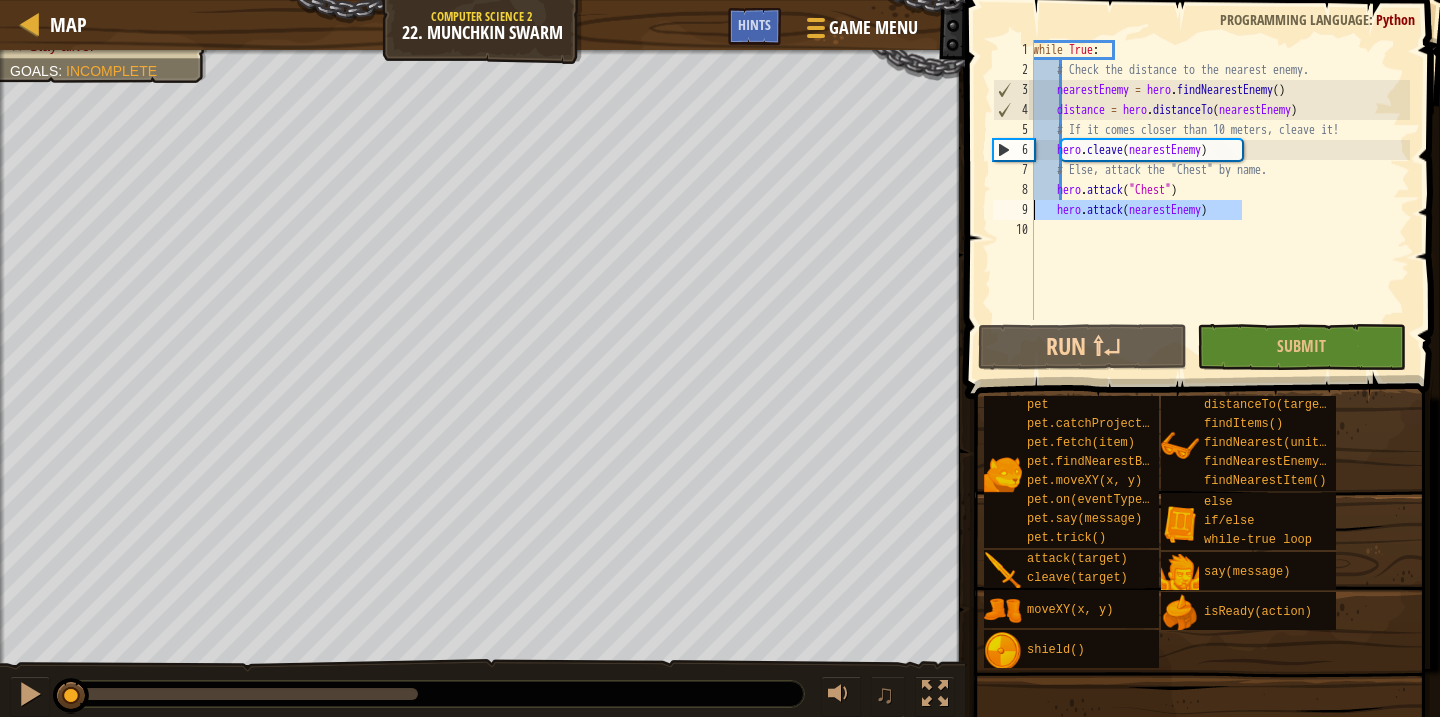drag, startPoint x: 1269, startPoint y: 216, endPoint x: 1001, endPoint y: 211, distance: 268.04663 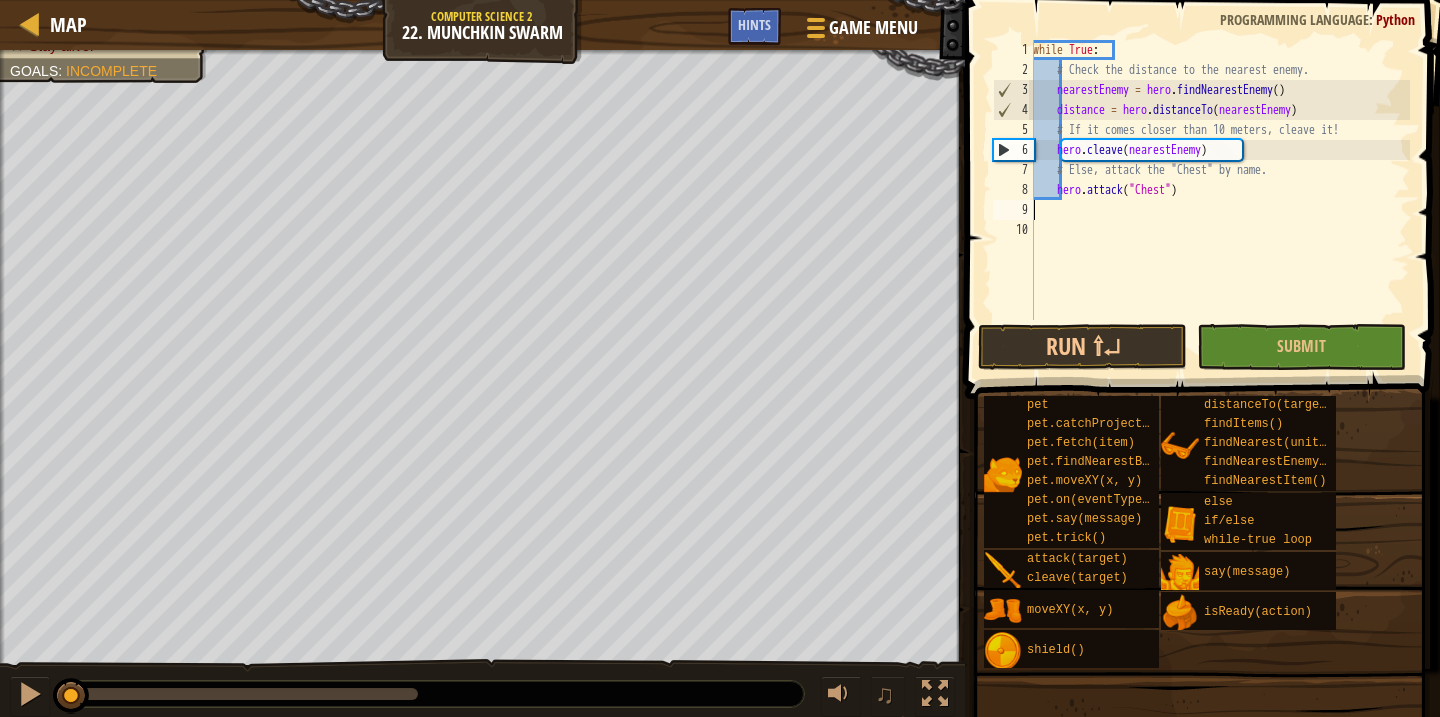 scroll, scrollTop: 9, scrollLeft: 0, axis: vertical 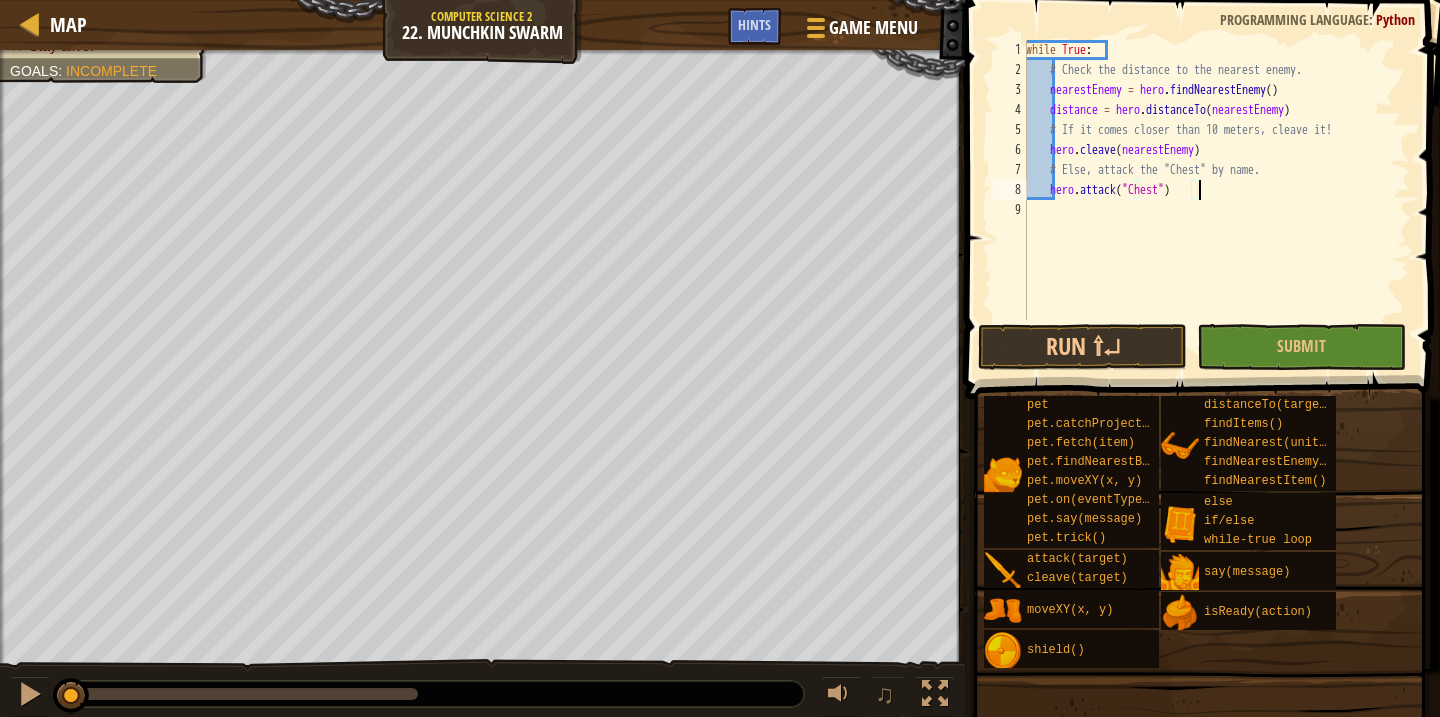 click on "while   True :      # Check the distance to the nearest enemy.      nearestEnemy   =   hero . findNearestEnemy ( )      distance   =   hero . distanceTo ( nearestEnemy )      # If it comes closer than 10 meters, cleave it!      hero . cleave ( nearestEnemy )      # Else, attack the "Chest" by name.      hero . attack ( "Chest" )" at bounding box center (1216, 200) 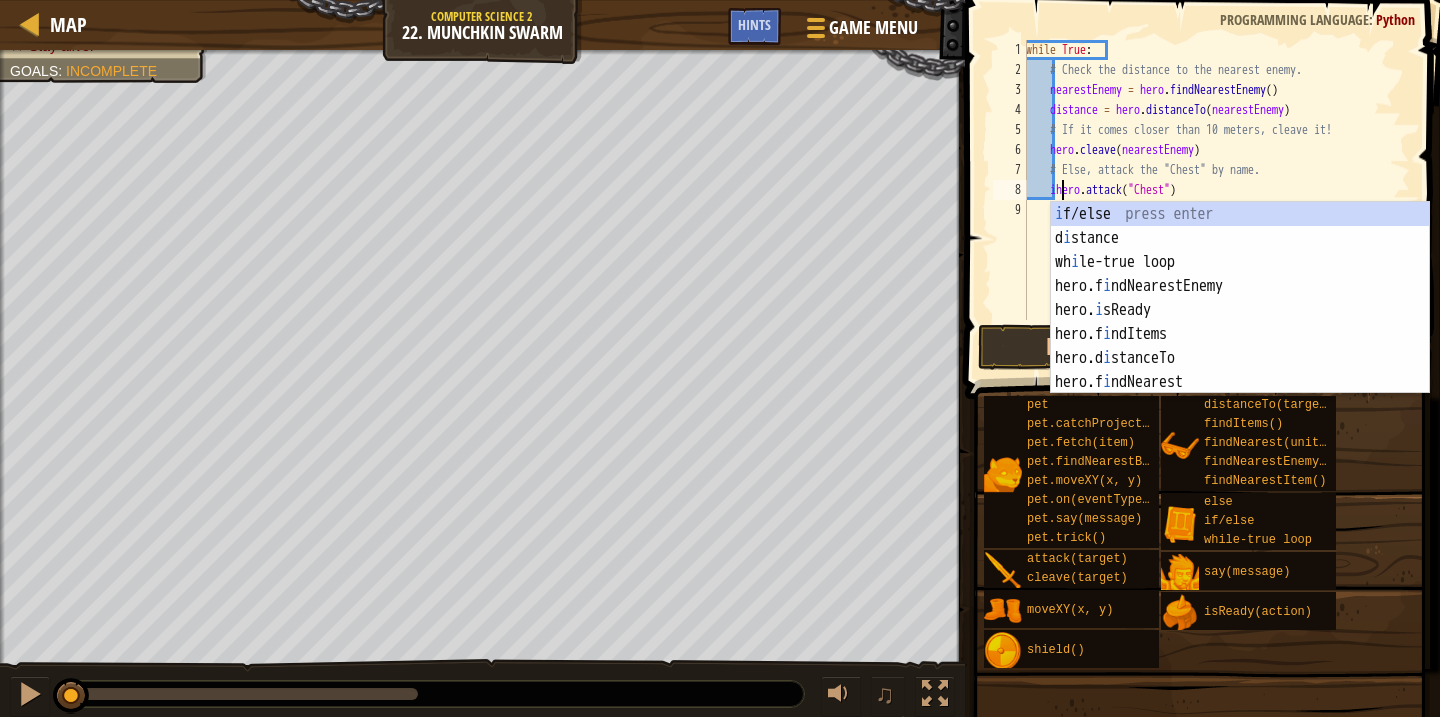 scroll, scrollTop: 9, scrollLeft: 3, axis: both 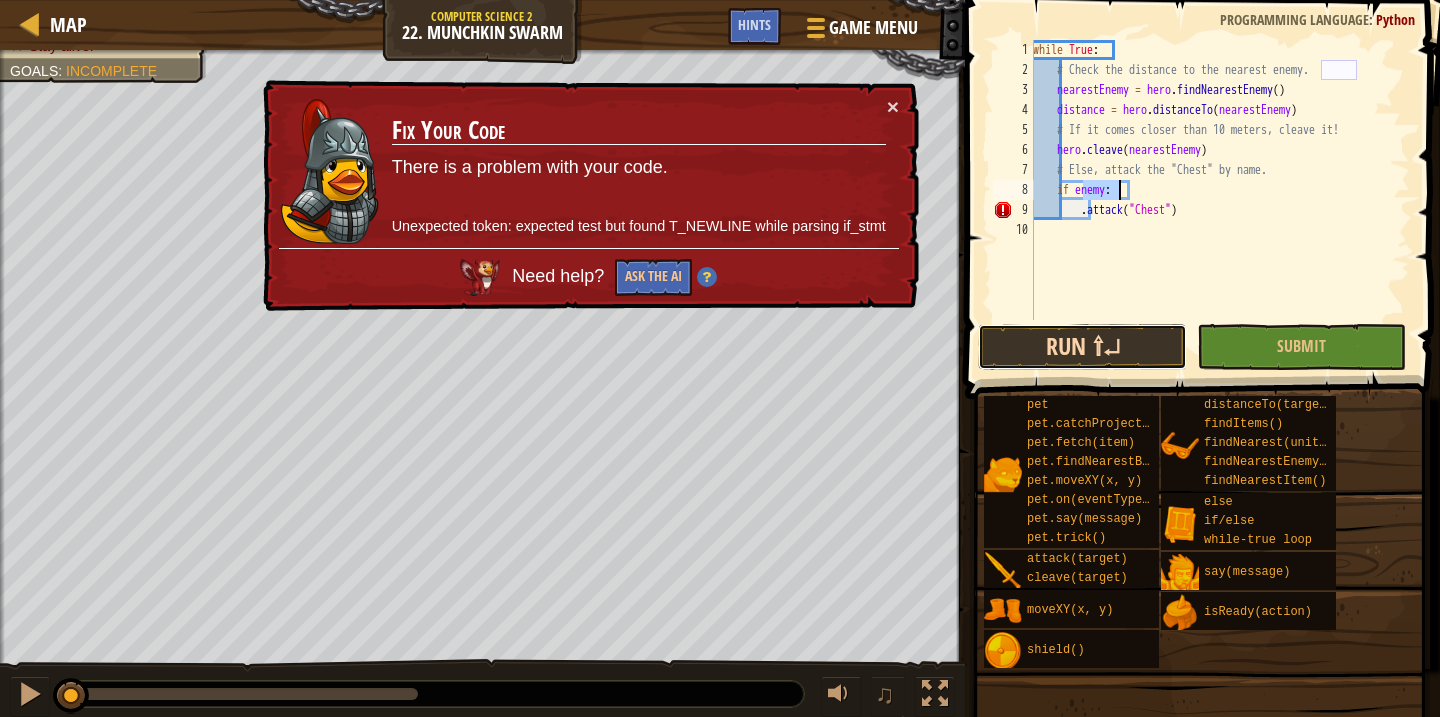 click on "Run ⇧↵" at bounding box center (1082, 347) 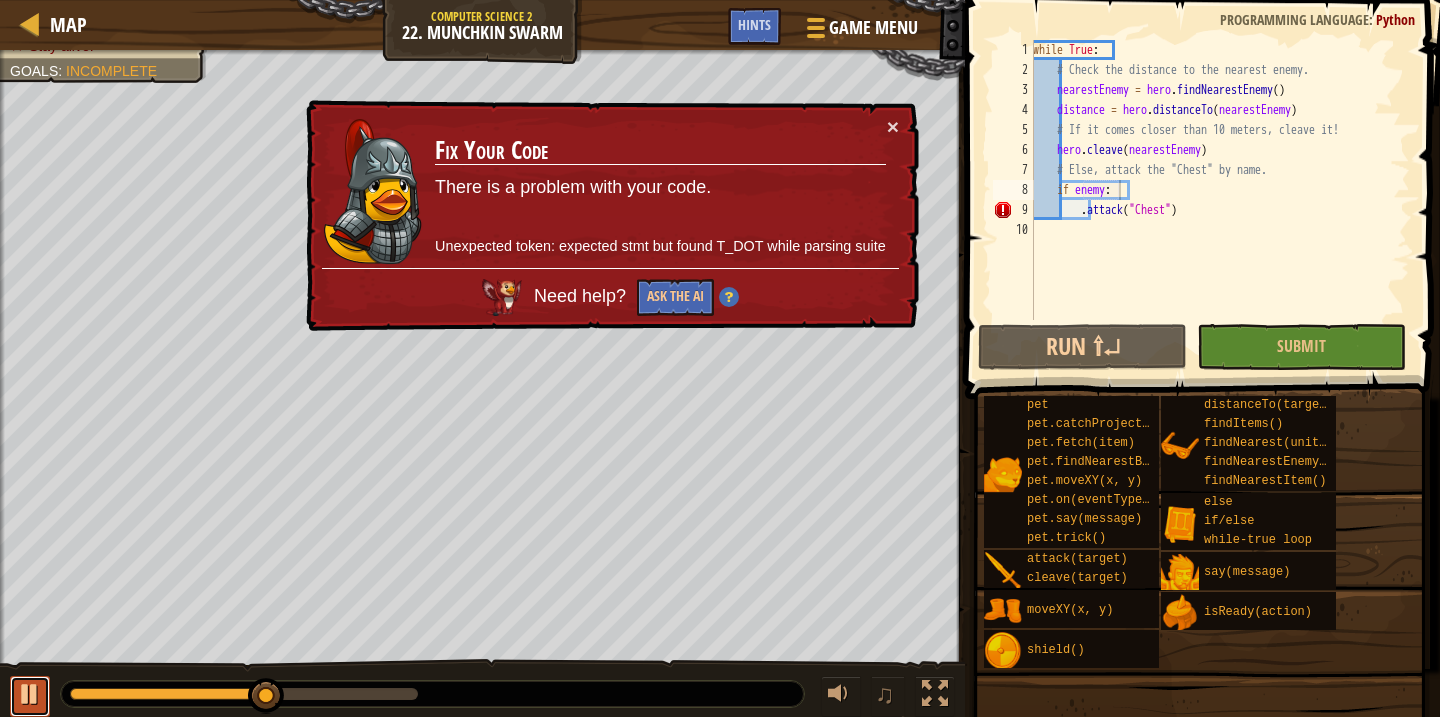 click at bounding box center [30, 694] 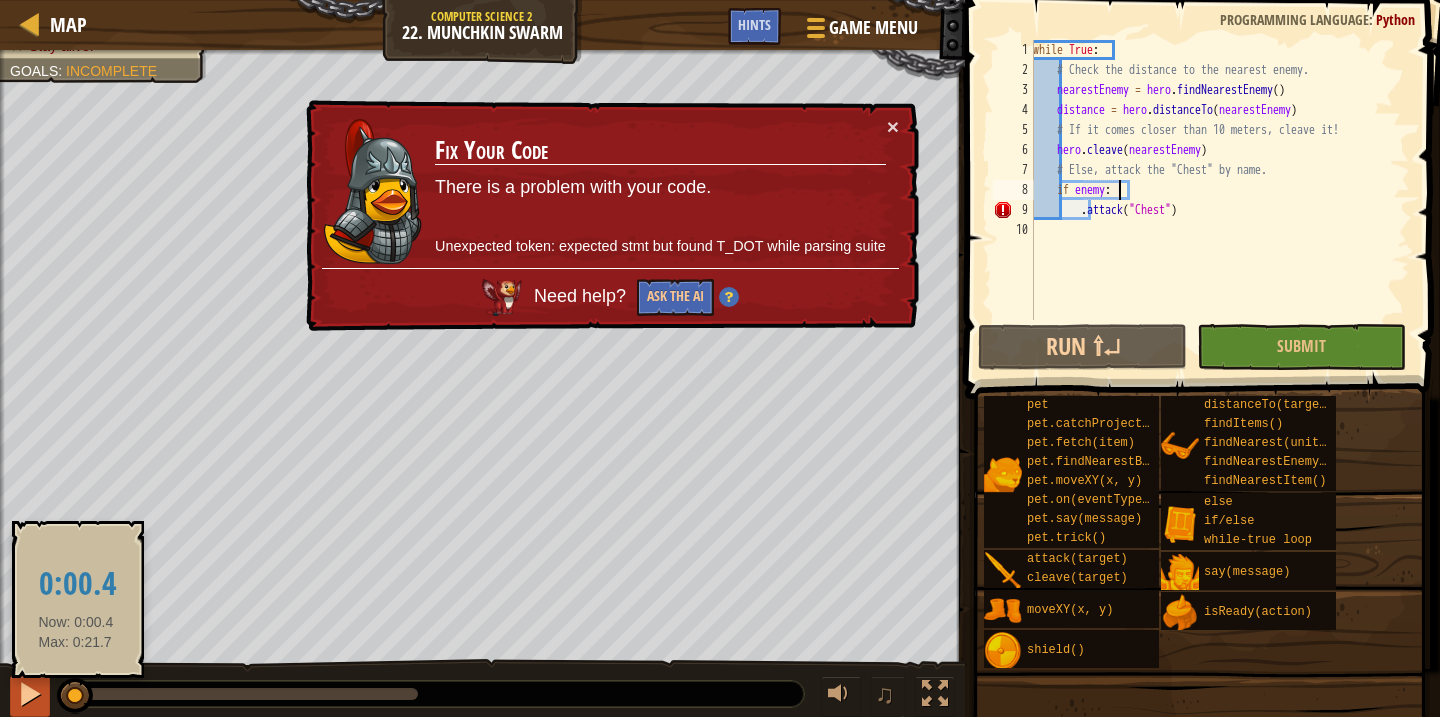 drag, startPoint x: 77, startPoint y: 691, endPoint x: 25, endPoint y: 690, distance: 52.009613 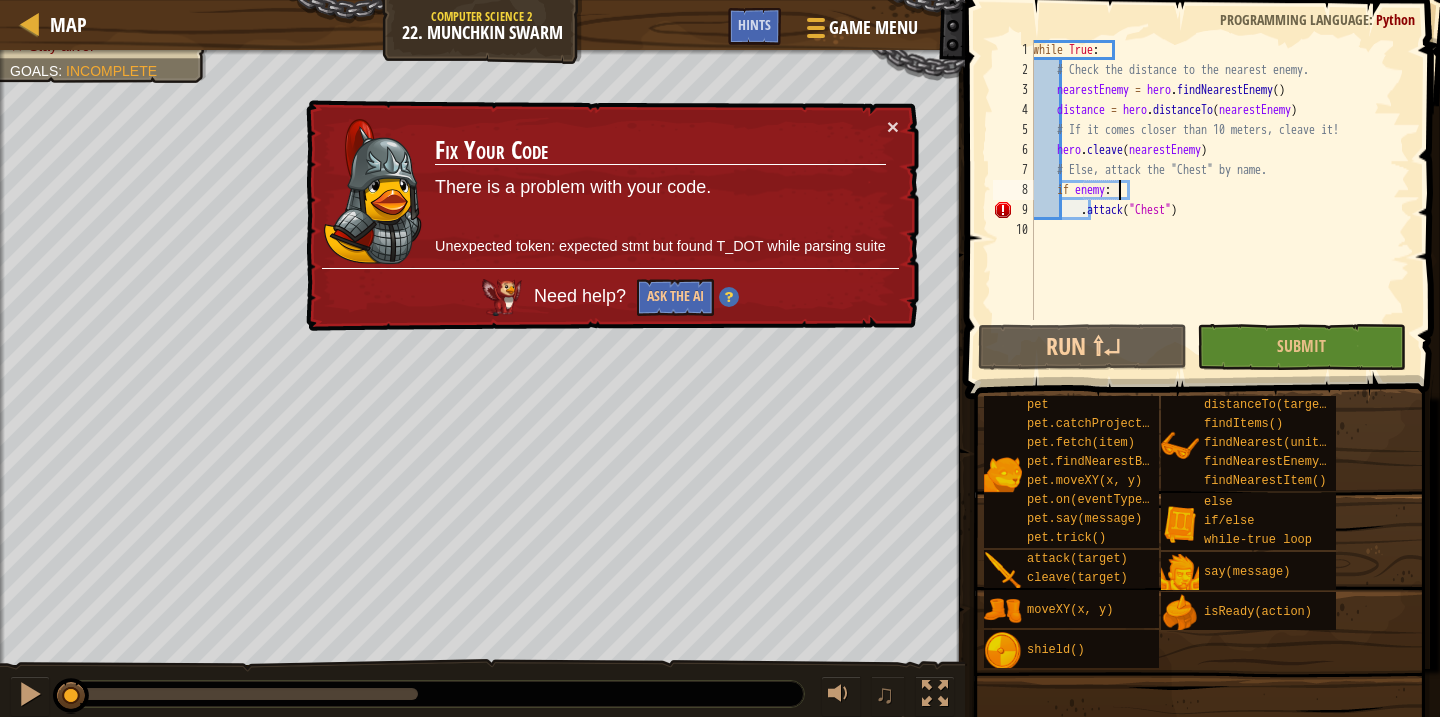 click on "while   True :      # Check the distance to the nearest enemy.      nearestEnemy   =   hero . findNearestEnemy ( )      distance   =   hero . distanceTo ( nearestEnemy )      # If it comes closer than 10 meters, cleave it!      hero . cleave ( nearestEnemy )      # Else, attack the "Chest" by name.      if   enemy :          . attack ( "Chest" )" at bounding box center (1219, 200) 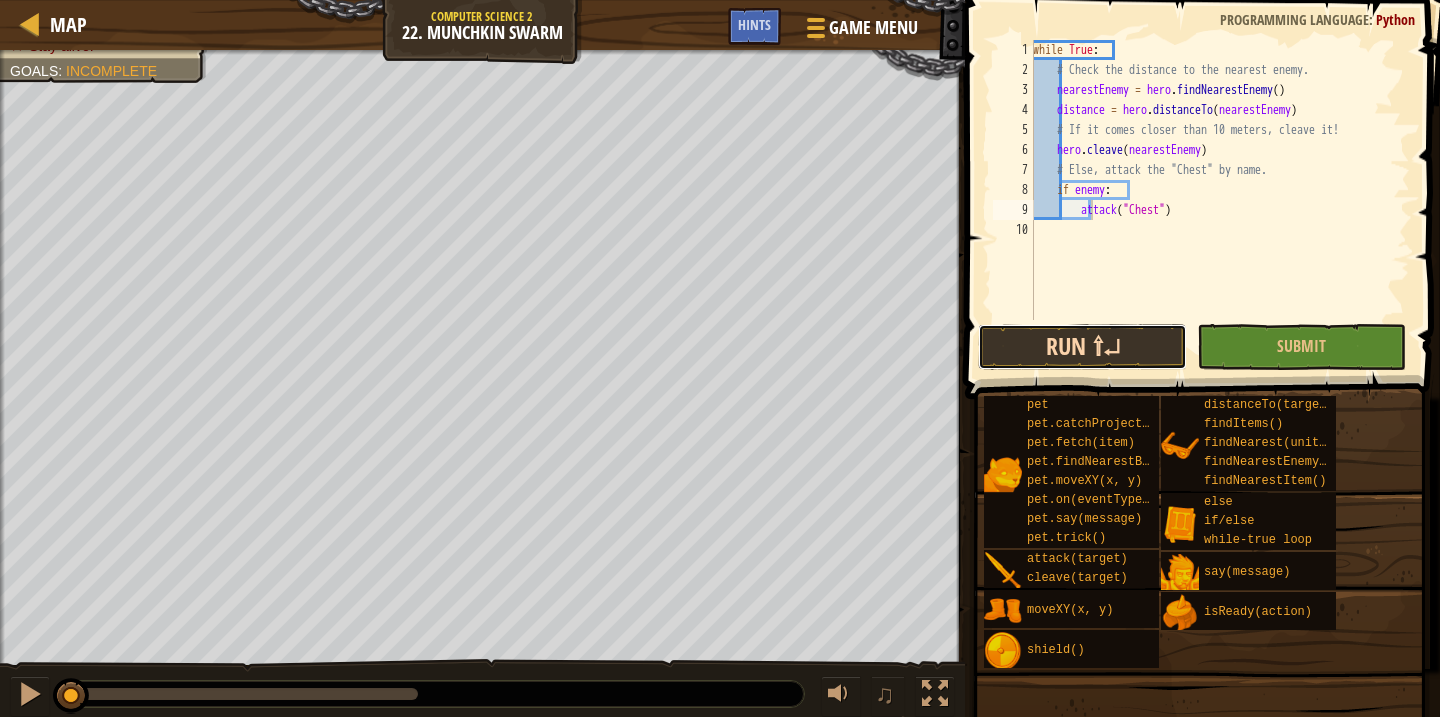click on "Run ⇧↵" at bounding box center (1082, 347) 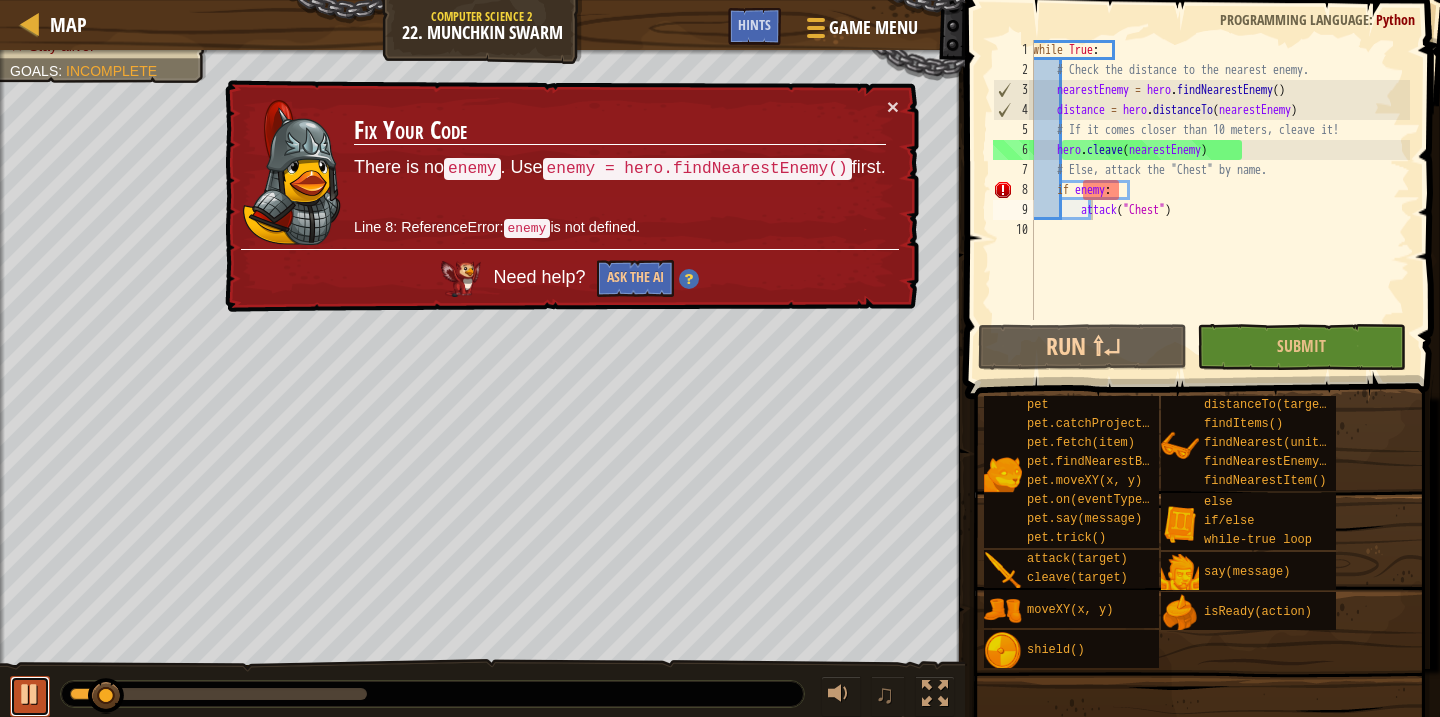 click at bounding box center (30, 696) 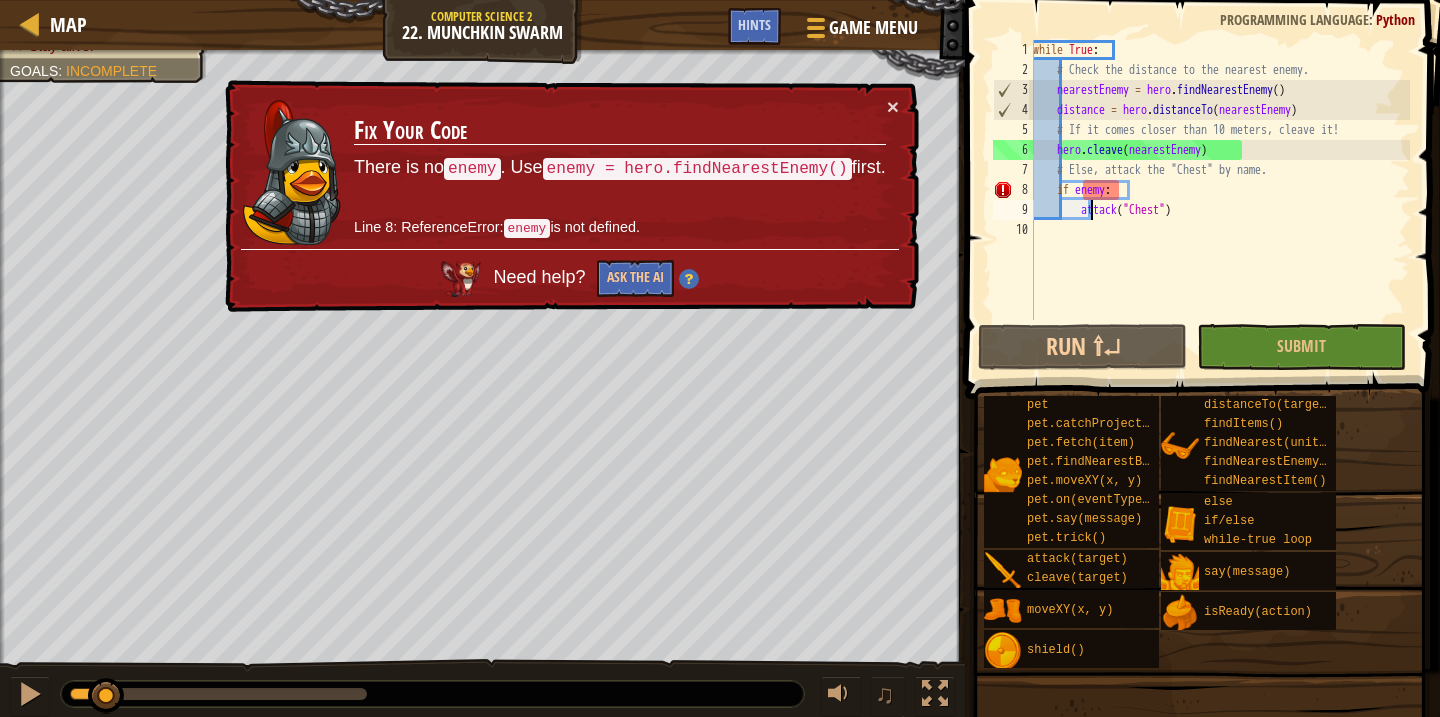 click on "while   True :      # Check the distance to the nearest enemy.      nearestEnemy   =   hero . findNearestEnemy ( )      distance   =   hero . distanceTo ( nearestEnemy )      # If it comes closer than 10 meters, cleave it!      hero . cleave ( nearestEnemy )      # Else, attack the "Chest" by name.      if   enemy :          attack ( "Chest" )" at bounding box center [1219, 200] 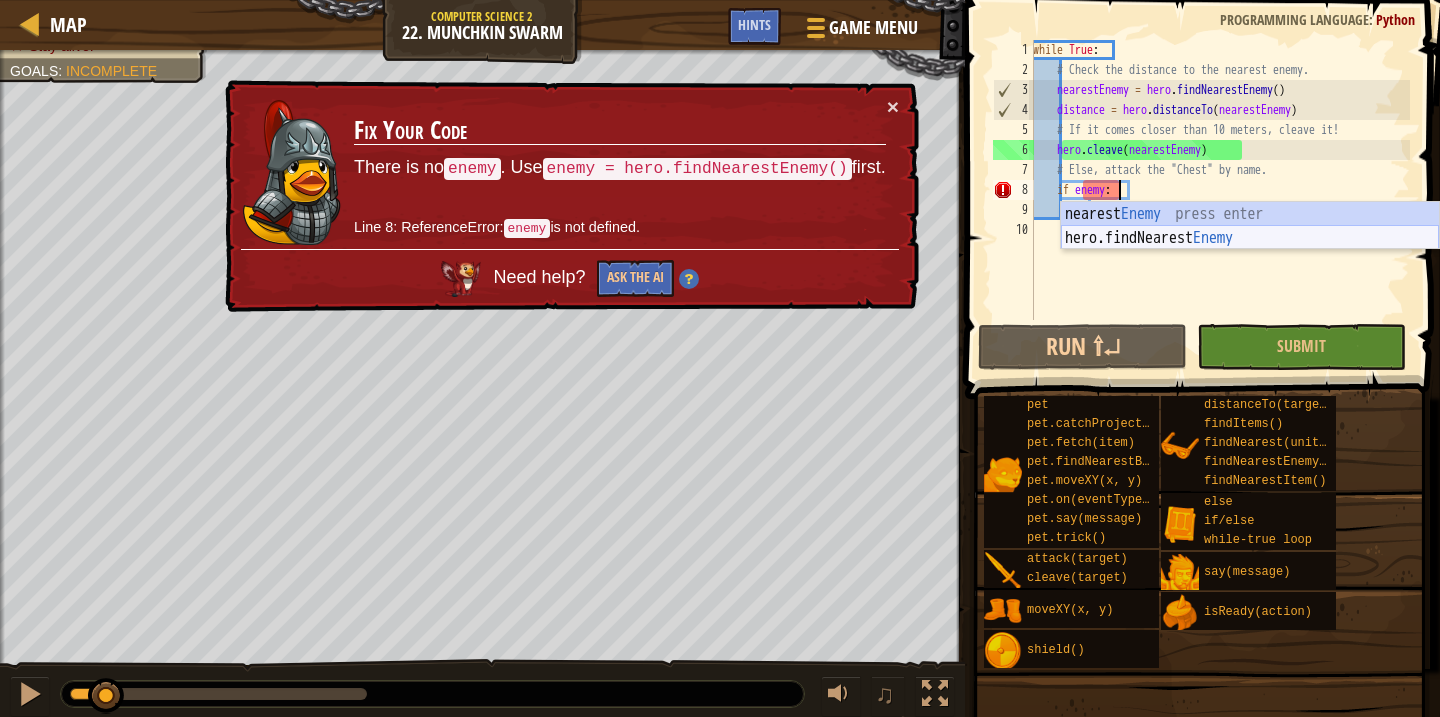 click on "nearest Enemy press enter hero.findNearest Enemy press enter" at bounding box center [1250, 250] 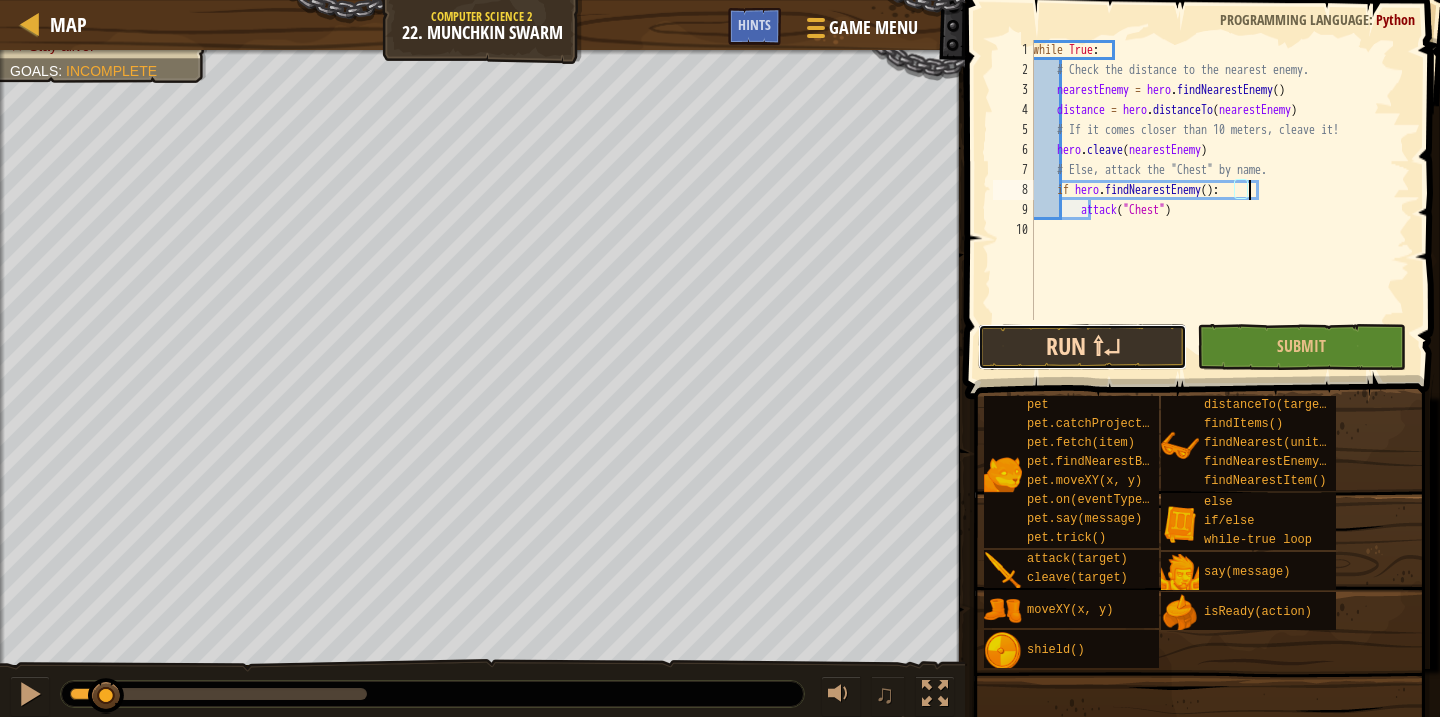 click on "Run ⇧↵" at bounding box center [1082, 347] 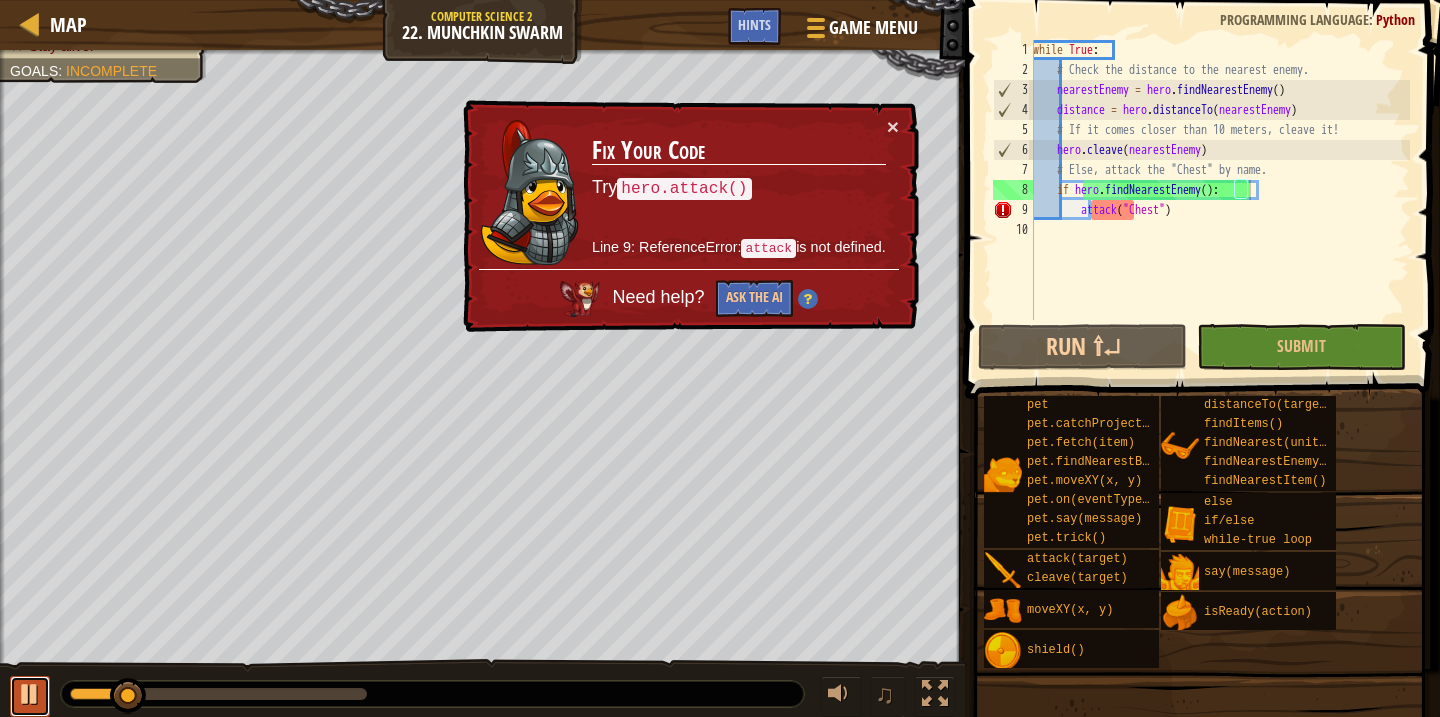 click at bounding box center (30, 694) 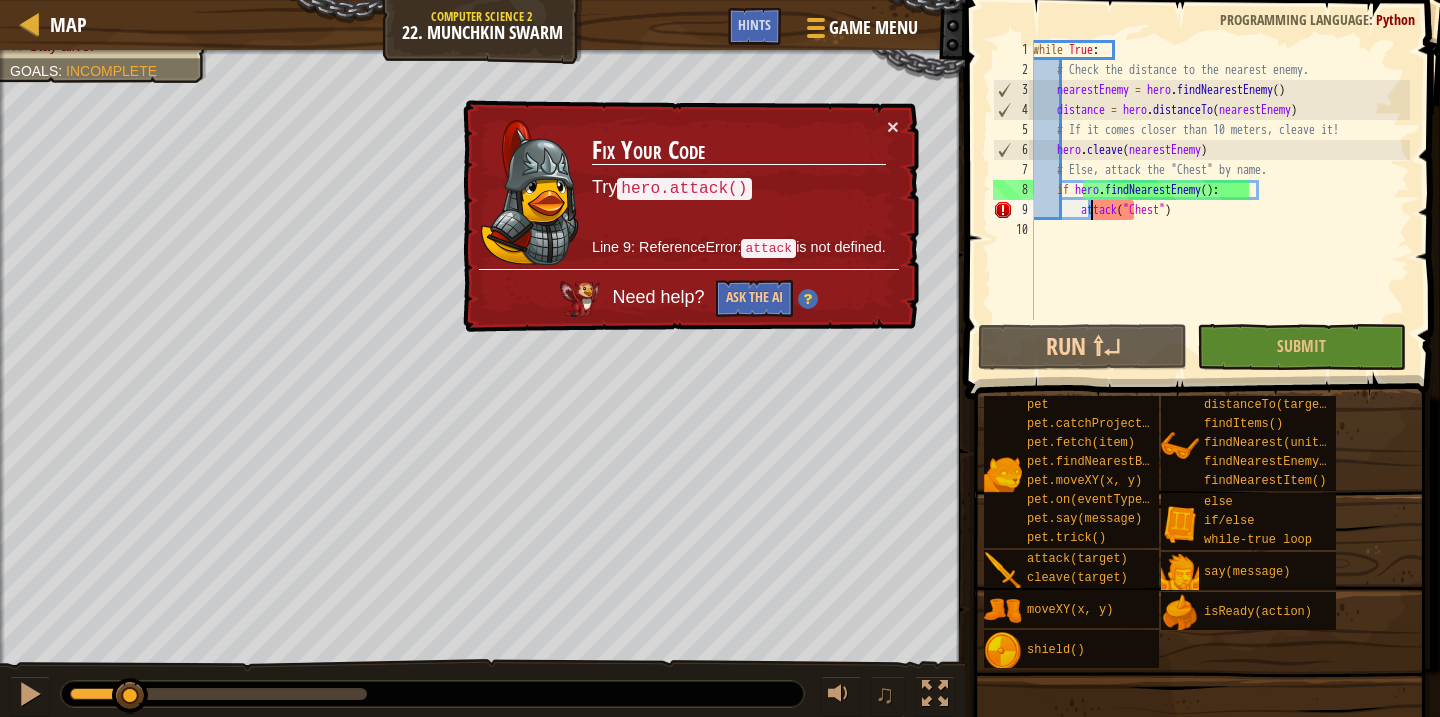 click on "while   True :      # Check the distance to the nearest enemy.      nearestEnemy   =   hero . findNearestEnemy ( )      distance   =   hero . distanceTo ( nearestEnemy )      # If it comes closer than 10 meters, cleave it!      hero . cleave ( nearestEnemy )      # Else, attack the "Chest" by name.      if   hero . findNearestEnemy ( ) :          attack ( "Chest" )" at bounding box center (1219, 200) 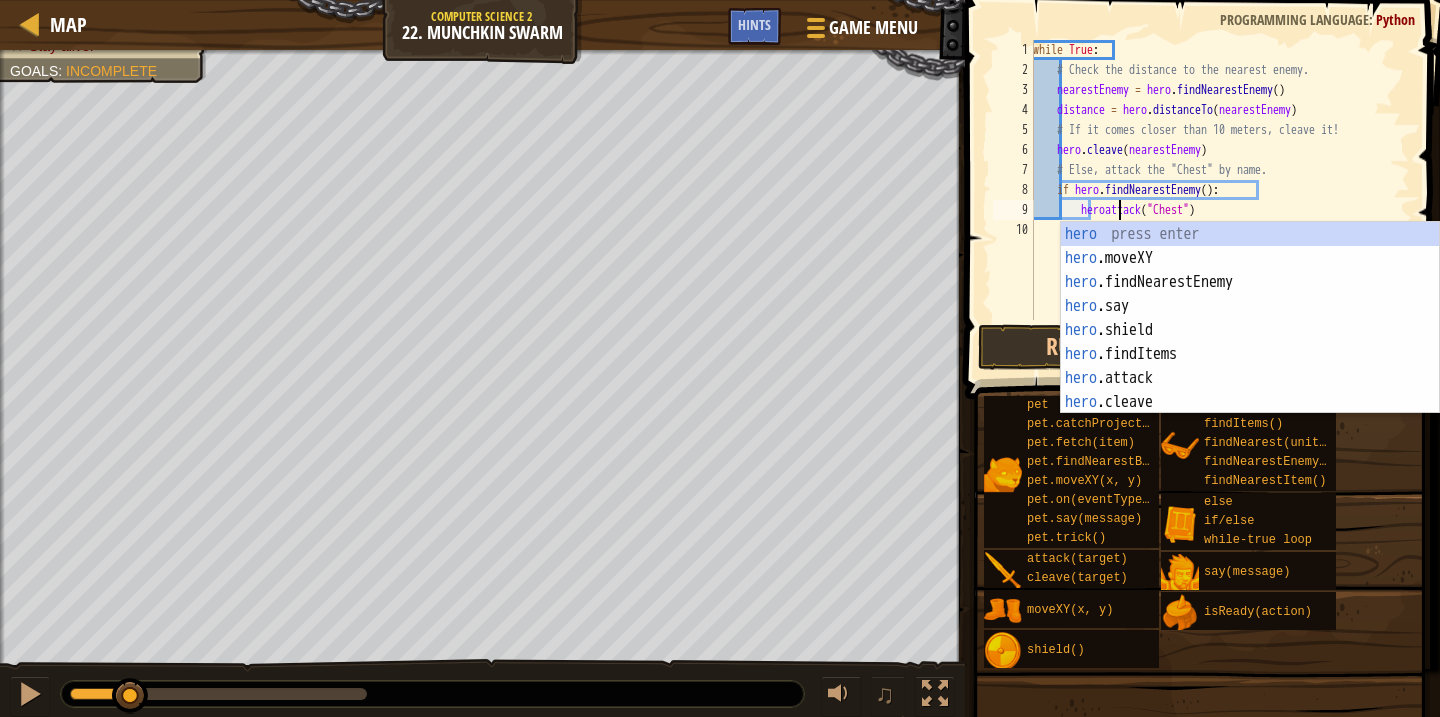 scroll, scrollTop: 9, scrollLeft: 8, axis: both 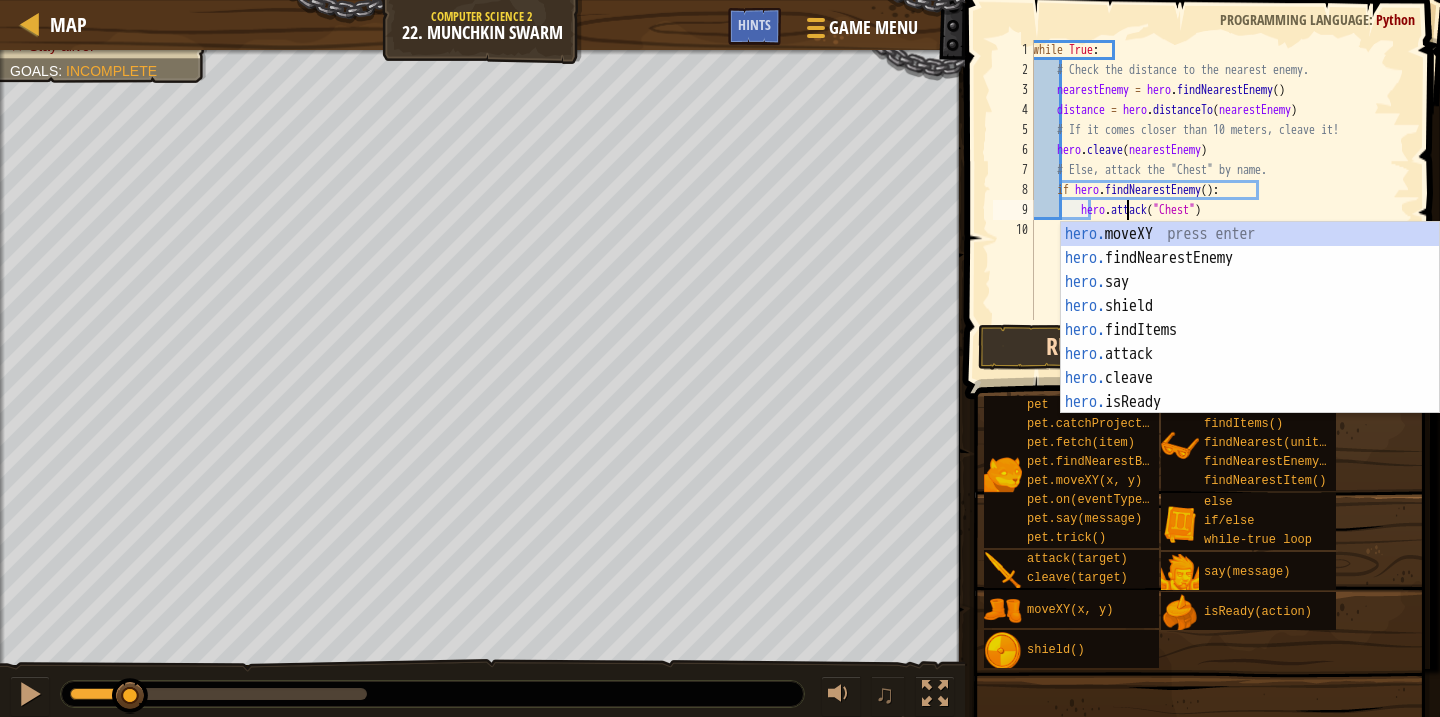 type on "hero.attack("Chest")" 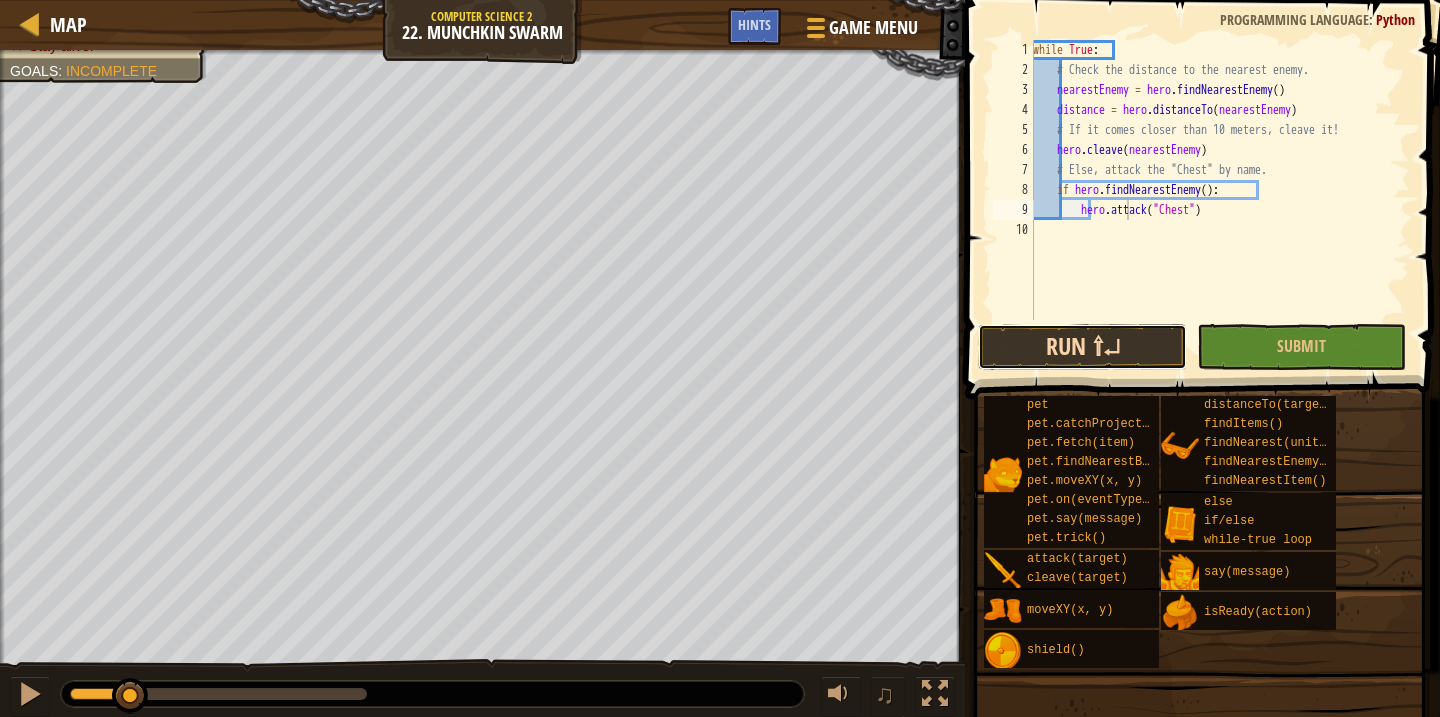 click on "Run ⇧↵" at bounding box center (1082, 347) 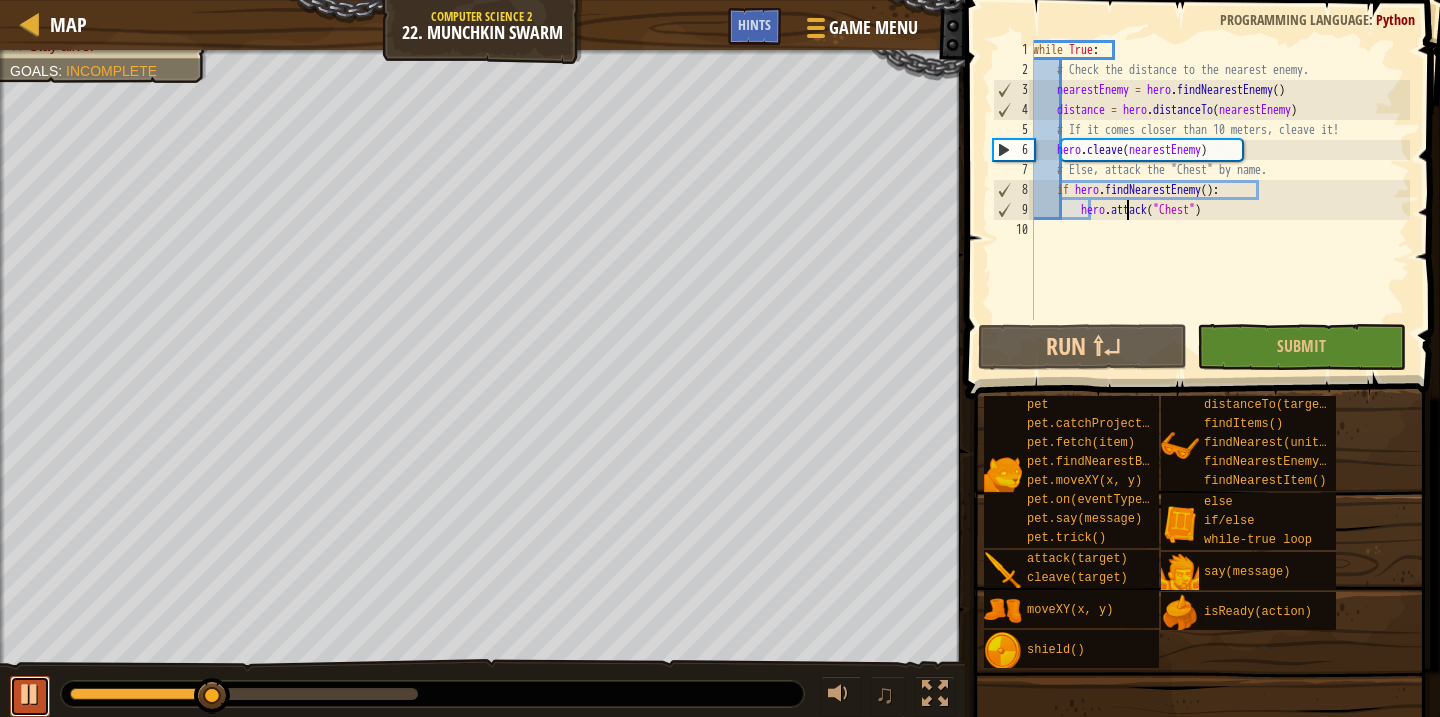 click at bounding box center (30, 694) 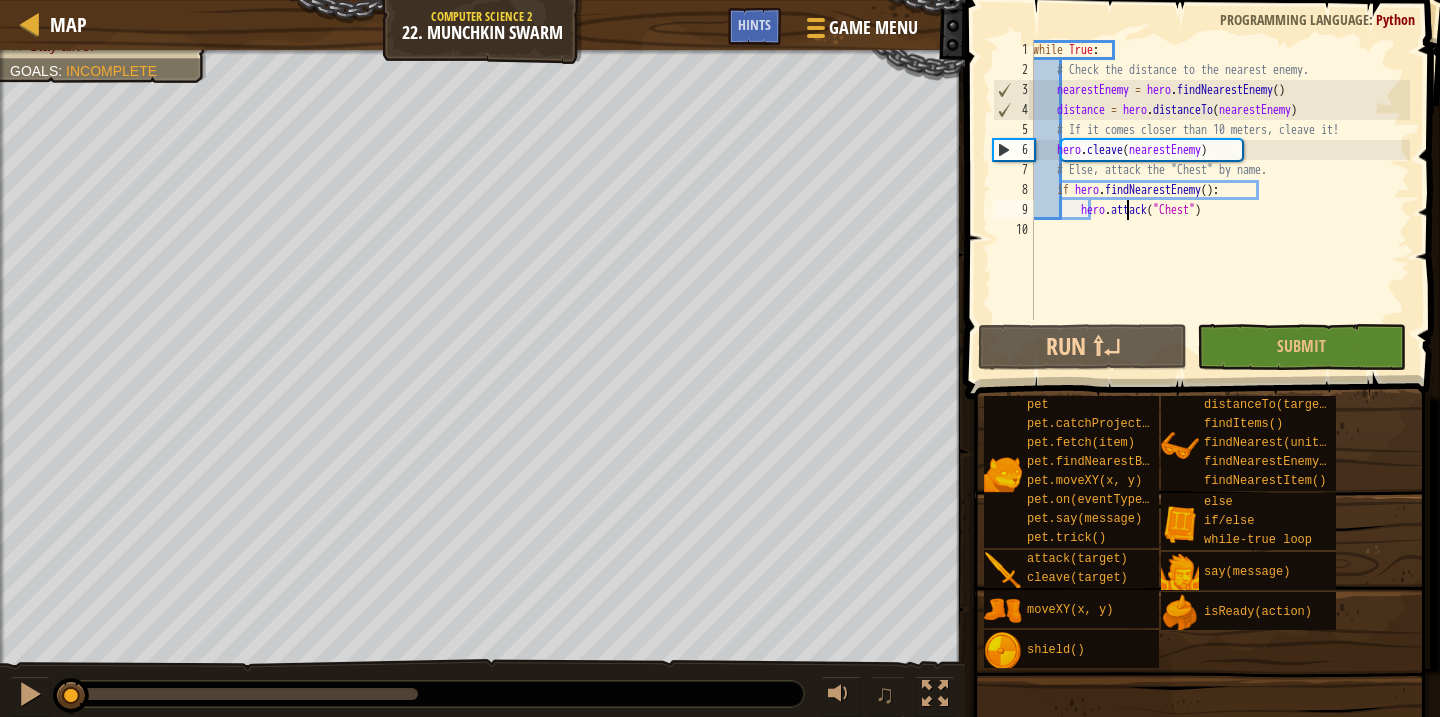 drag, startPoint x: 218, startPoint y: 683, endPoint x: 0, endPoint y: 680, distance: 218.02065 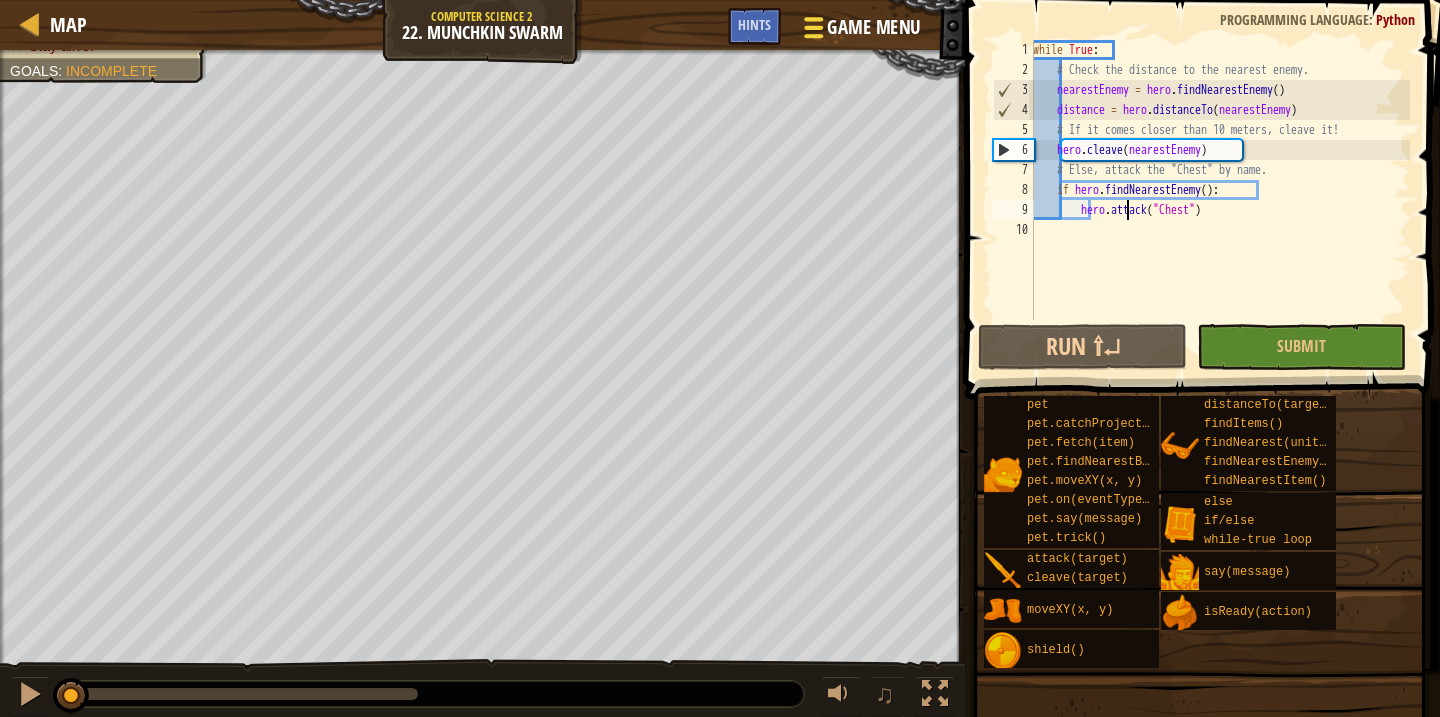 click at bounding box center (813, 27) 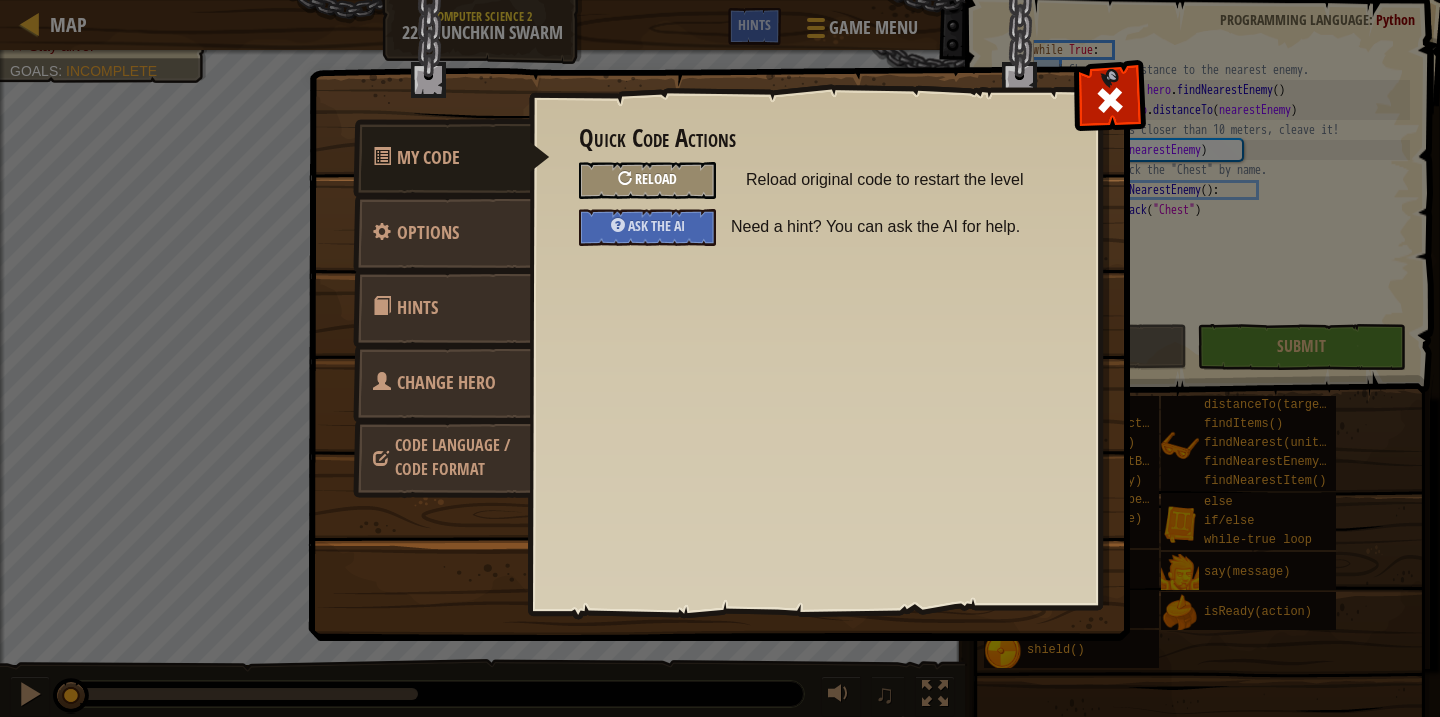click on "Reload" at bounding box center (656, 178) 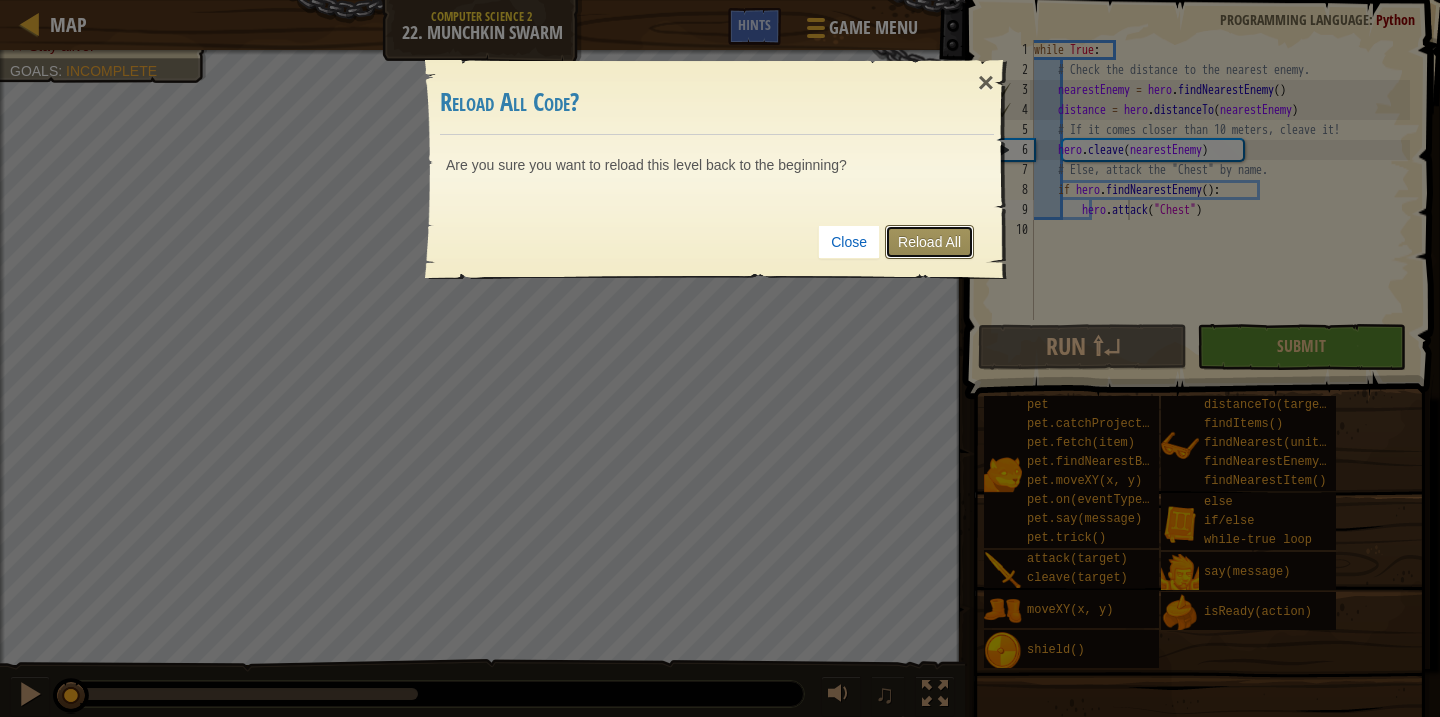 click on "Reload All" at bounding box center (929, 242) 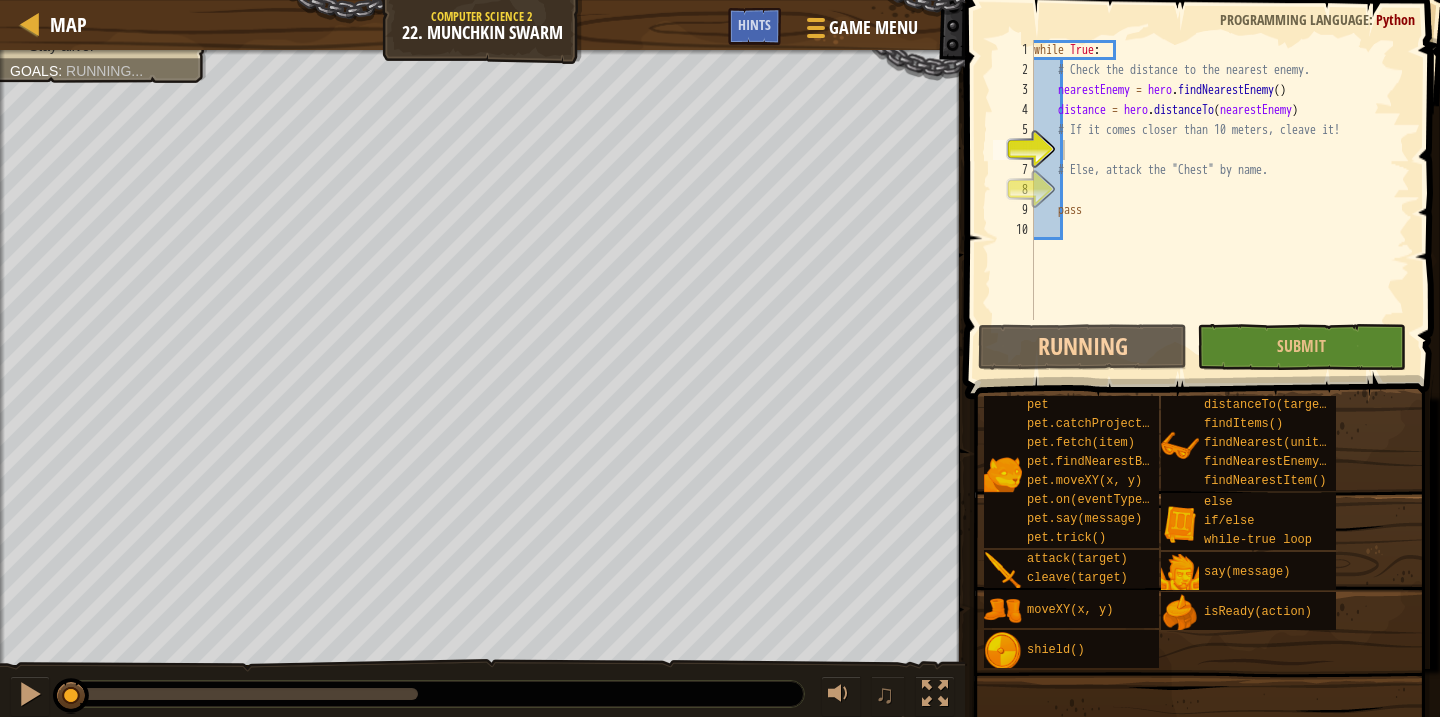 scroll, scrollTop: 9, scrollLeft: 1, axis: both 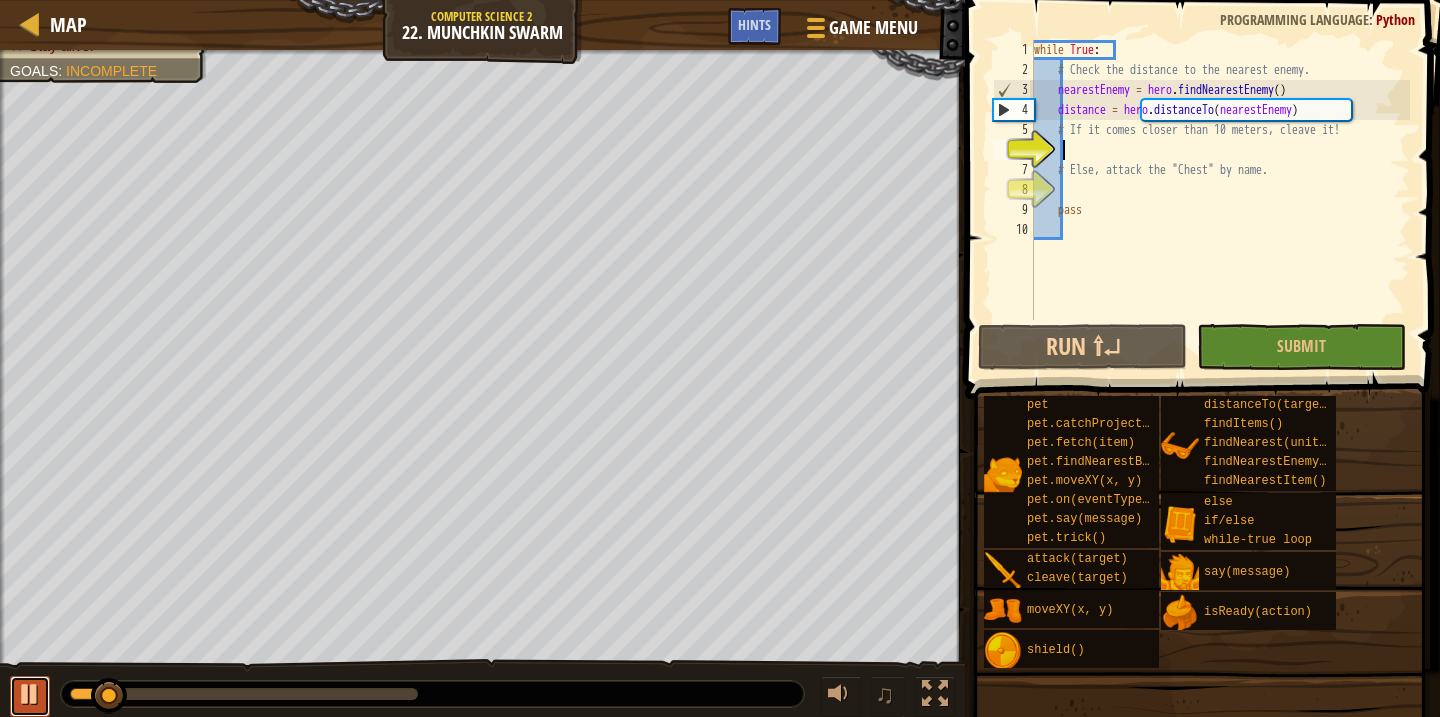 click at bounding box center (30, 694) 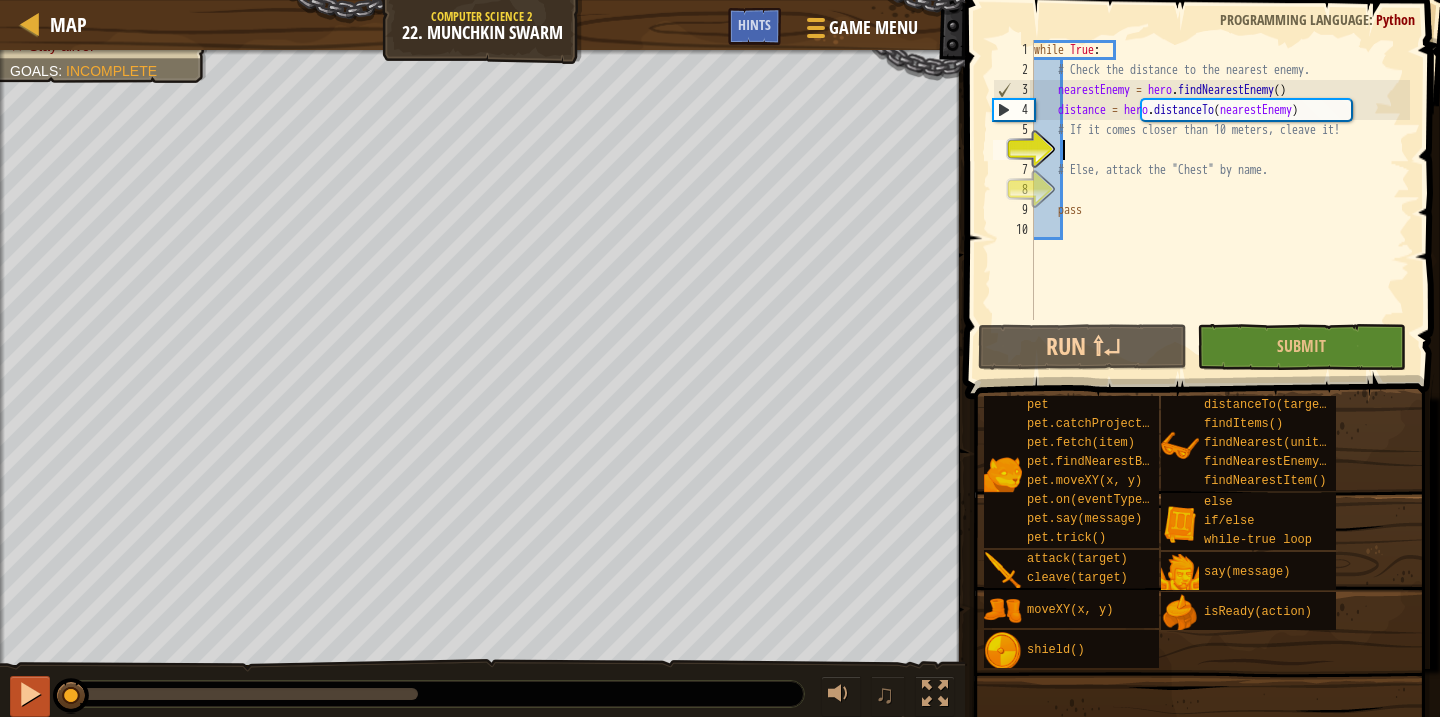 drag, startPoint x: 105, startPoint y: 701, endPoint x: 33, endPoint y: 701, distance: 72 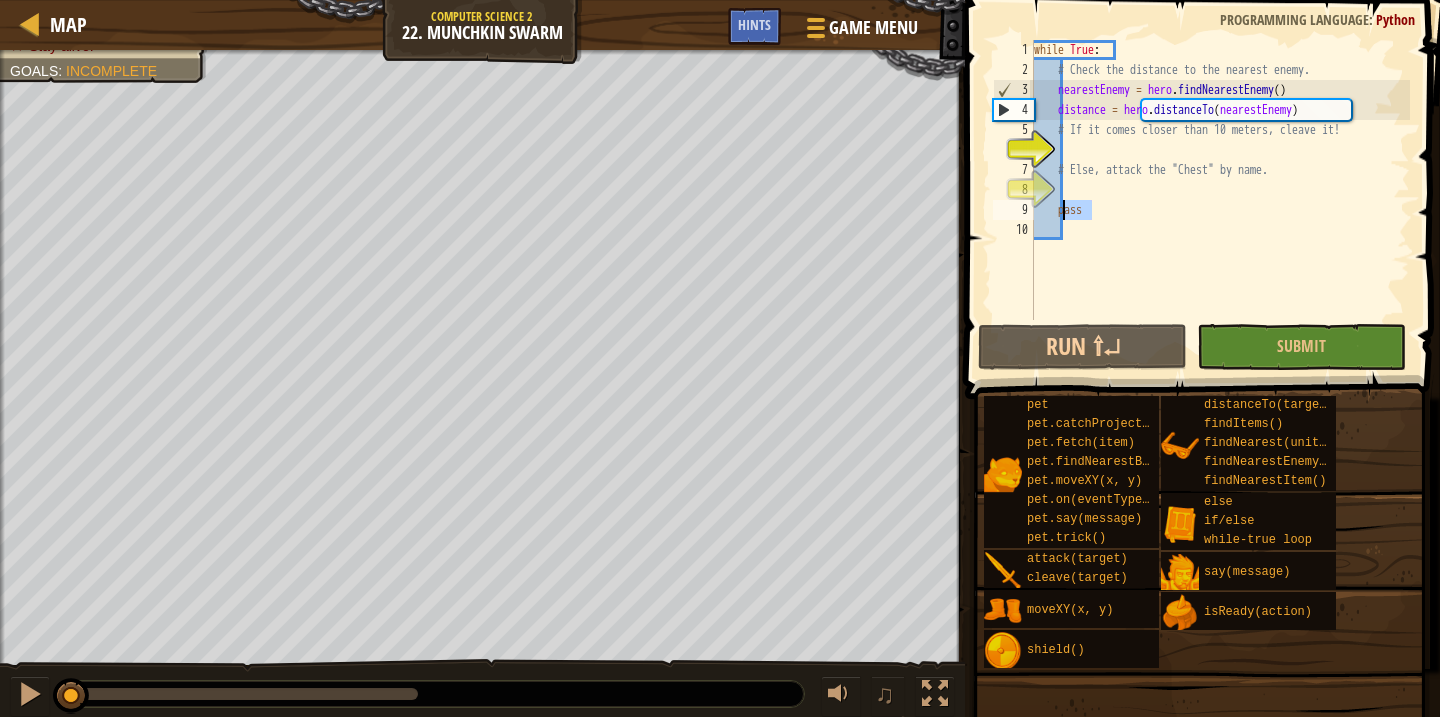 drag, startPoint x: 1102, startPoint y: 213, endPoint x: 1065, endPoint y: 213, distance: 37 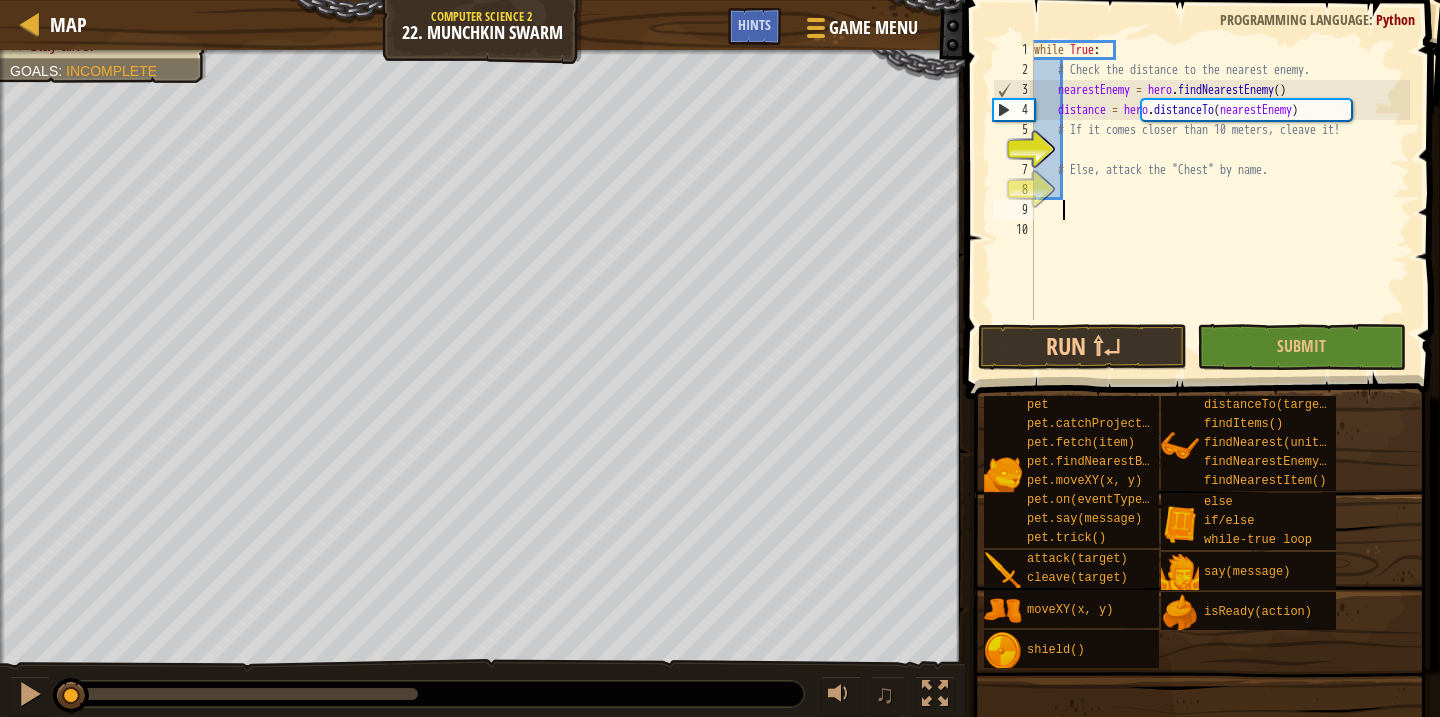 scroll, scrollTop: 9, scrollLeft: 0, axis: vertical 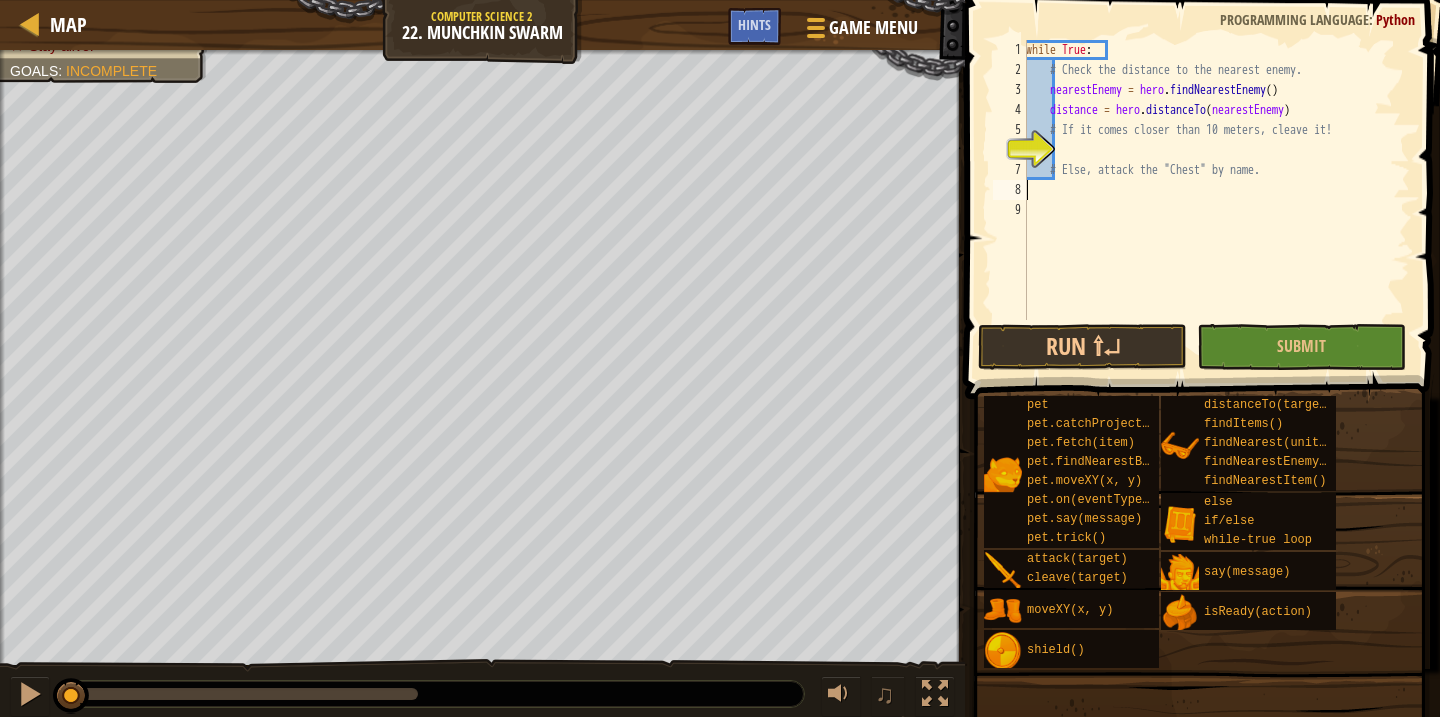 click on "while   True :      # Check the distance to the nearest enemy.      nearestEnemy   =   hero . findNearestEnemy ( )      distance   =   hero . distanceTo ( nearestEnemy )      # If it comes closer than 10 meters, cleave it!           # Else, attack the "Chest" by name." at bounding box center (1216, 200) 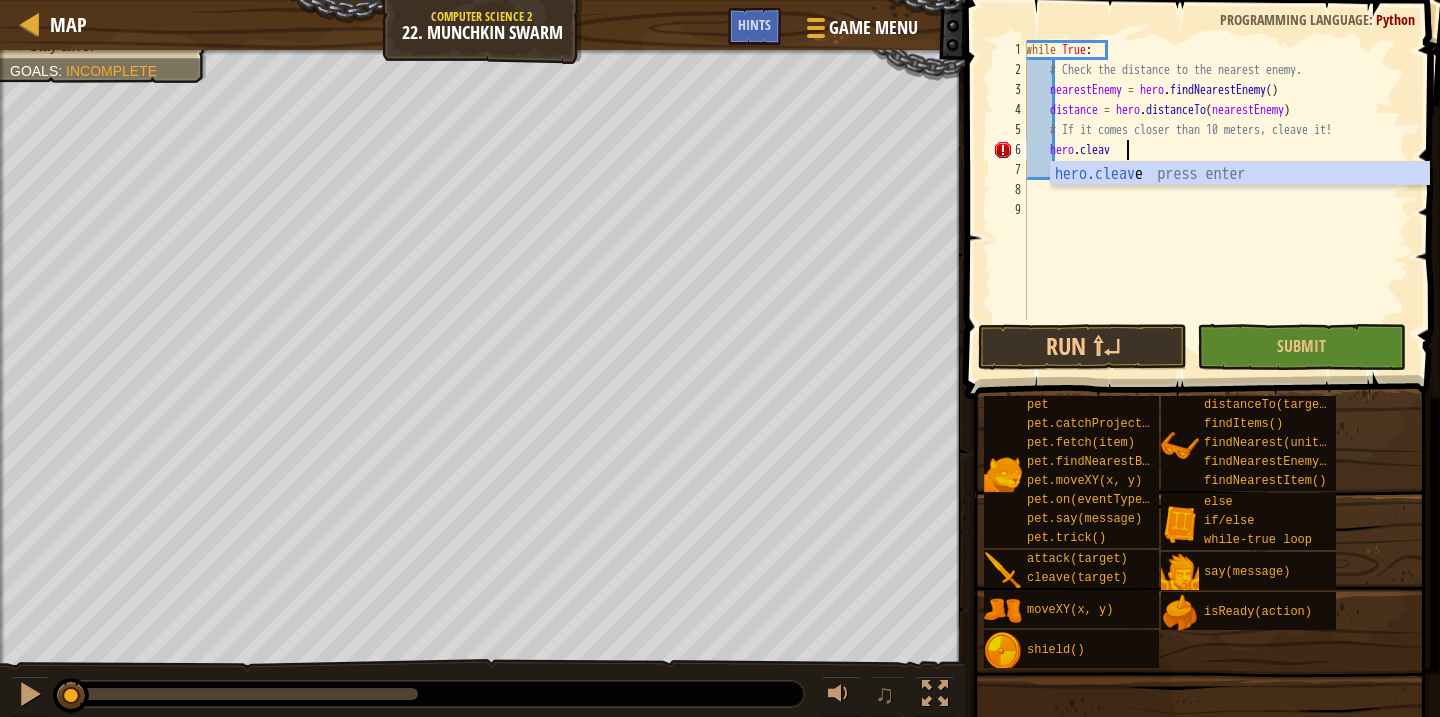 scroll, scrollTop: 9, scrollLeft: 8, axis: both 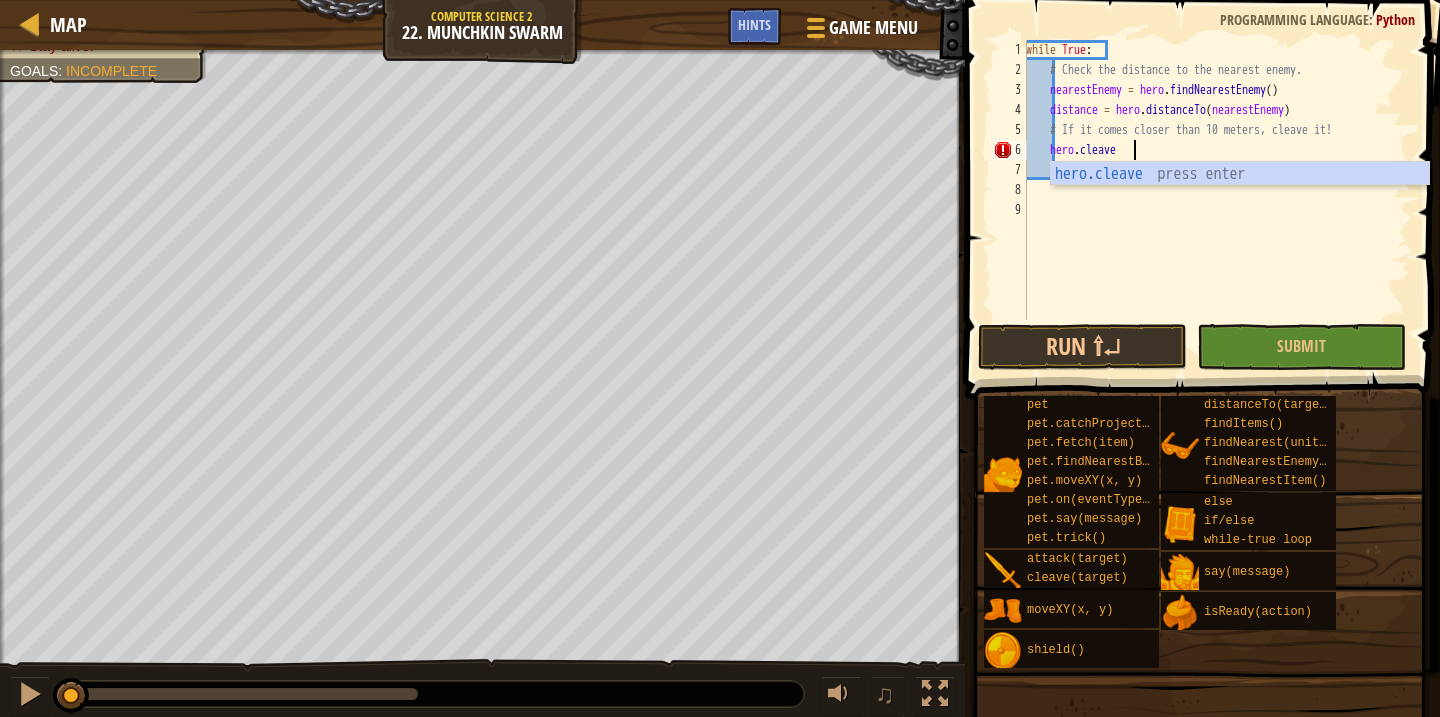 type on "hero.cleave(enemy)" 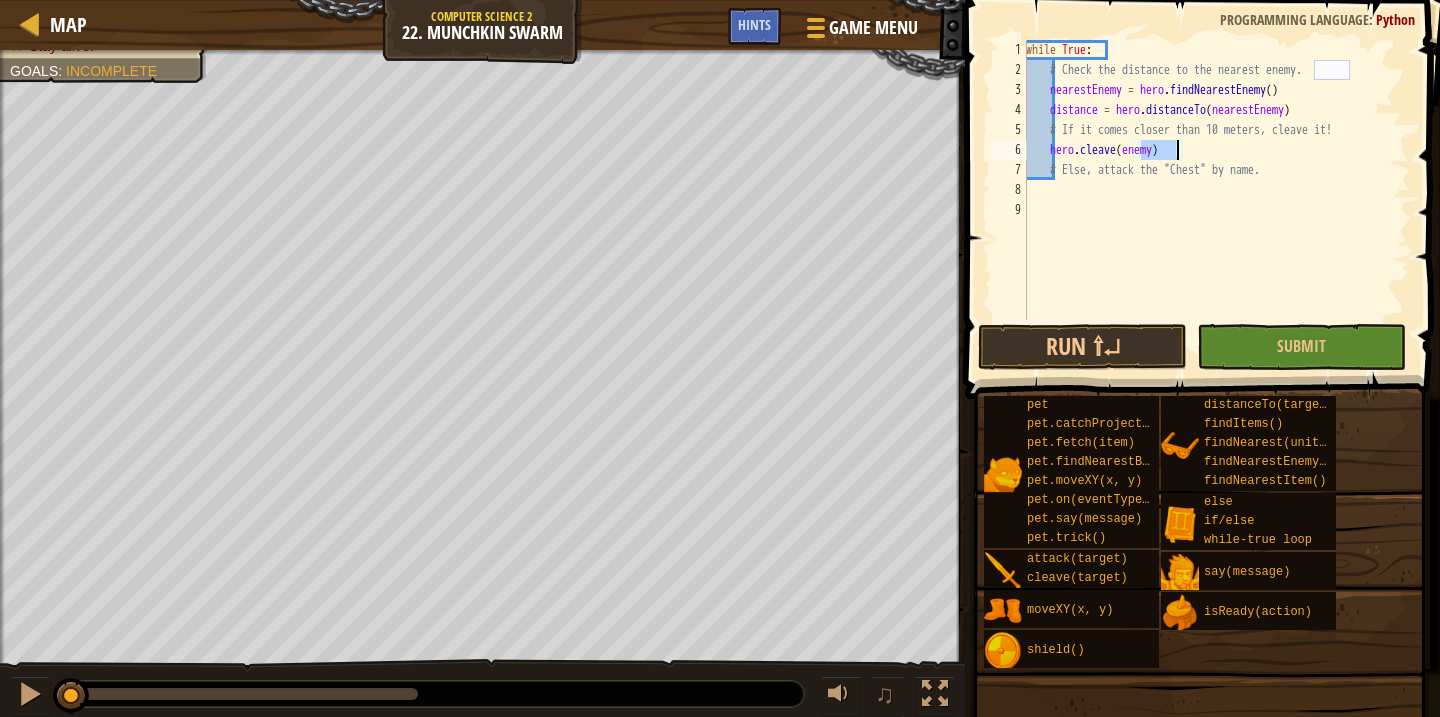 click on "while   True :      # Check the distance to the nearest enemy.      nearestEnemy   =   hero . findNearestEnemy ( )      distance   =   hero . distanceTo ( nearestEnemy )      # If it comes closer than 10 meters, cleave it!      hero . cleave ( enemy )      # Else, attack the "Chest" by name." at bounding box center (1216, 200) 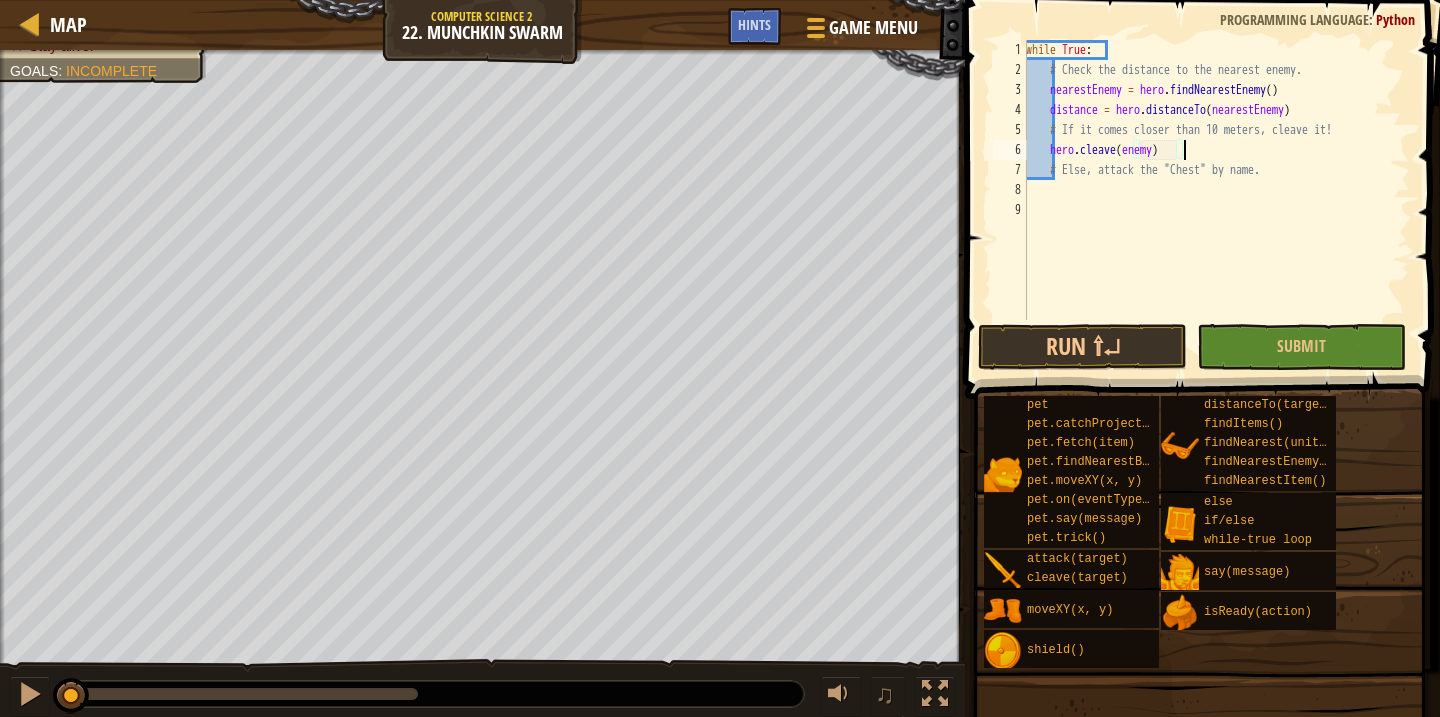 click on "while   True :      # Check the distance to the nearest enemy.      nearestEnemy   =   hero . findNearestEnemy ( )      distance   =   hero . distanceTo ( nearestEnemy )      # If it comes closer than 10 meters, cleave it!      hero . cleave ( enemy )      # Else, attack the "Chest" by name." at bounding box center [1216, 200] 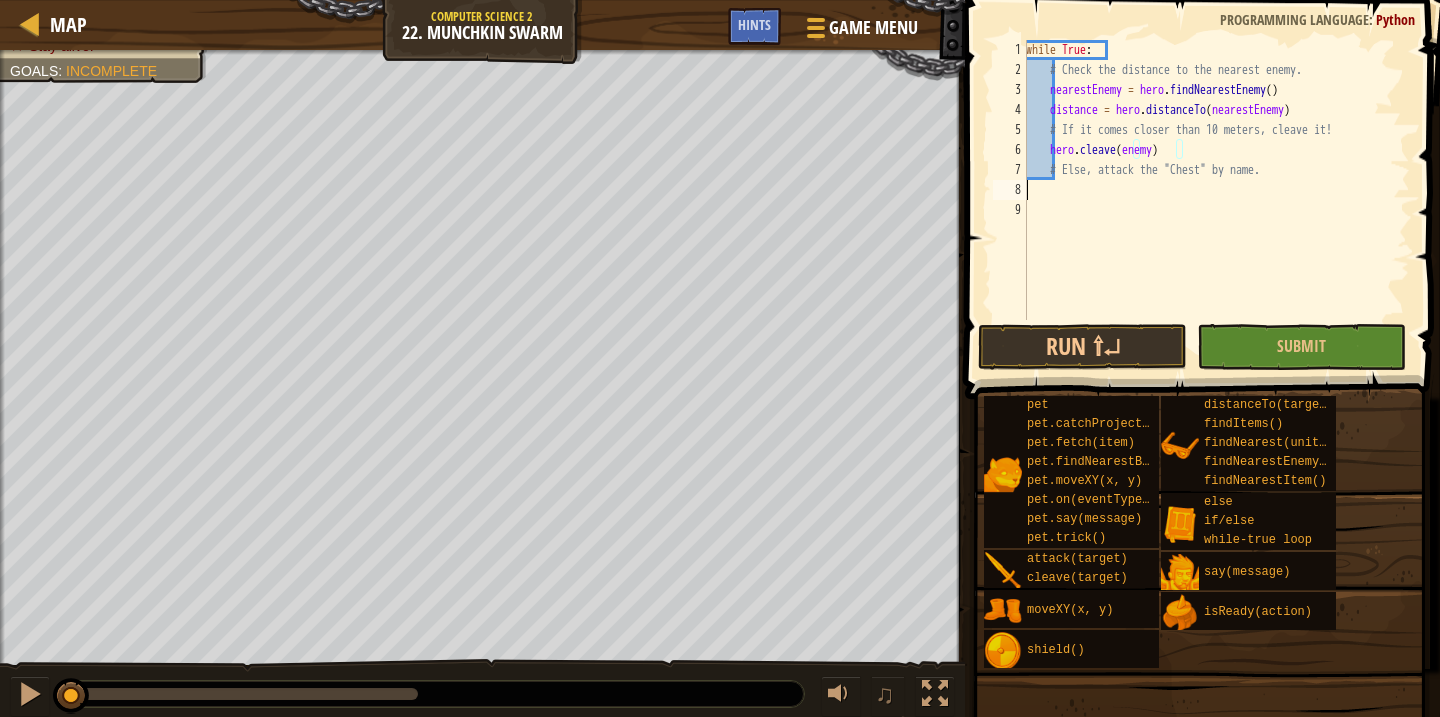 scroll, scrollTop: 9, scrollLeft: 0, axis: vertical 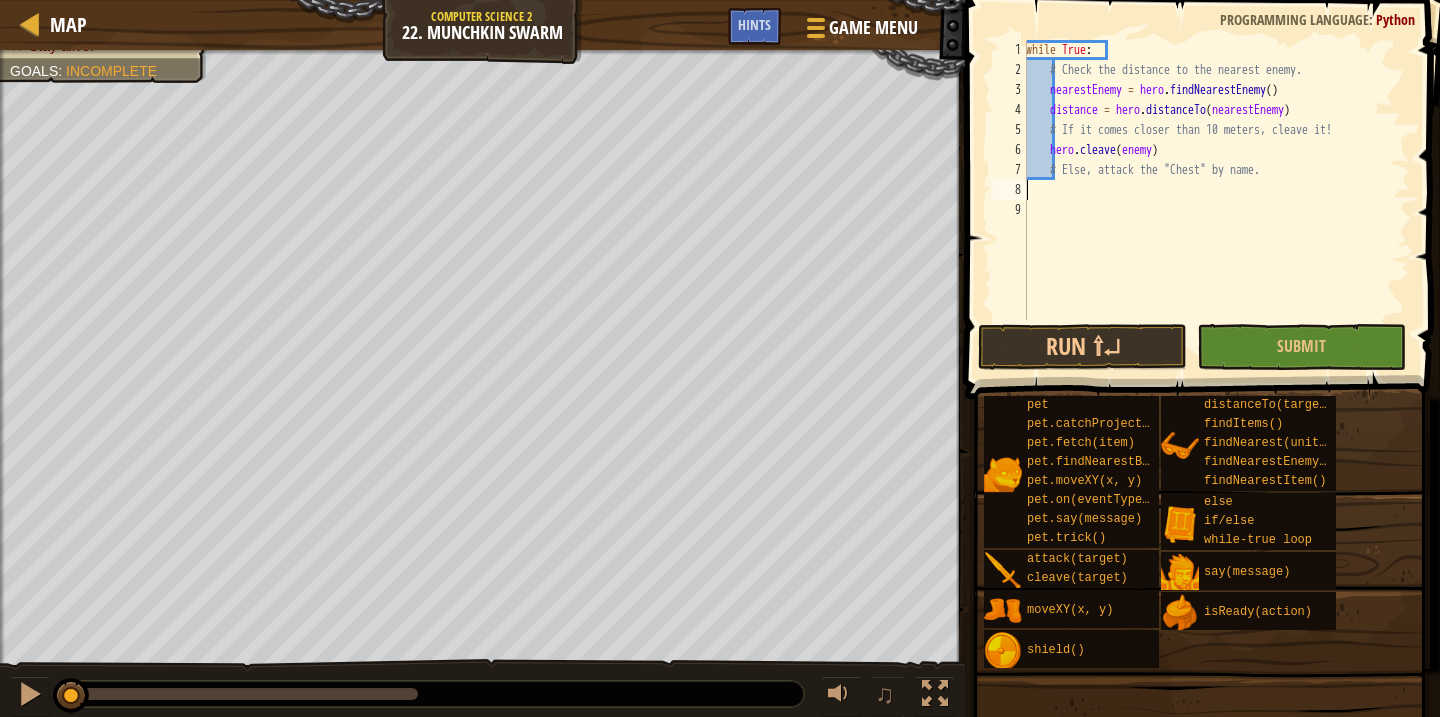 click on "while   True :      # Check the distance to the nearest enemy.      nearestEnemy   =   hero . findNearestEnemy ( )      distance   =   hero . distanceTo ( nearestEnemy )      # If it comes closer than 10 meters, cleave it!      hero . cleave ( enemy )      # Else, attack the "Chest" by name." at bounding box center (1216, 200) 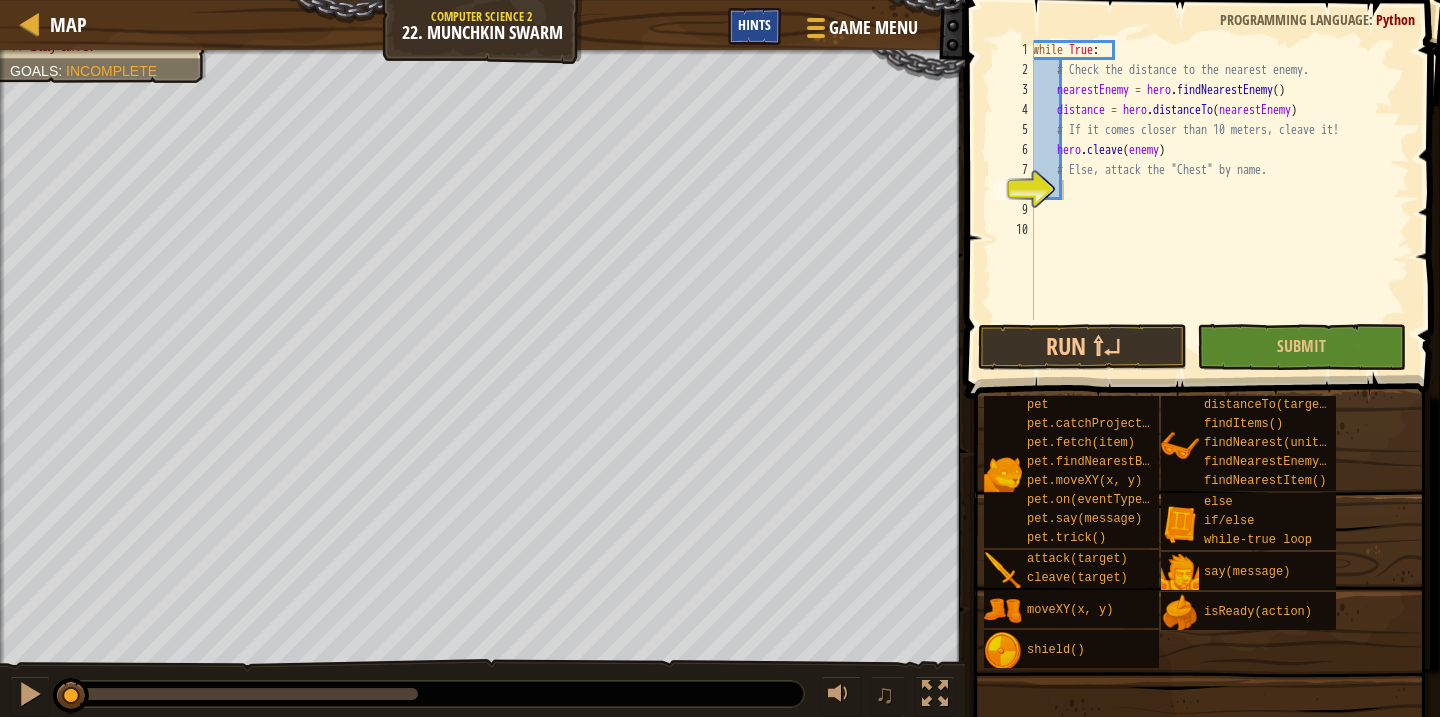 click on "Hints" at bounding box center (754, 24) 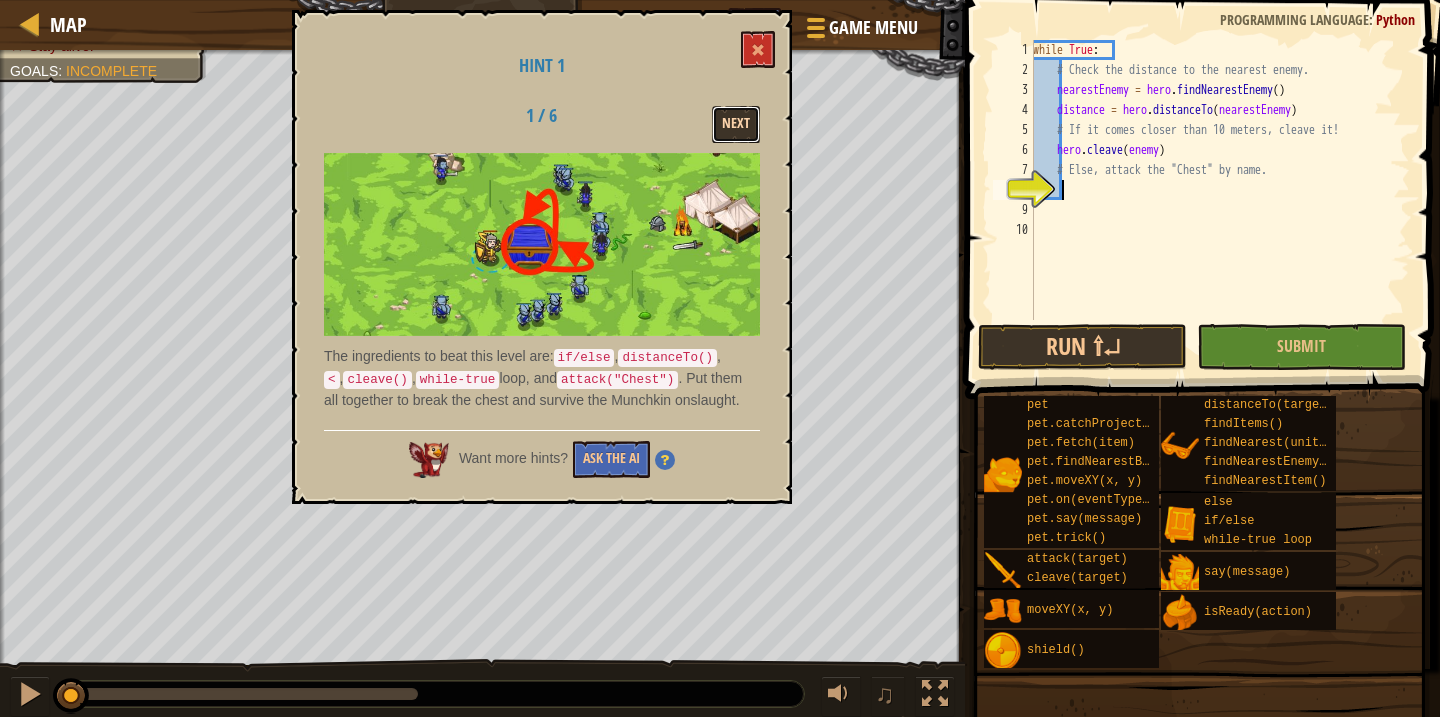 click on "Next" at bounding box center (736, 124) 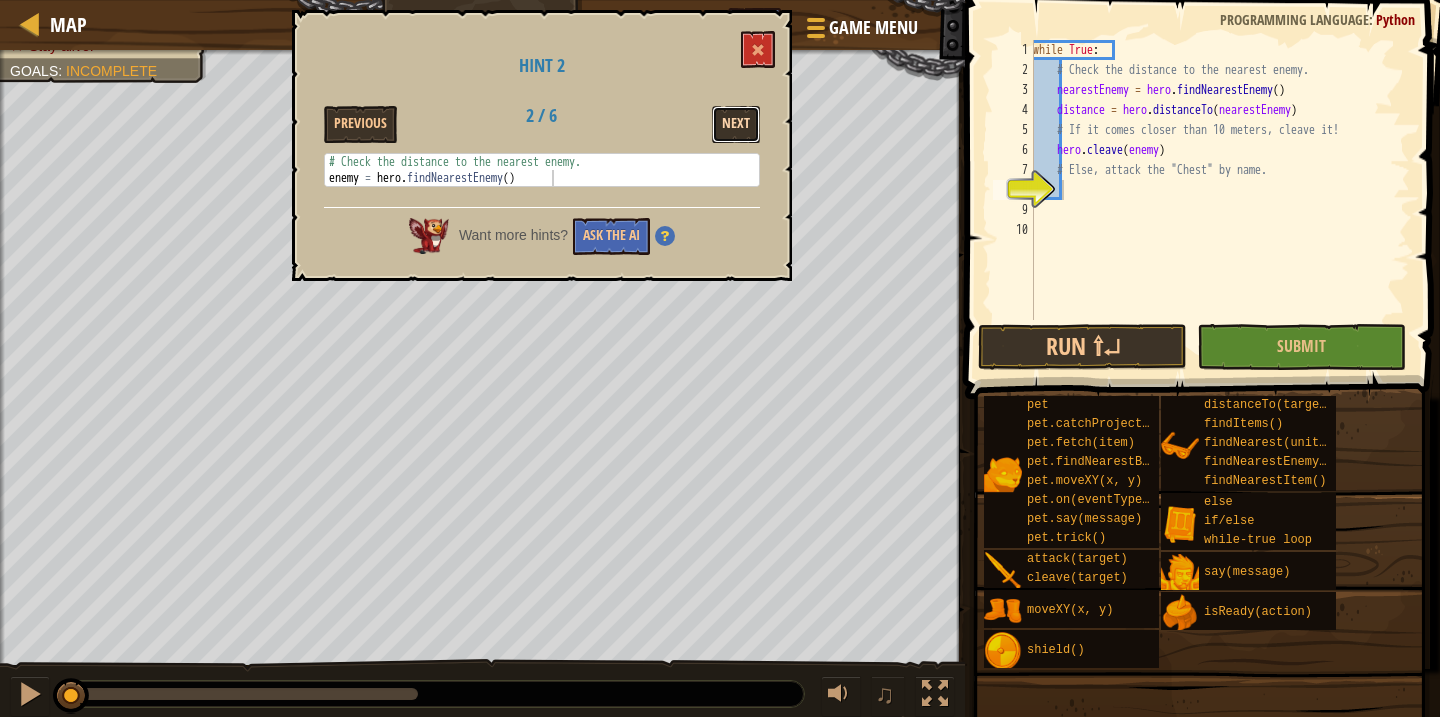 click on "Next" at bounding box center [736, 124] 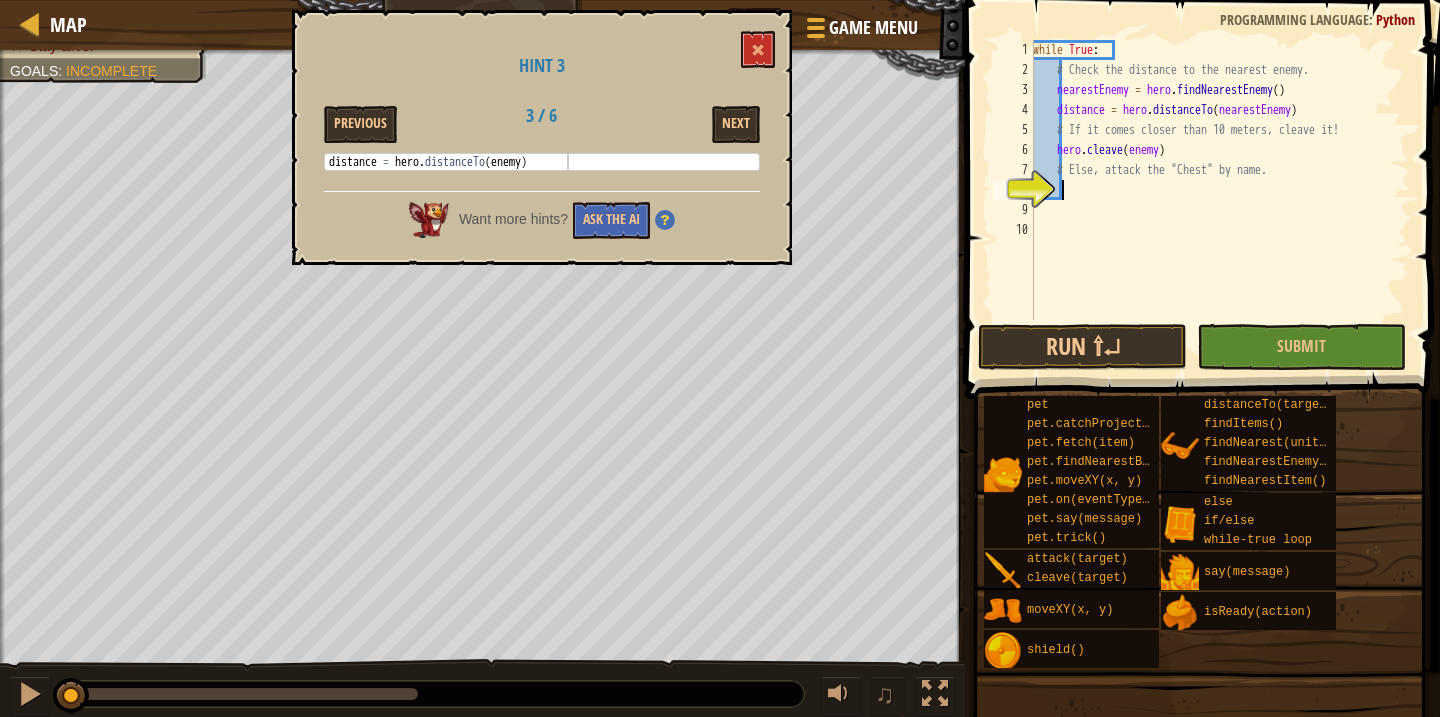 click on "while   True :      # Check the distance to the nearest enemy.      nearestEnemy   =   hero . findNearestEnemy ( )      distance   =   hero . distanceTo ( nearestEnemy )      # If it comes closer than 10 meters, cleave it!      hero . cleave ( enemy )      # Else, attack the "Chest" by name." at bounding box center (1219, 200) 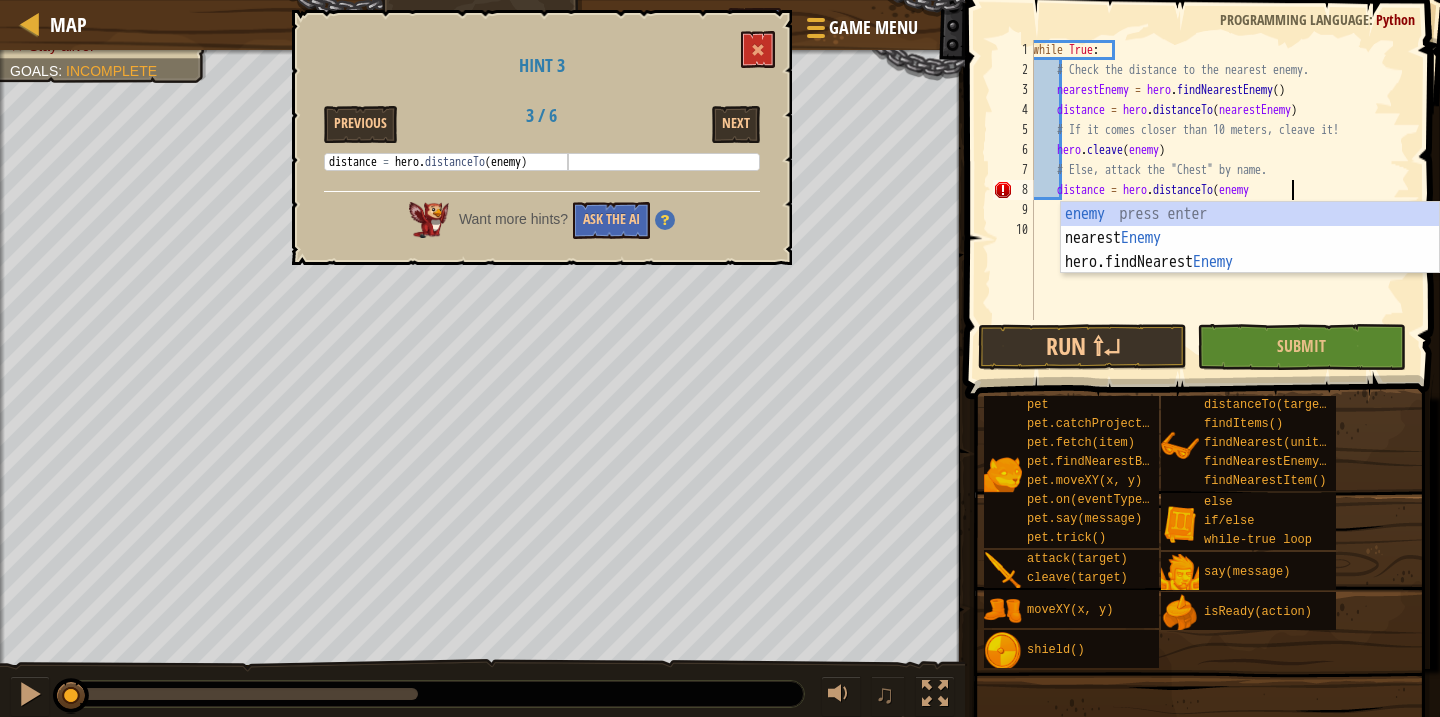 scroll, scrollTop: 9, scrollLeft: 21, axis: both 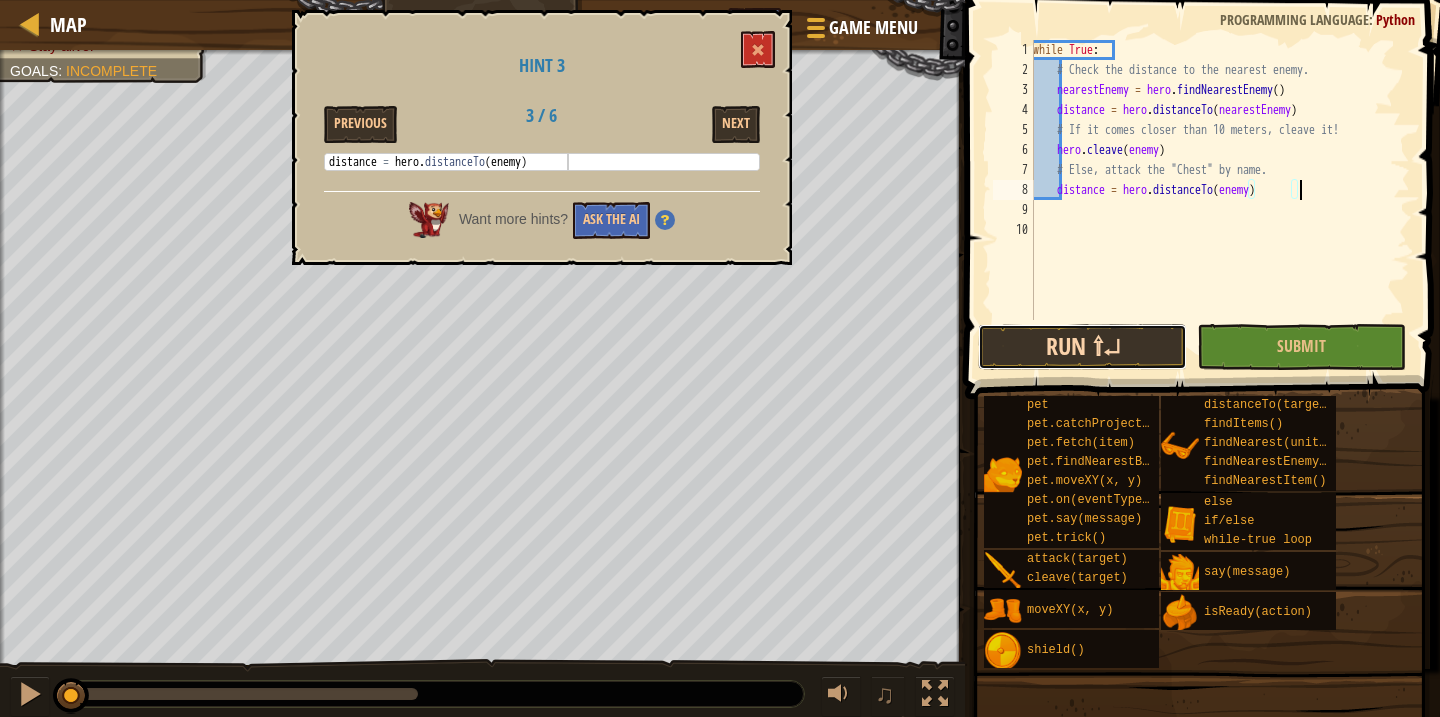 click on "Run ⇧↵" at bounding box center [1082, 347] 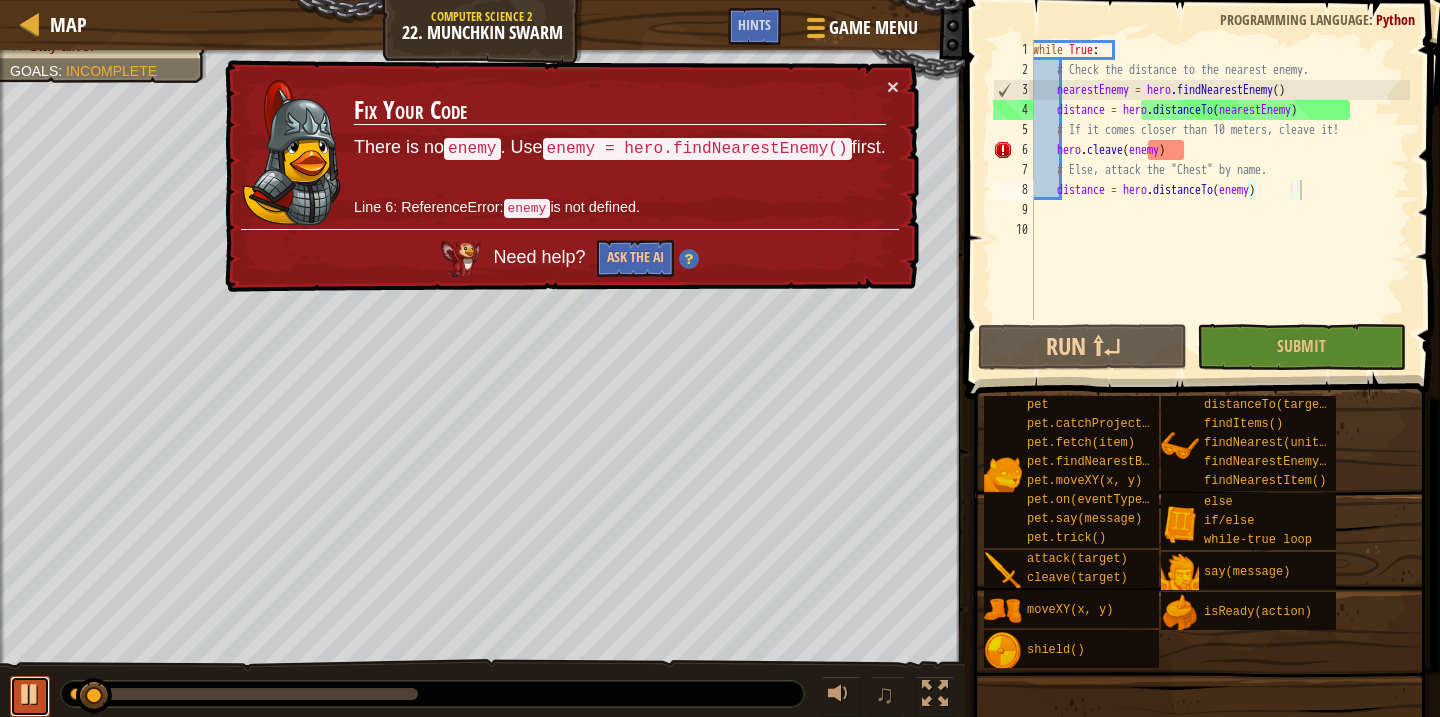 click at bounding box center [30, 694] 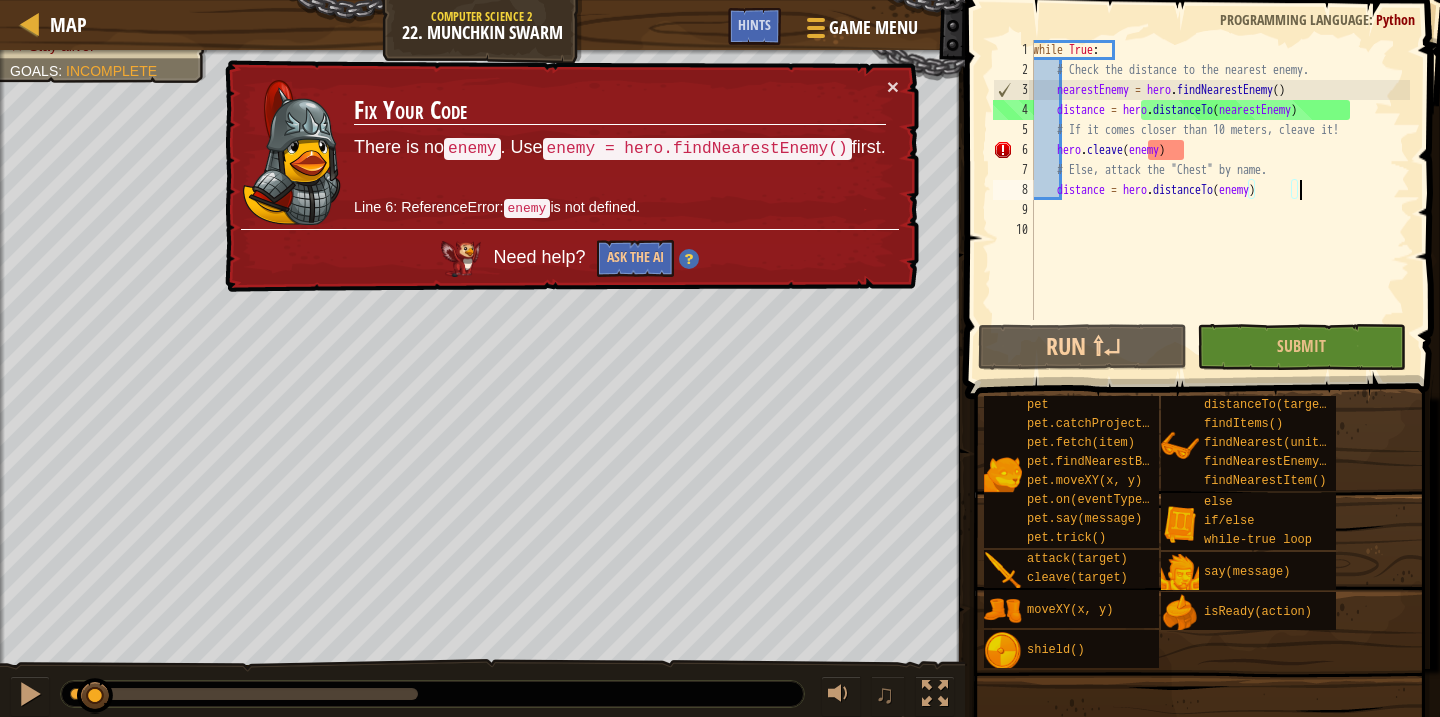 click on "while   True :      # Check the distance to the nearest enemy.      nearestEnemy   =   hero . findNearestEnemy ( )      distance   =   hero . distanceTo ( nearestEnemy )      # If it comes closer than 10 meters, cleave it!      hero . cleave ( enemy )      # Else, attack the "Chest" by name.      distance   =   hero . distanceTo ( enemy )" at bounding box center [1219, 200] 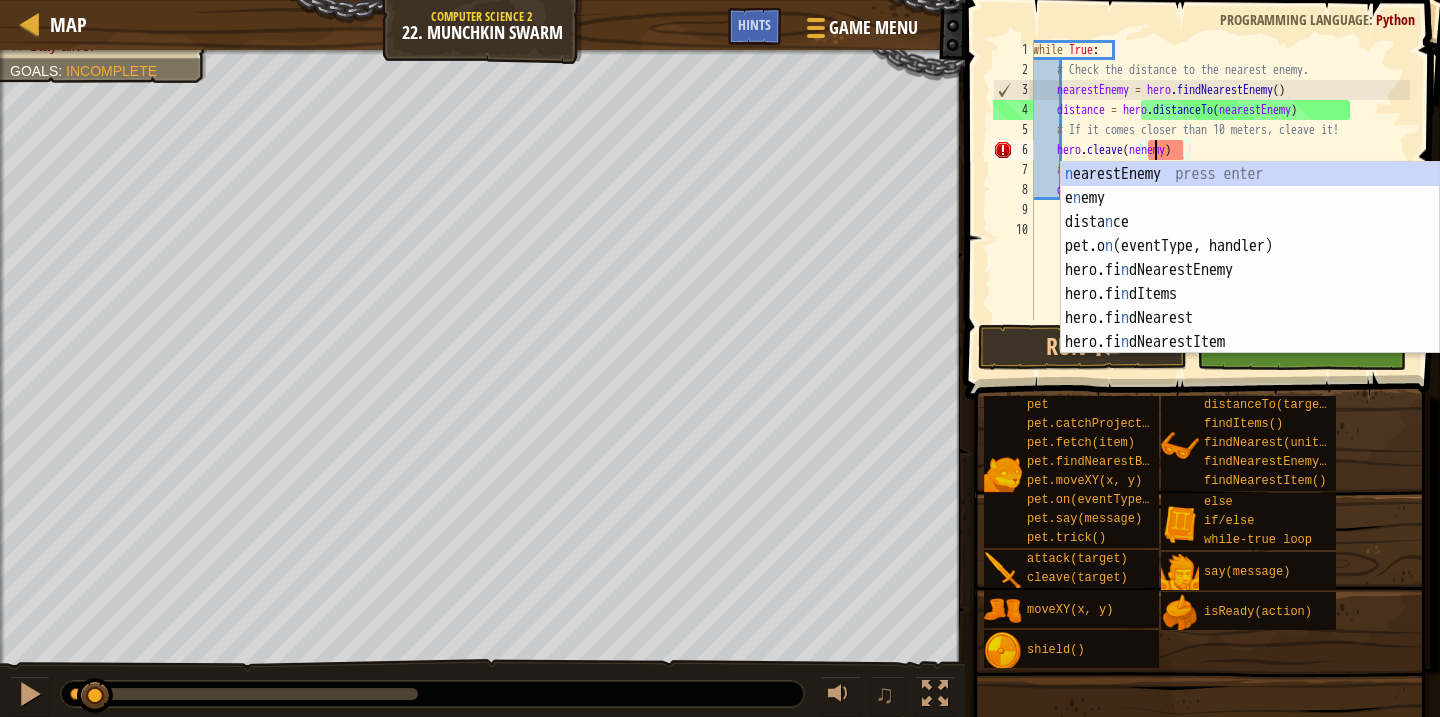 scroll, scrollTop: 9, scrollLeft: 10, axis: both 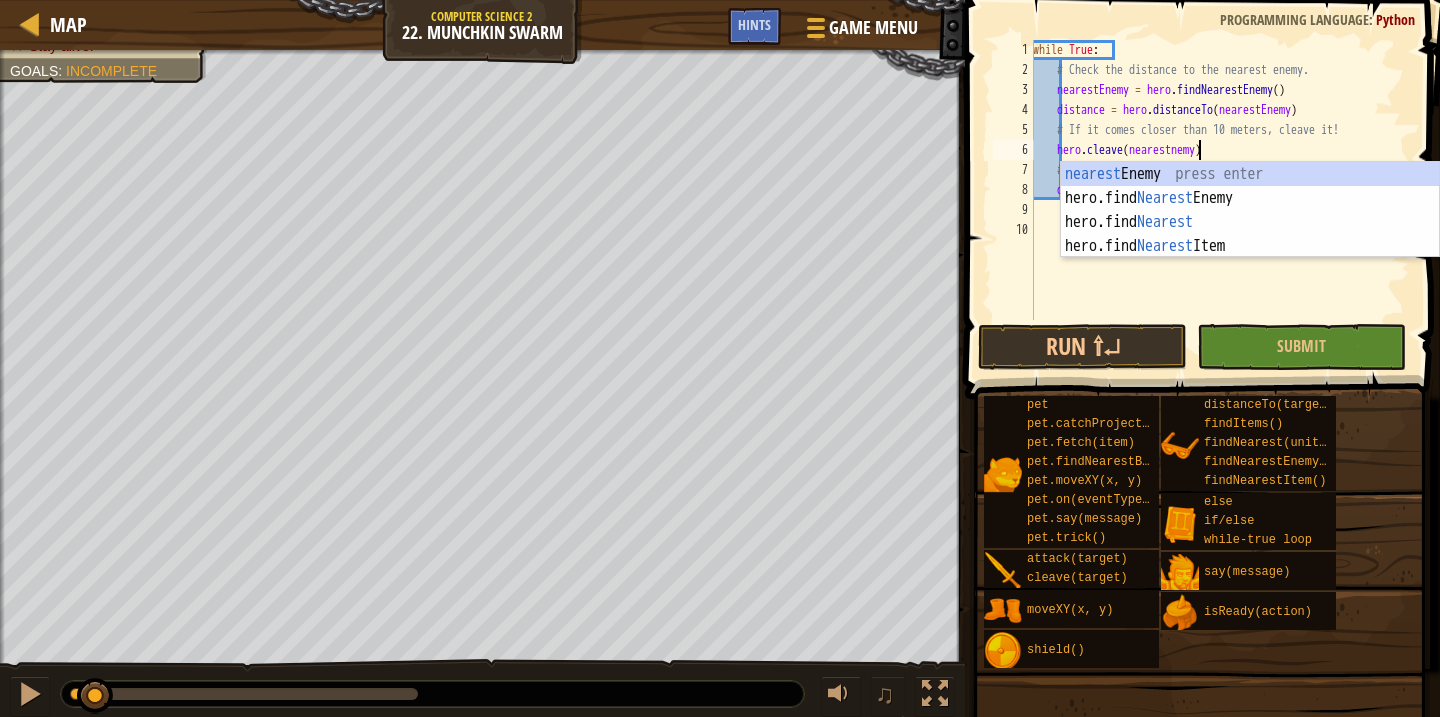 type on "hero.cleave(nearestEnemy)" 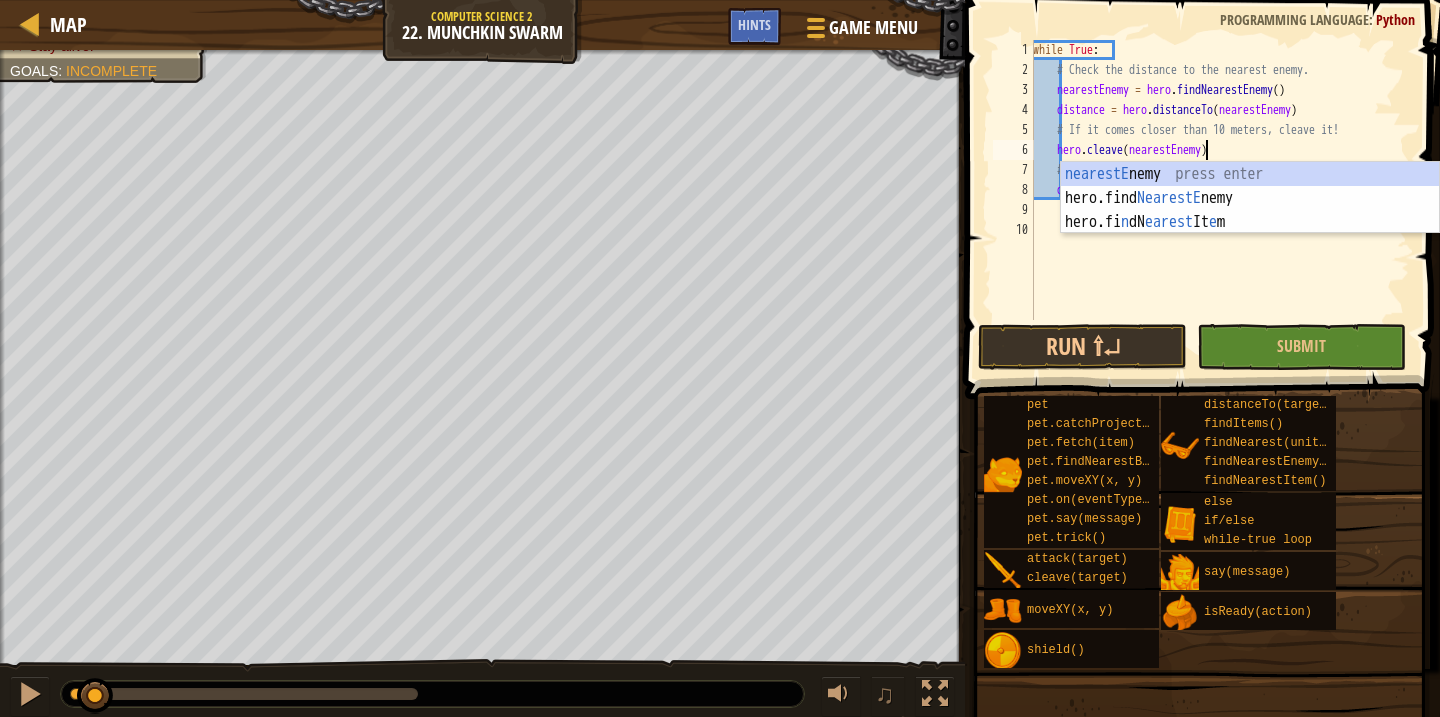 click on "while   True :      # Check the distance to the nearest enemy.      nearestEnemy   =   hero . findNearestEnemy ( )      distance   =   hero . distanceTo ( nearestEnemy )      # If it comes closer than 10 meters, cleave it!      hero . cleave ( nearestEnemy )      # Else, attack the "Chest" by name.      distance   =   hero . distanceTo ( enemy )" at bounding box center (1219, 200) 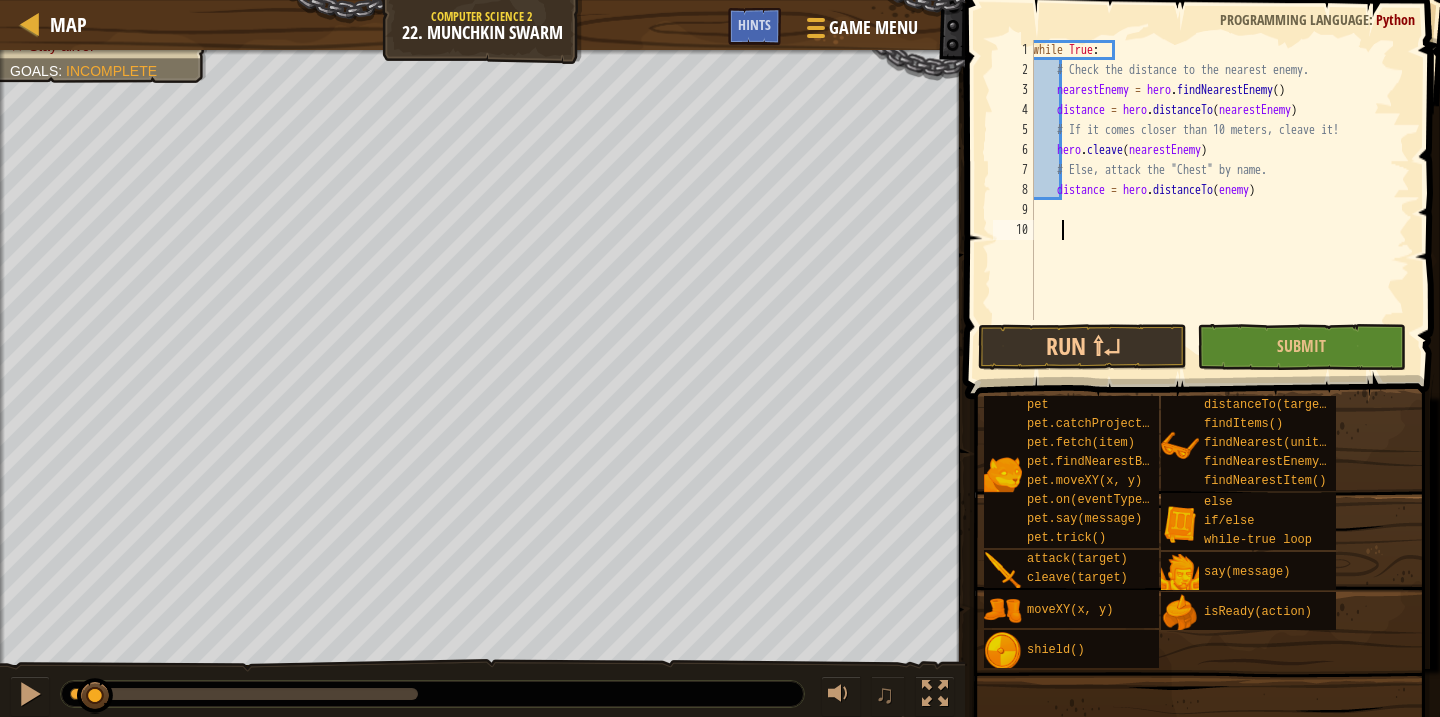 scroll, scrollTop: 9, scrollLeft: 1, axis: both 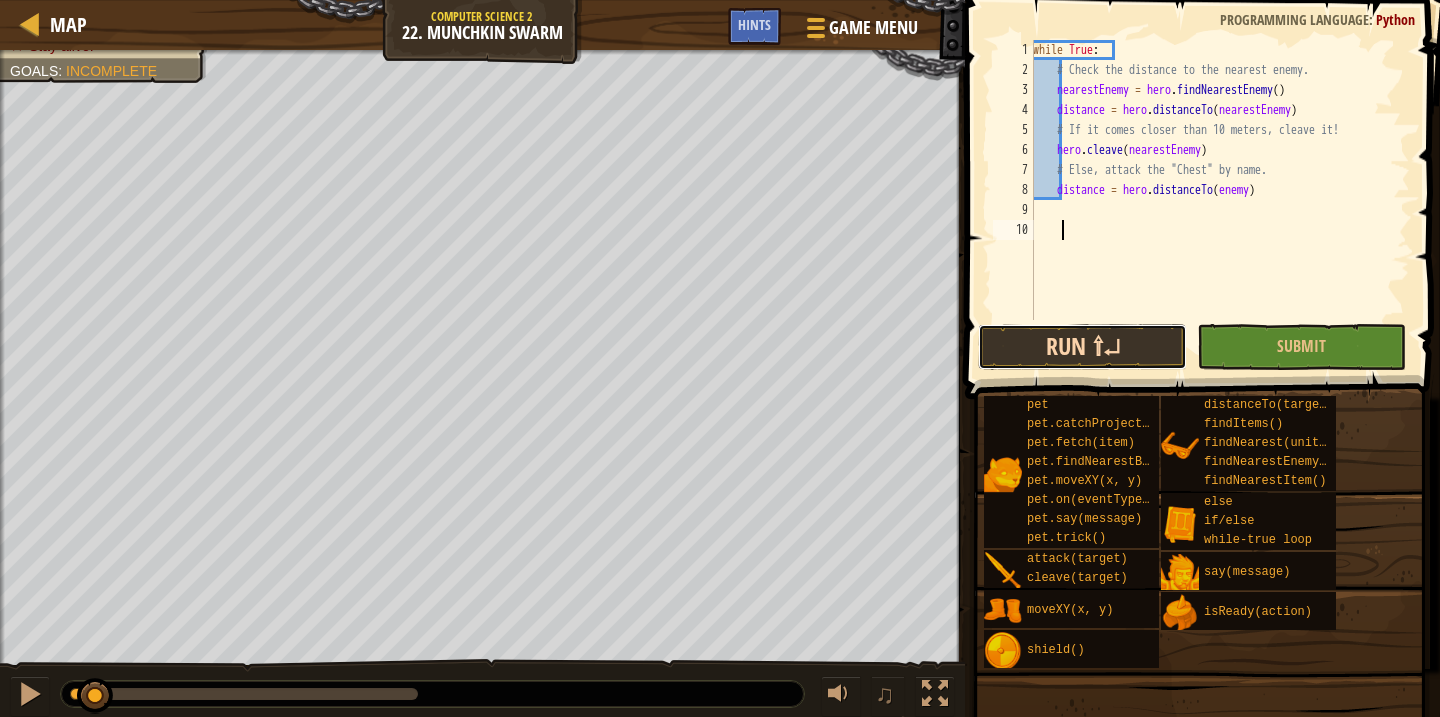 click on "Run ⇧↵" at bounding box center [1082, 347] 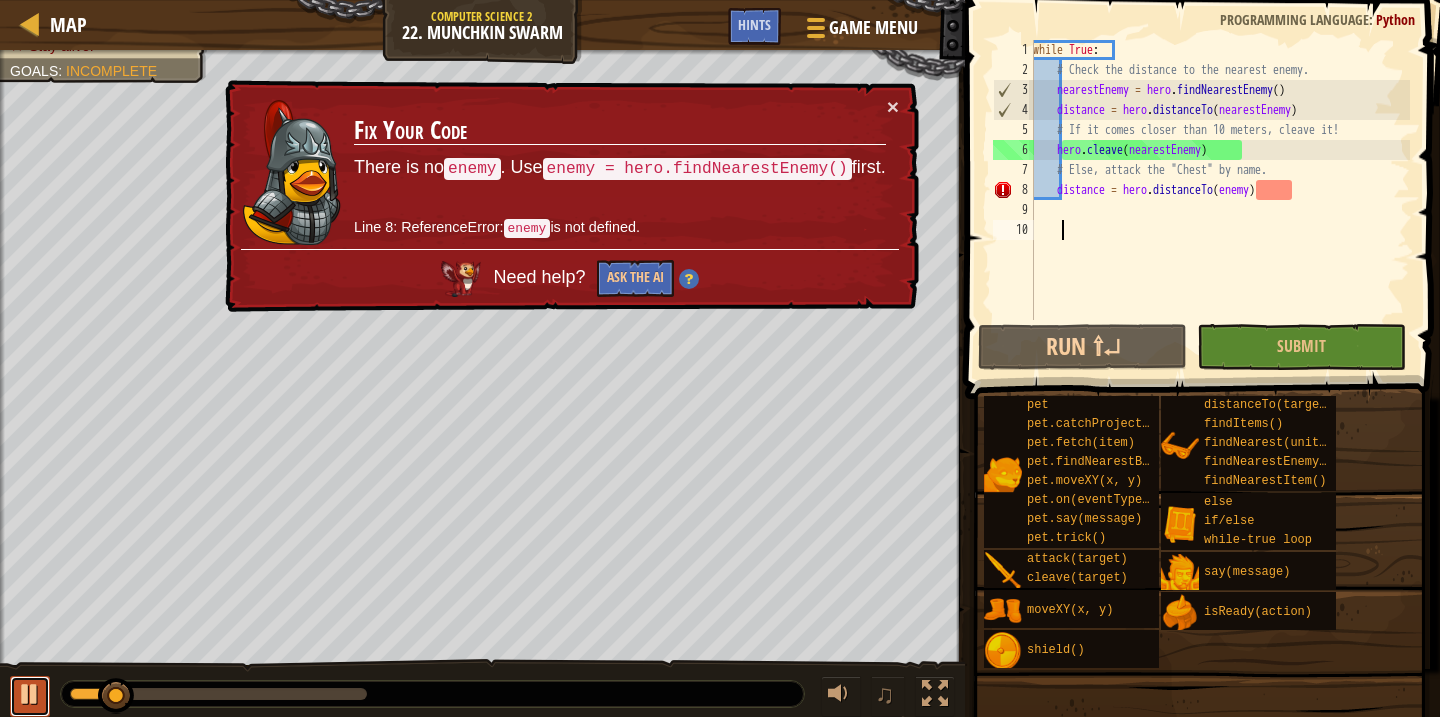 click at bounding box center (30, 694) 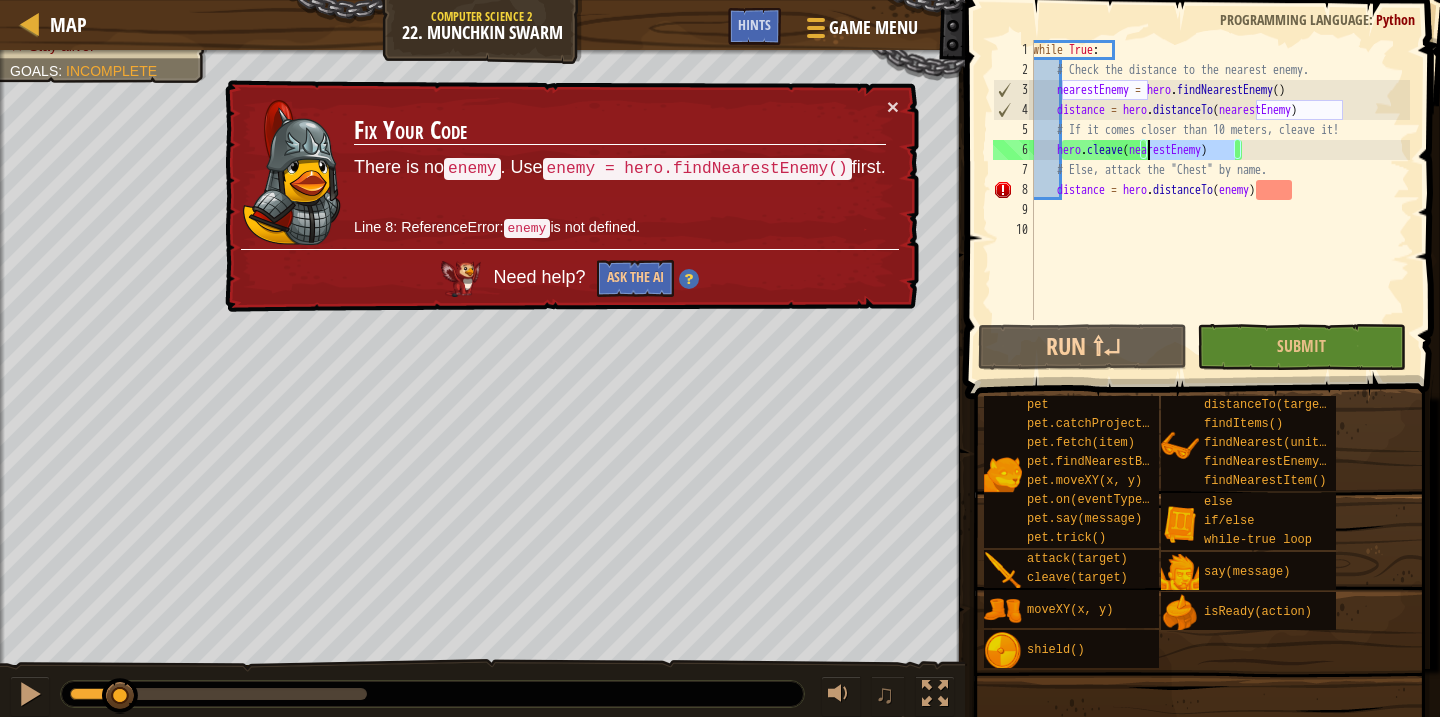 drag, startPoint x: 1234, startPoint y: 152, endPoint x: 1150, endPoint y: 153, distance: 84.00595 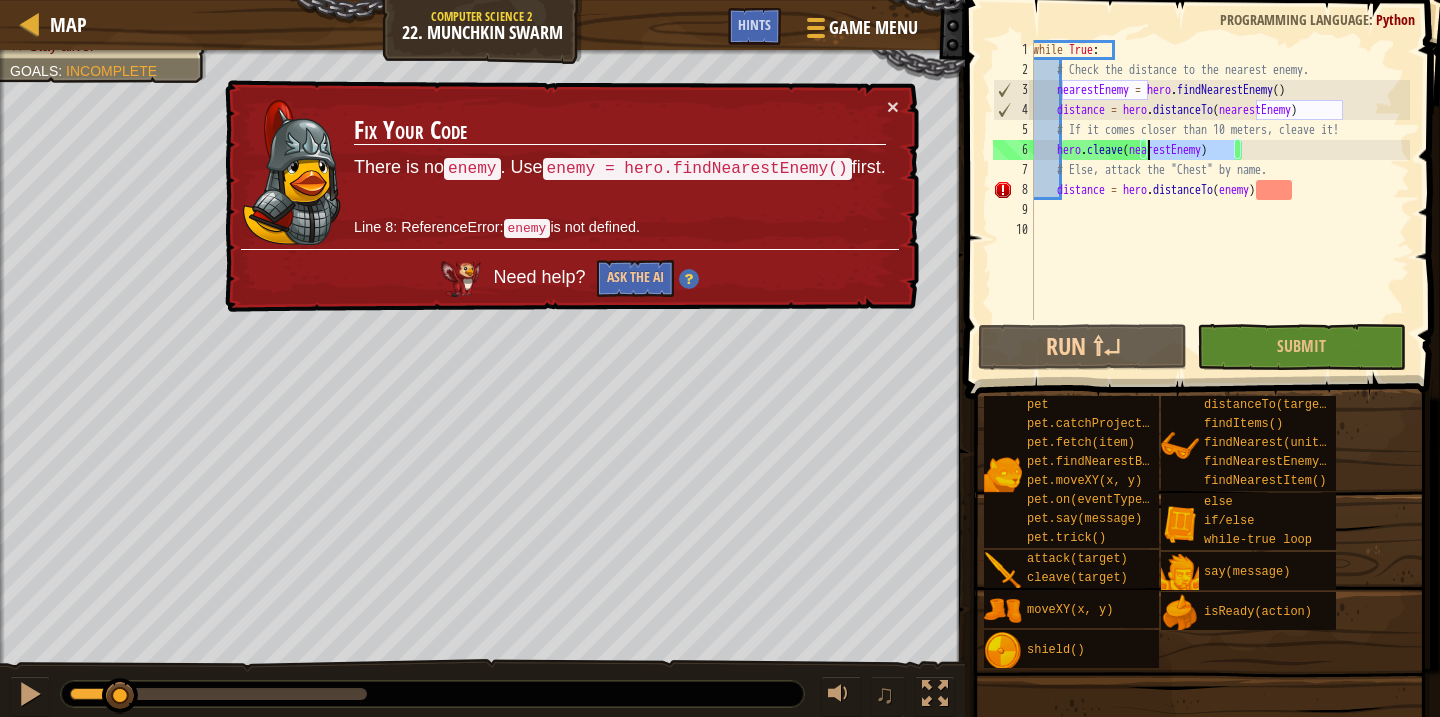 click on "while   True :      # Check the distance to the nearest enemy.      nearestEnemy   =   hero . findNearestEnemy ( )      distance   =   hero . distanceTo ( nearestEnemy )      # If it comes closer than 10 meters, cleave it!      hero . cleave ( nearestEnemy )      # Else, attack the "Chest" by name.      distance   =   hero . distanceTo ( enemy )" at bounding box center [1219, 200] 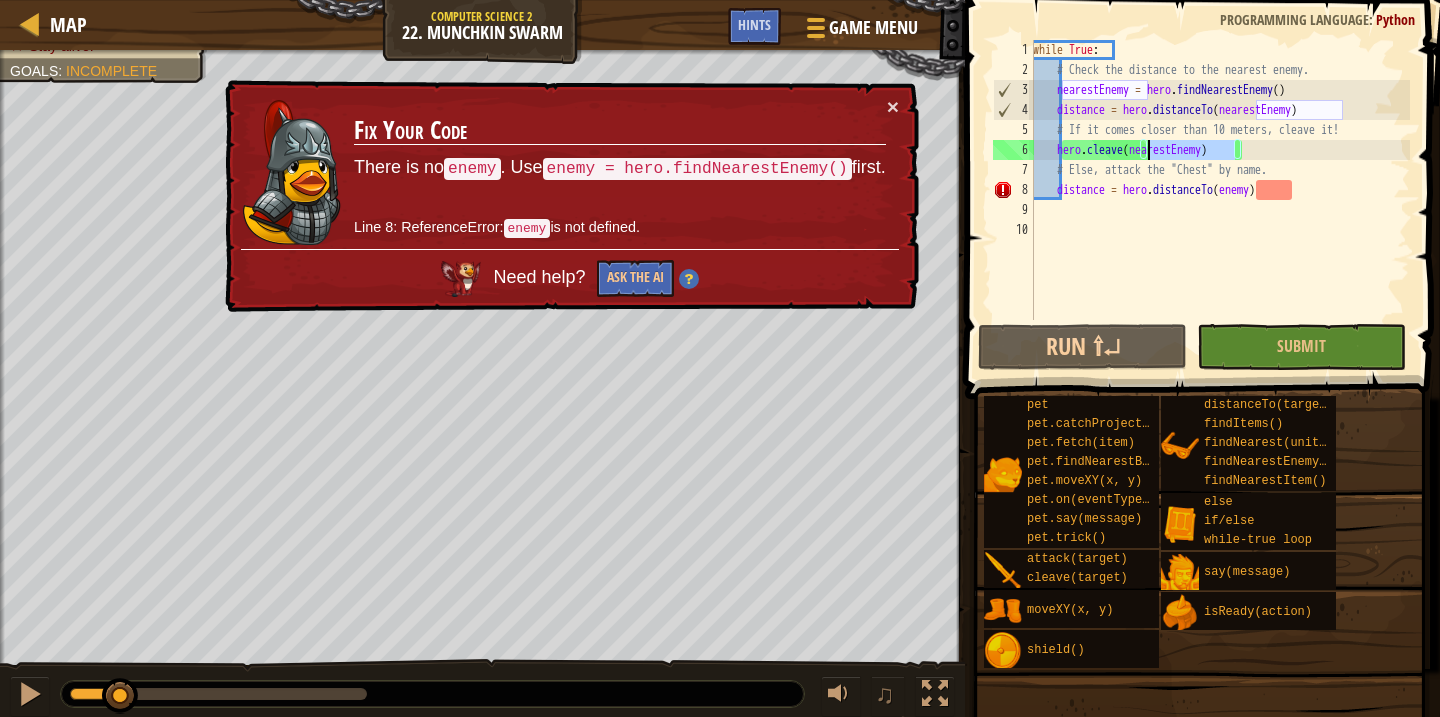 click on "while   True :      # Check the distance to the nearest enemy.      nearestEnemy   =   hero . findNearestEnemy ( )      distance   =   hero . distanceTo ( nearestEnemy )      # If it comes closer than 10 meters, cleave it!      hero . cleave ( nearestEnemy )      # Else, attack the "Chest" by name.      distance   =   hero . distanceTo ( enemy )" at bounding box center [1219, 200] 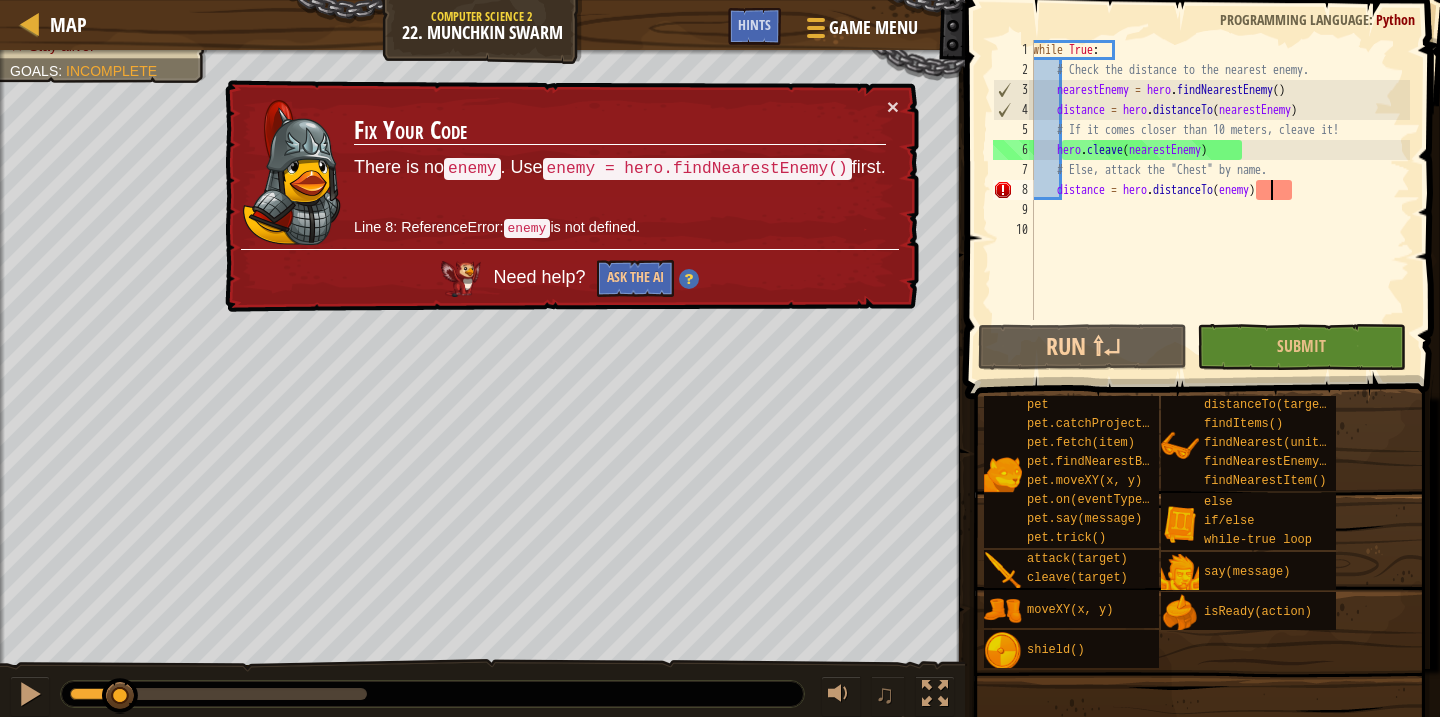 click on "while   True :      # Check the distance to the nearest enemy.      nearestEnemy   =   hero . findNearestEnemy ( )      distance   =   hero . distanceTo ( nearestEnemy )      # If it comes closer than 10 meters, cleave it!      hero . cleave ( nearestEnemy )      # Else, attack the "Chest" by name.      distance   =   hero . distanceTo ( enemy )" at bounding box center (1219, 200) 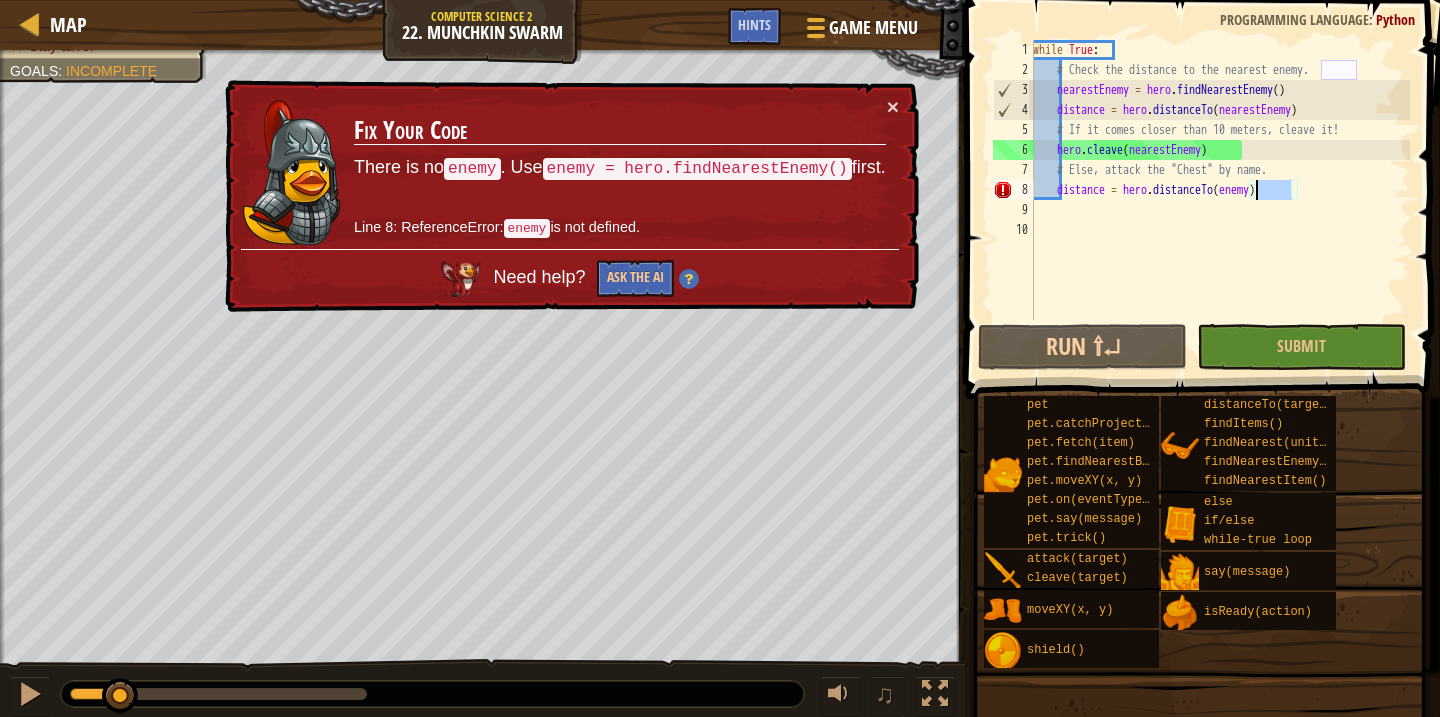 paste on "nearestE" 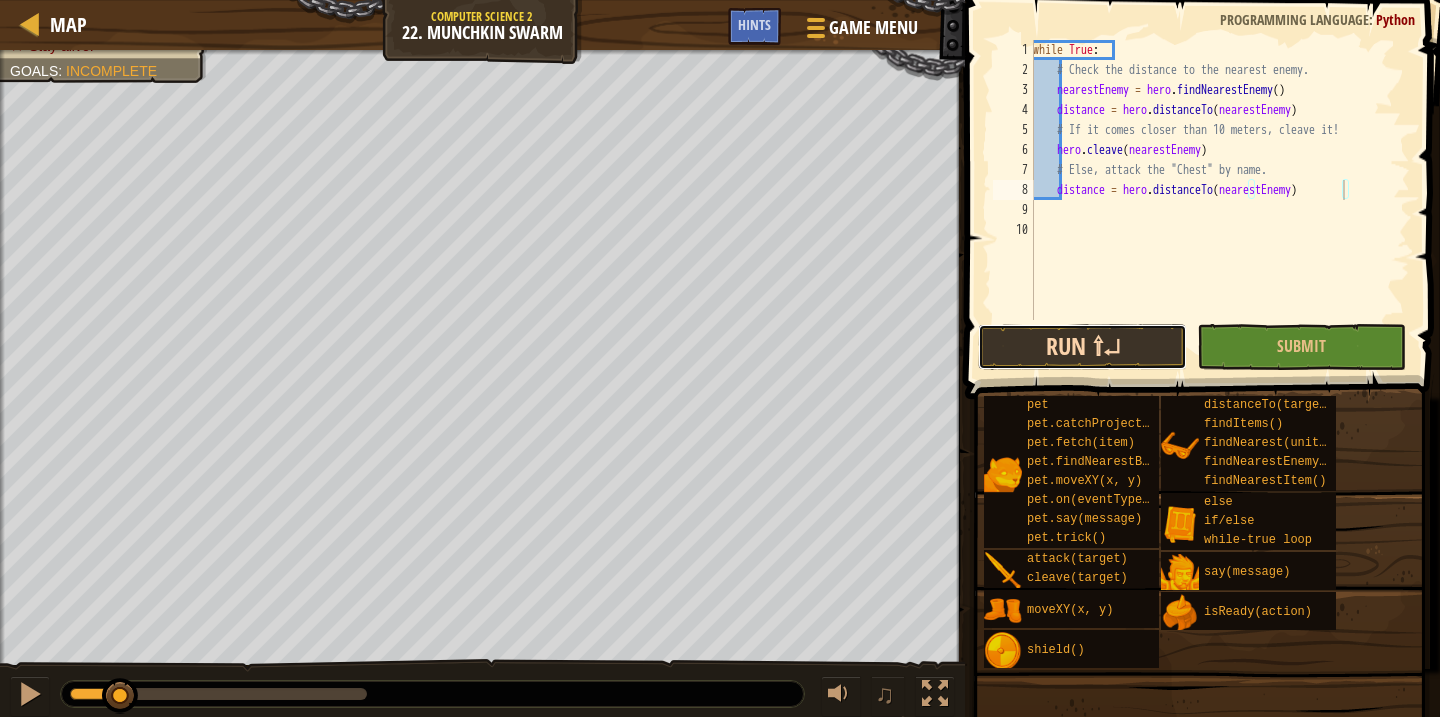 click on "Run ⇧↵" at bounding box center (1082, 347) 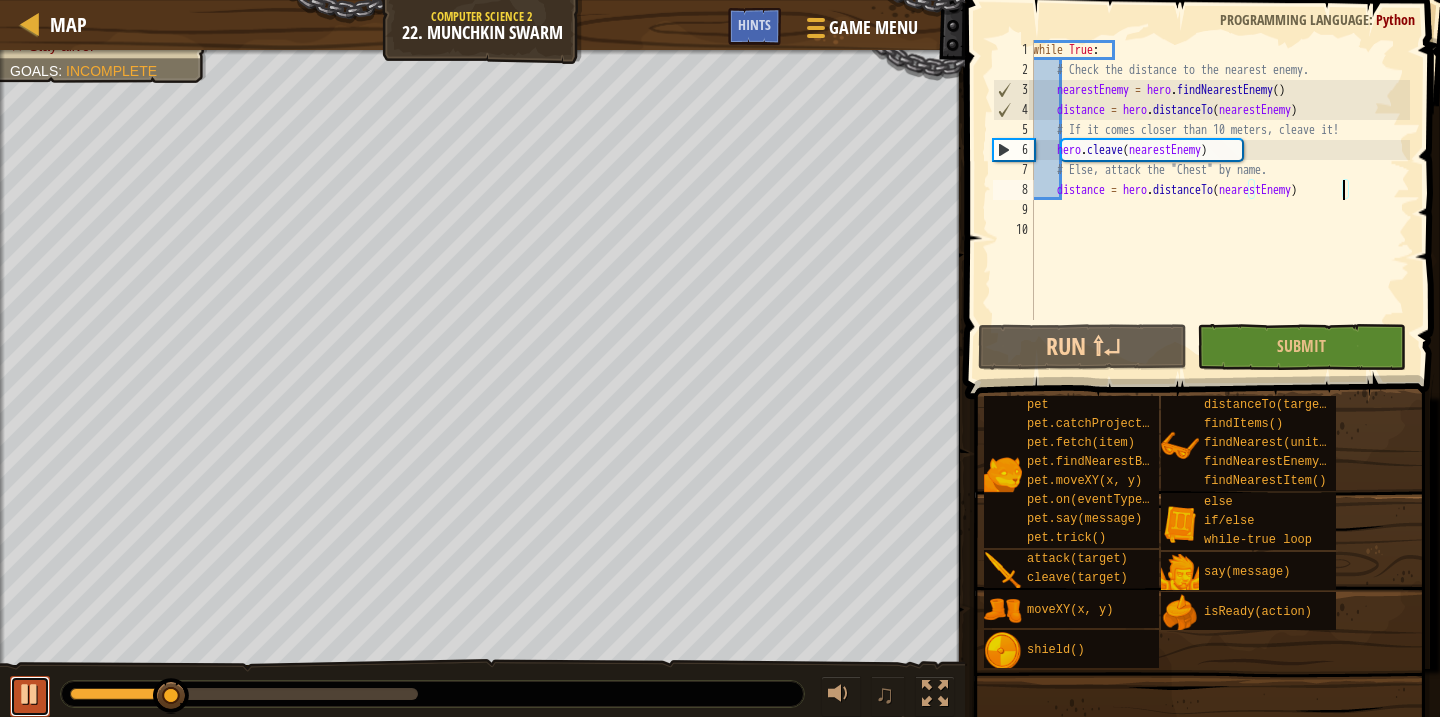click at bounding box center (30, 694) 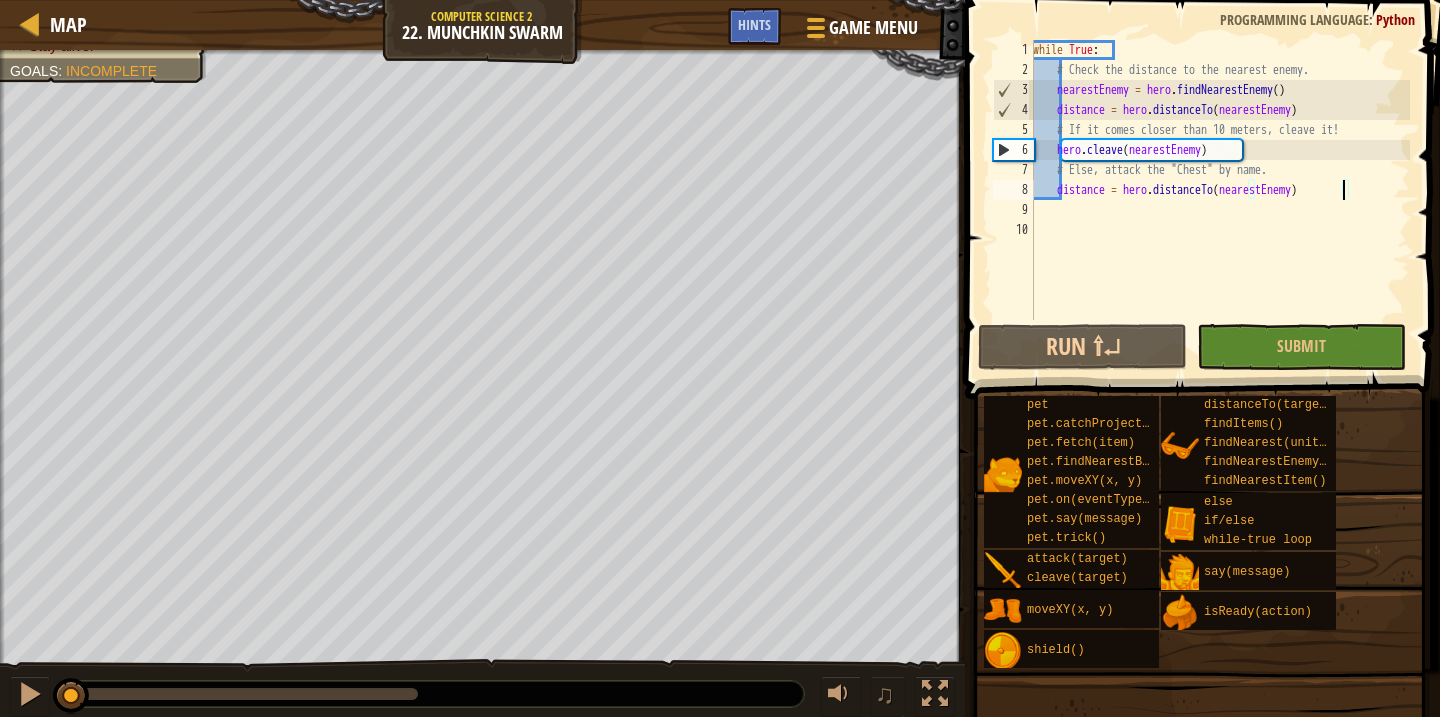 drag, startPoint x: 167, startPoint y: 689, endPoint x: 0, endPoint y: 696, distance: 167.14664 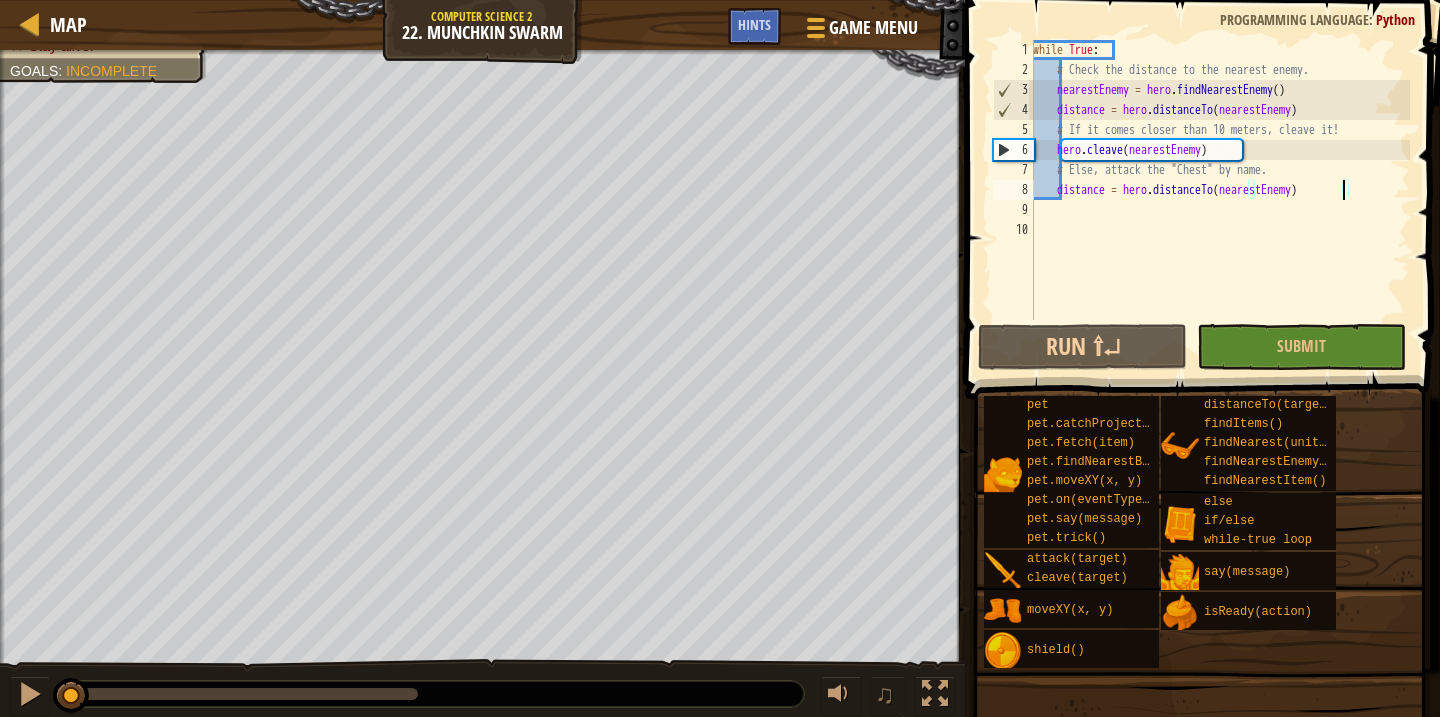 click on "♫" at bounding box center (482, 689) 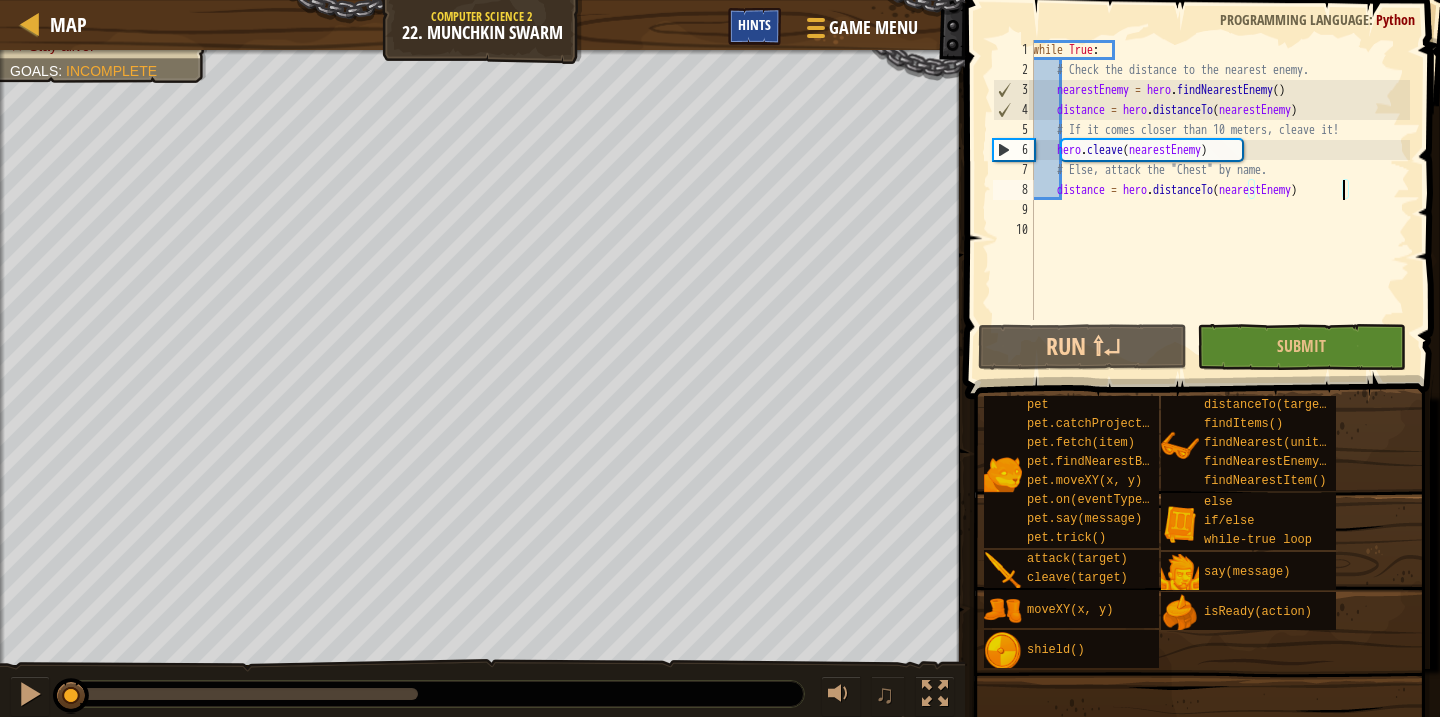 click on "Hints" at bounding box center [754, 26] 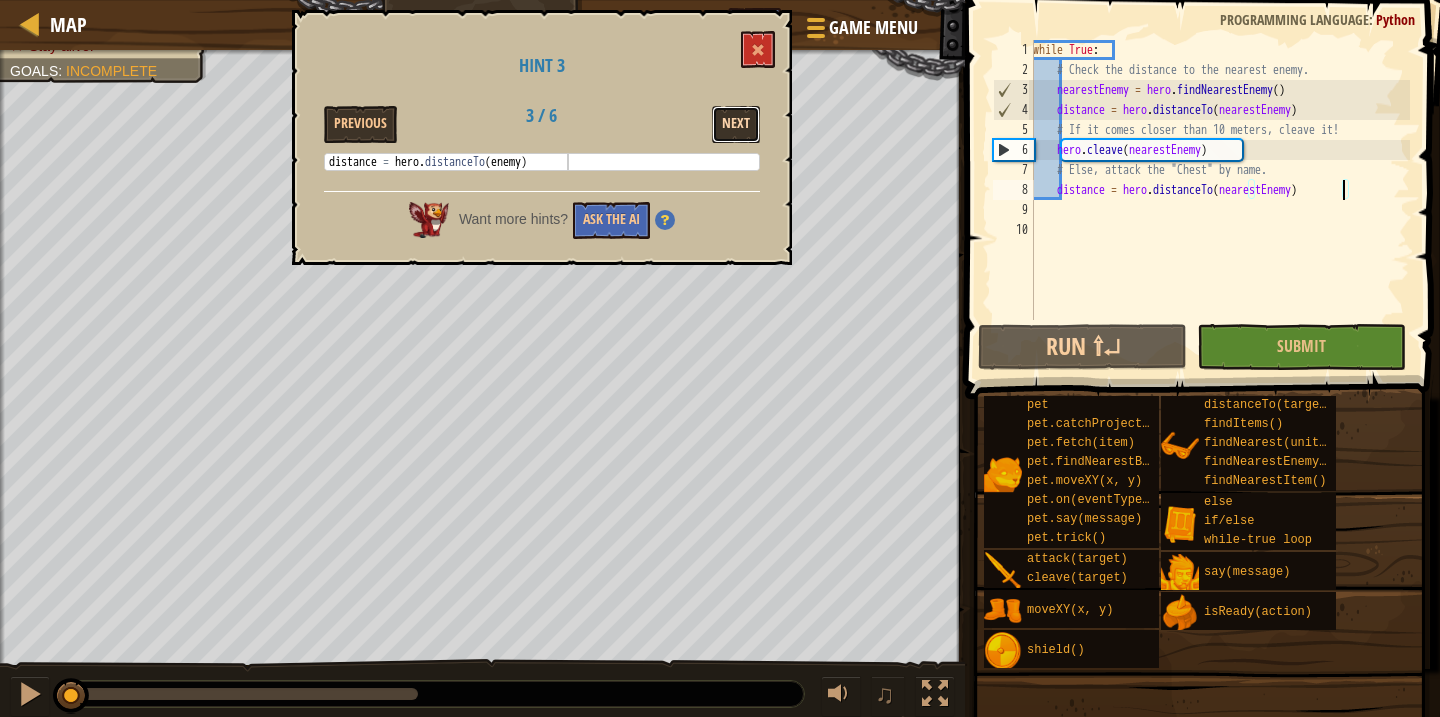 click on "Next" at bounding box center [736, 124] 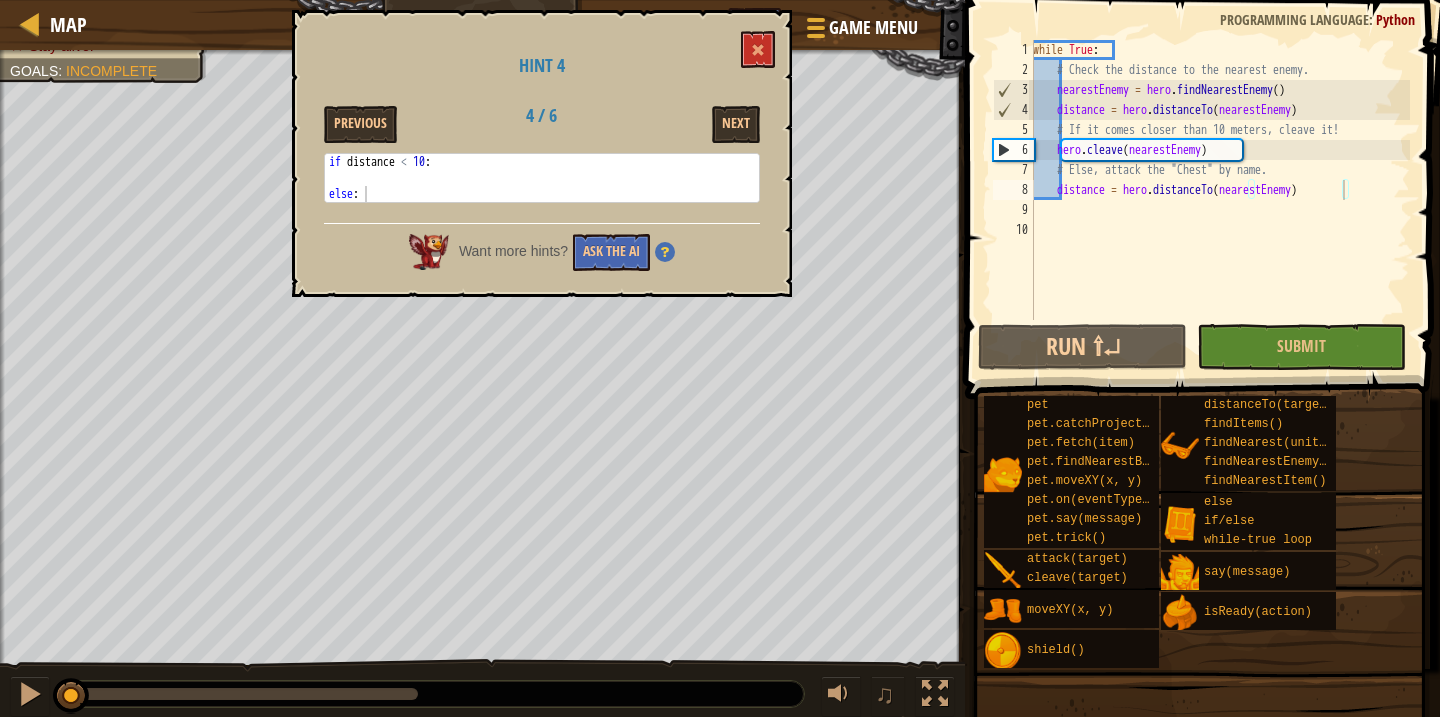 type on "hero.cleave(nearestEnemy)" 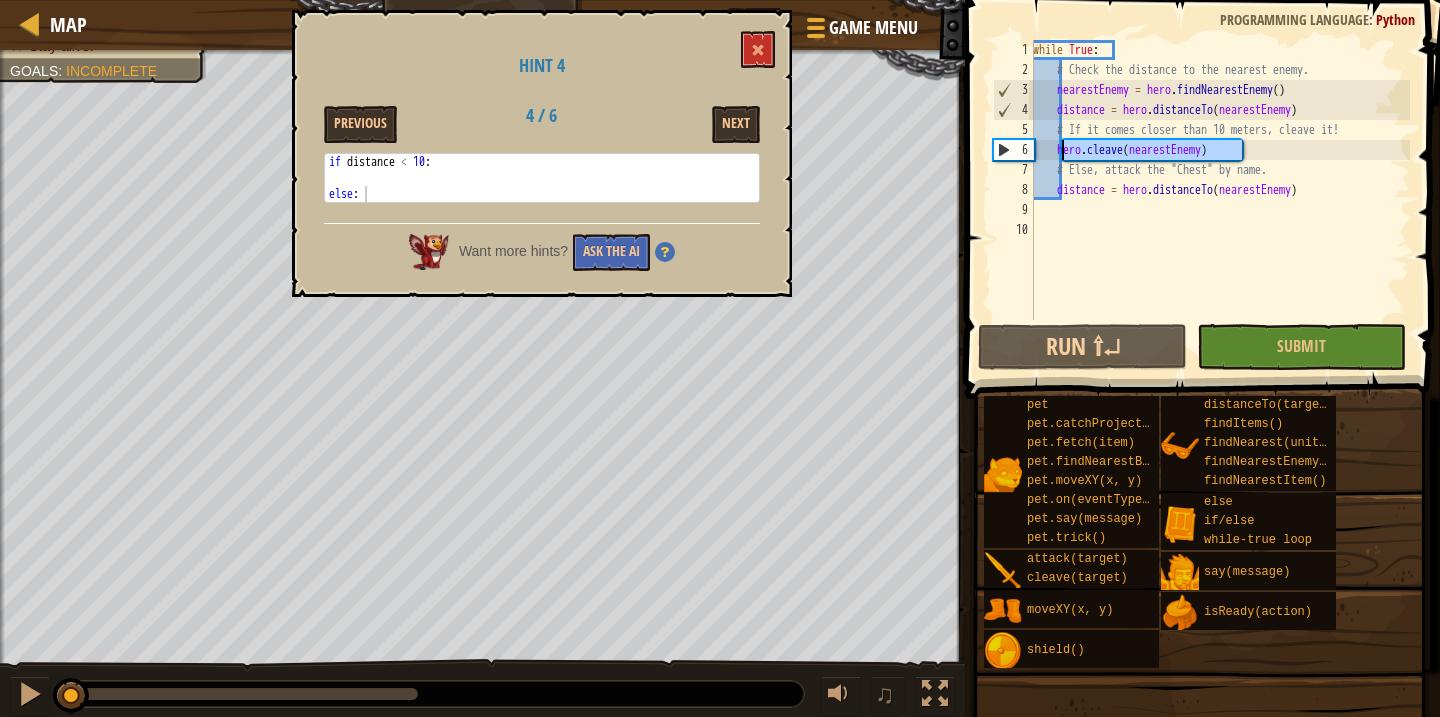 drag, startPoint x: 1265, startPoint y: 147, endPoint x: 1063, endPoint y: 149, distance: 202.0099 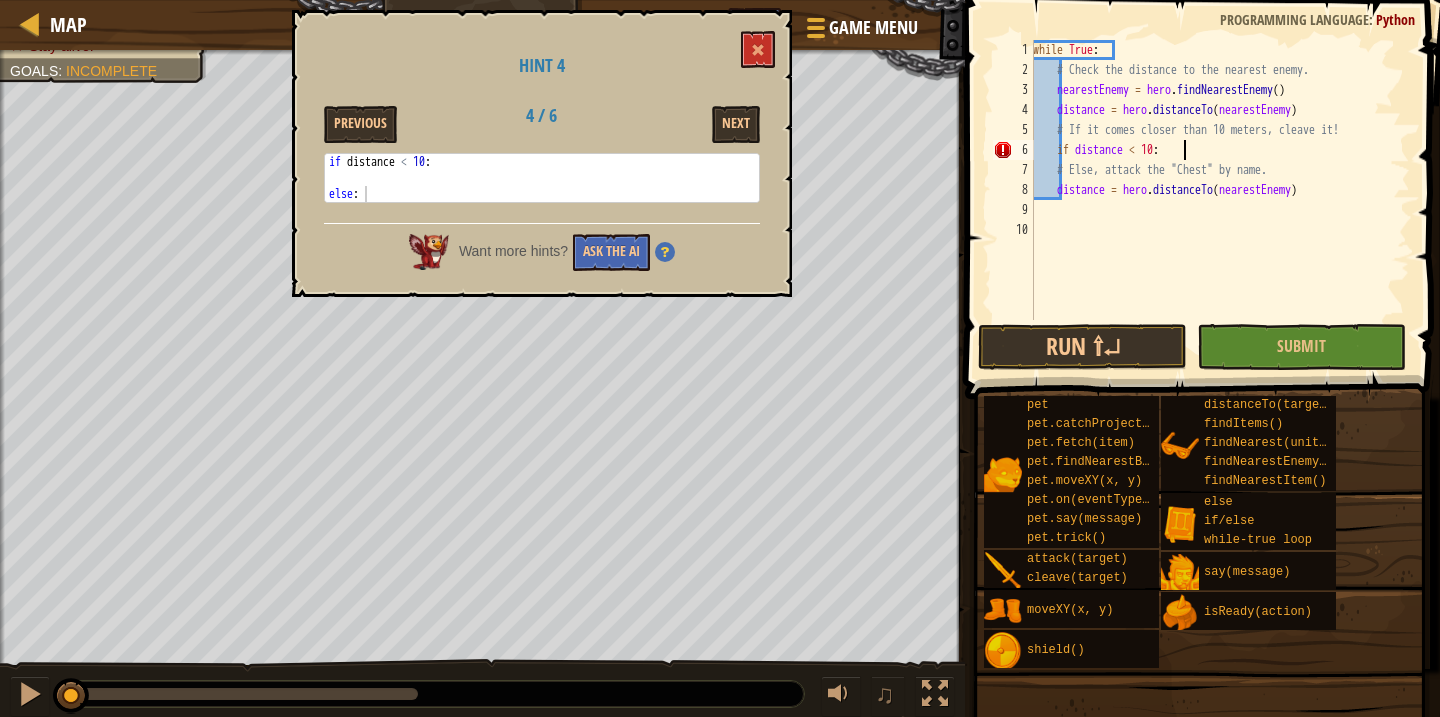 scroll, scrollTop: 9, scrollLeft: 11, axis: both 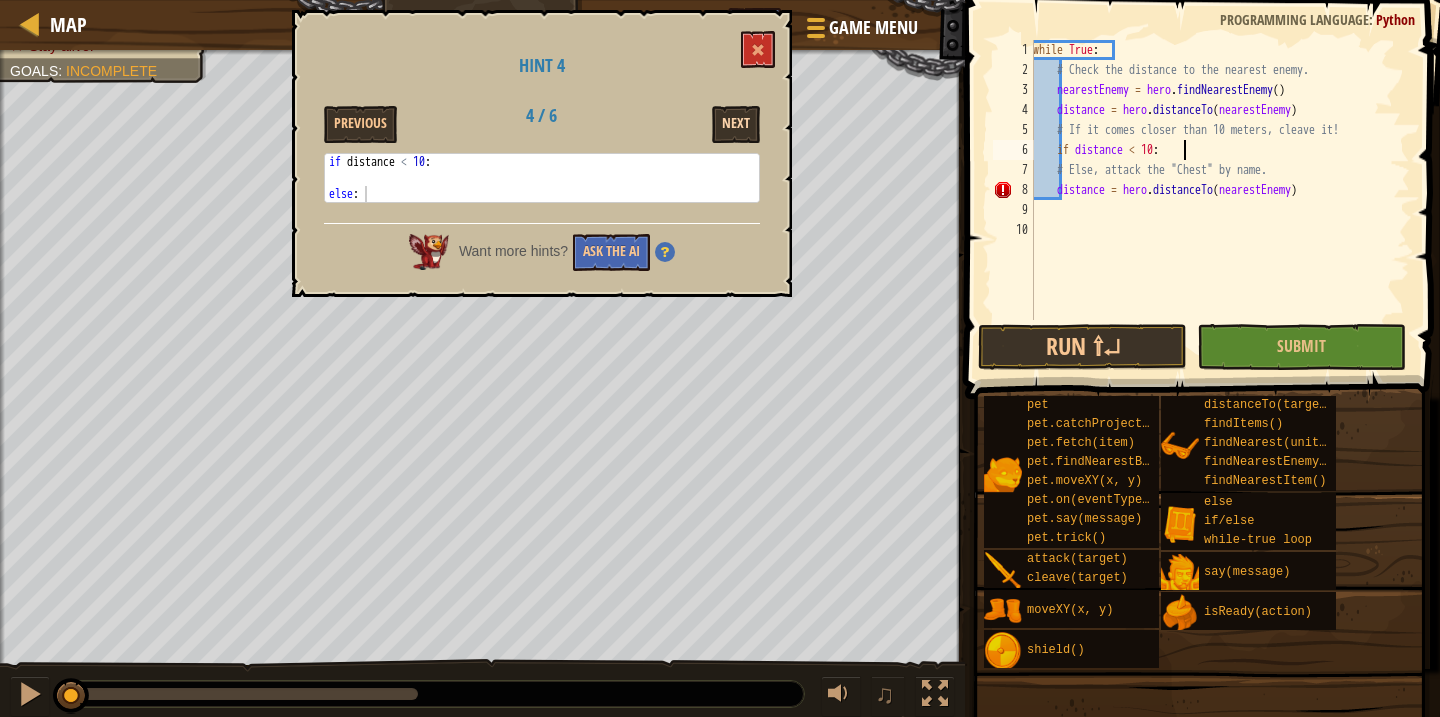 type on "if distance < 10:" 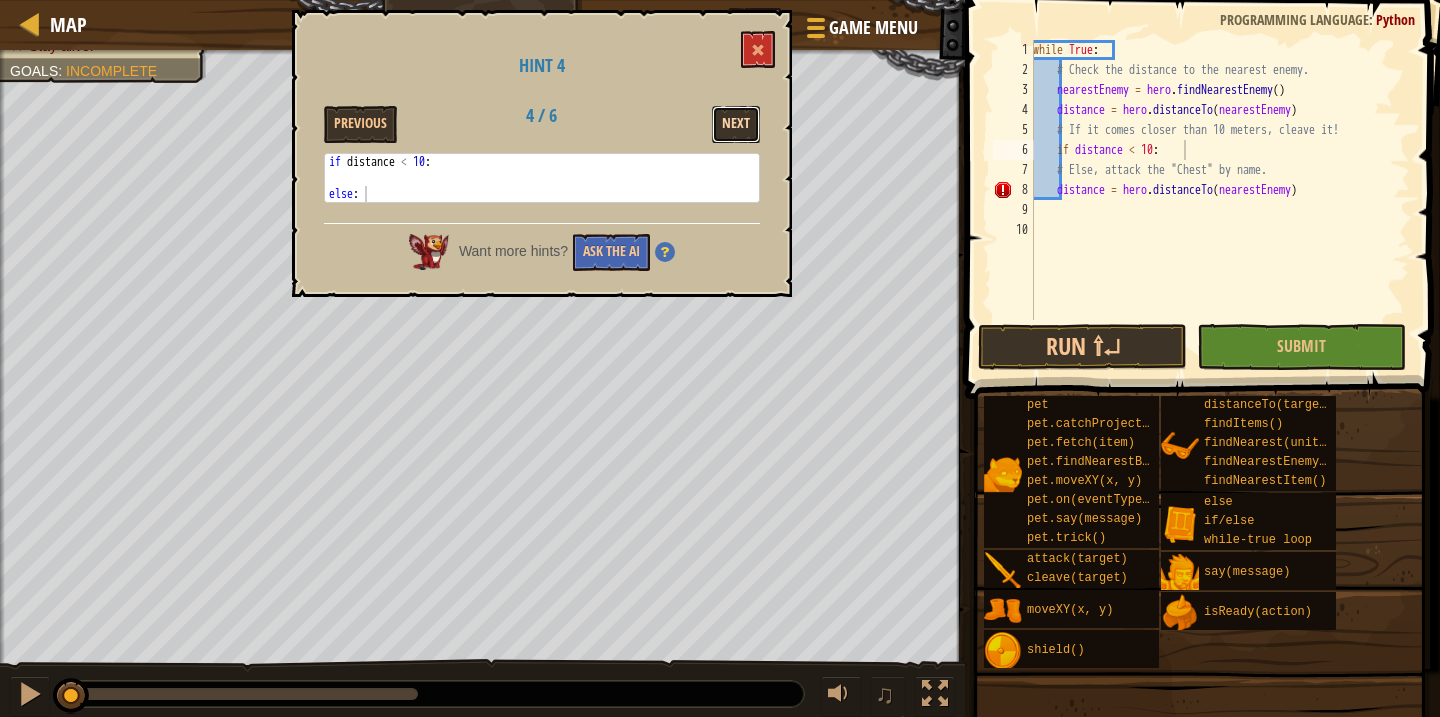 click on "Next" at bounding box center [736, 124] 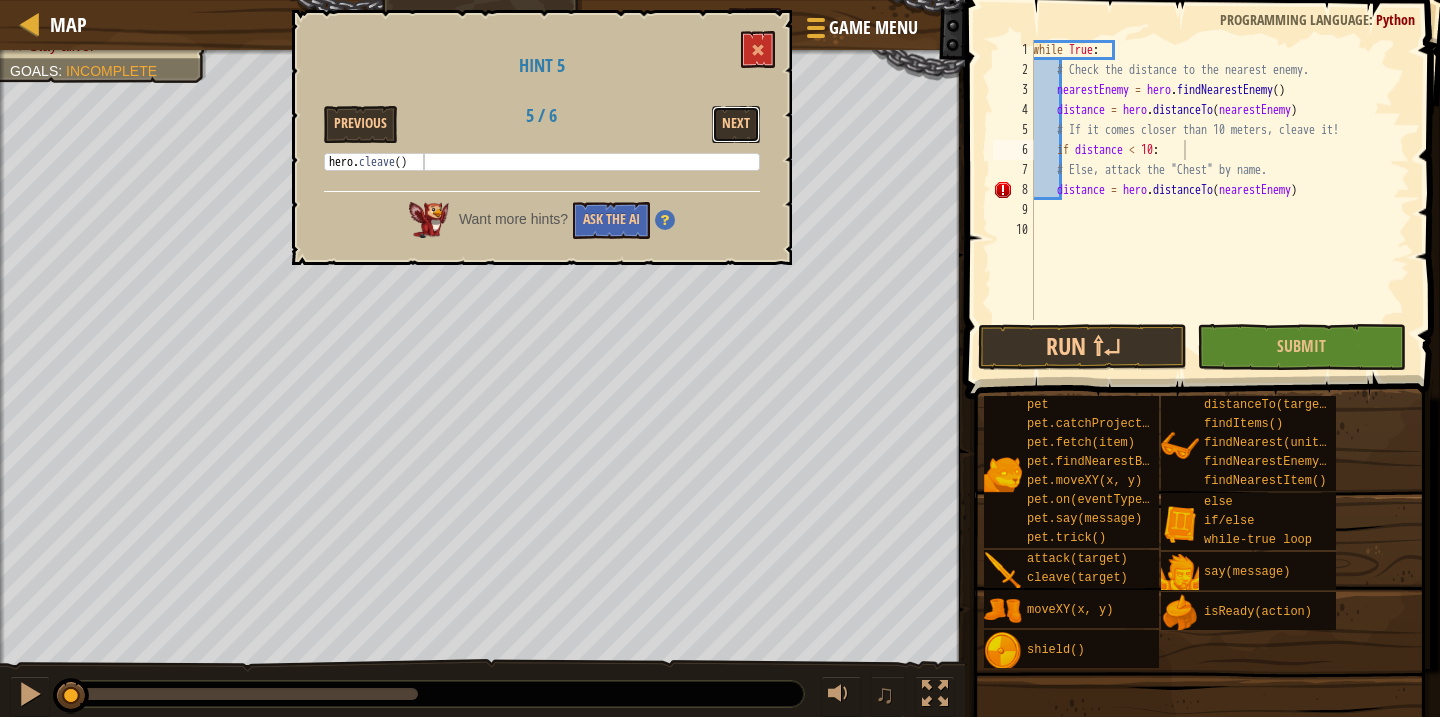 click on "Next" at bounding box center (736, 124) 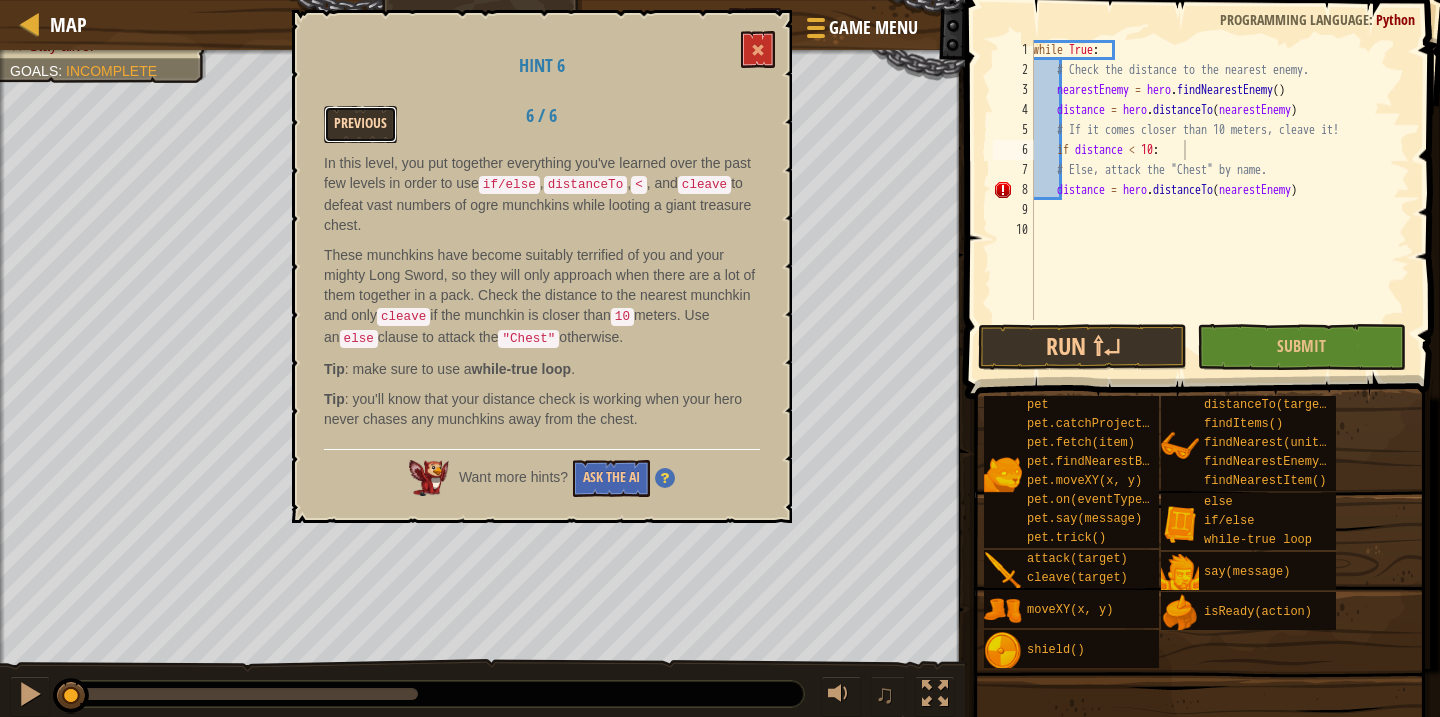 click on "Previous" at bounding box center [360, 124] 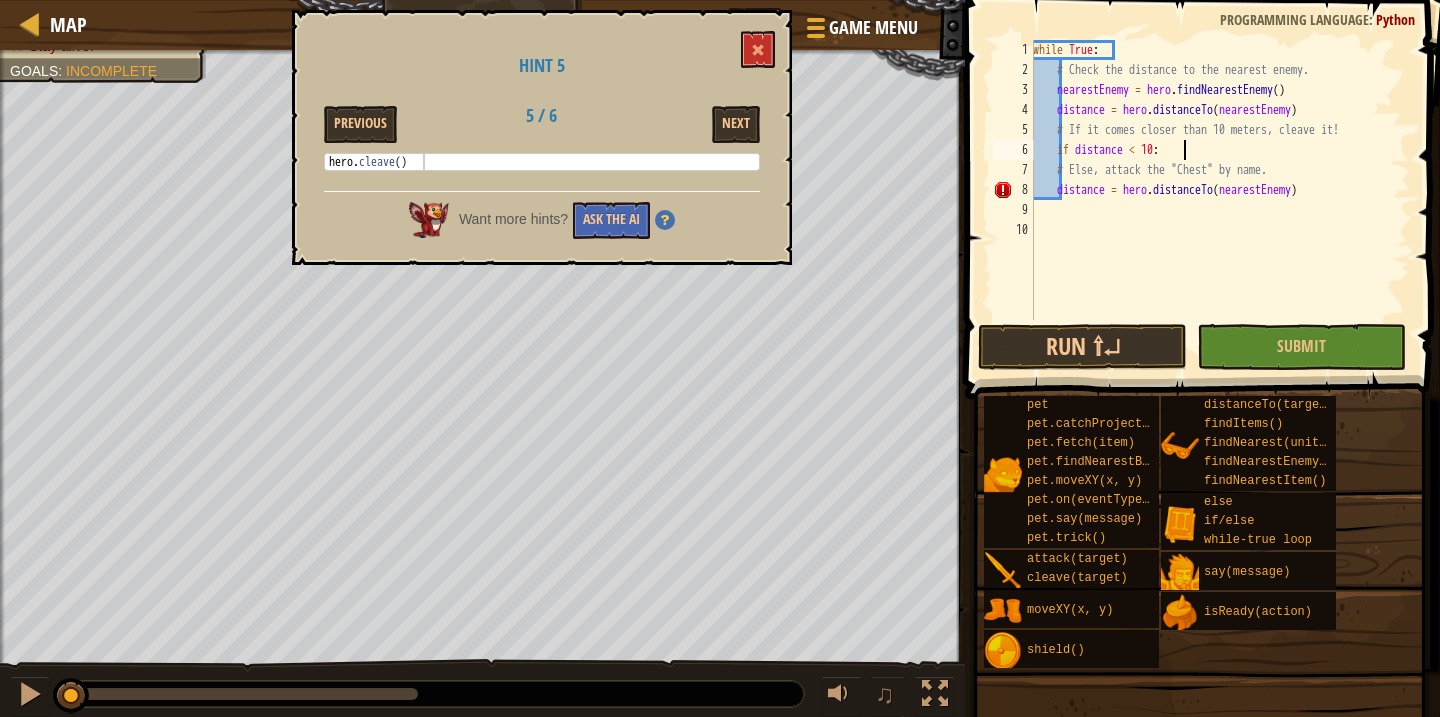 click on "while   True :      # Check the distance to the nearest enemy.      nearestEnemy   =   hero . findNearestEnemy ( )      distance   =   hero . distanceTo ( nearestEnemy )      # If it comes closer than 10 meters, cleave it!      if   distance   <   10 :      # Else, attack the "Chest" by name.      distance   =   hero . distanceTo ( nearestEnemy )" at bounding box center (1219, 200) 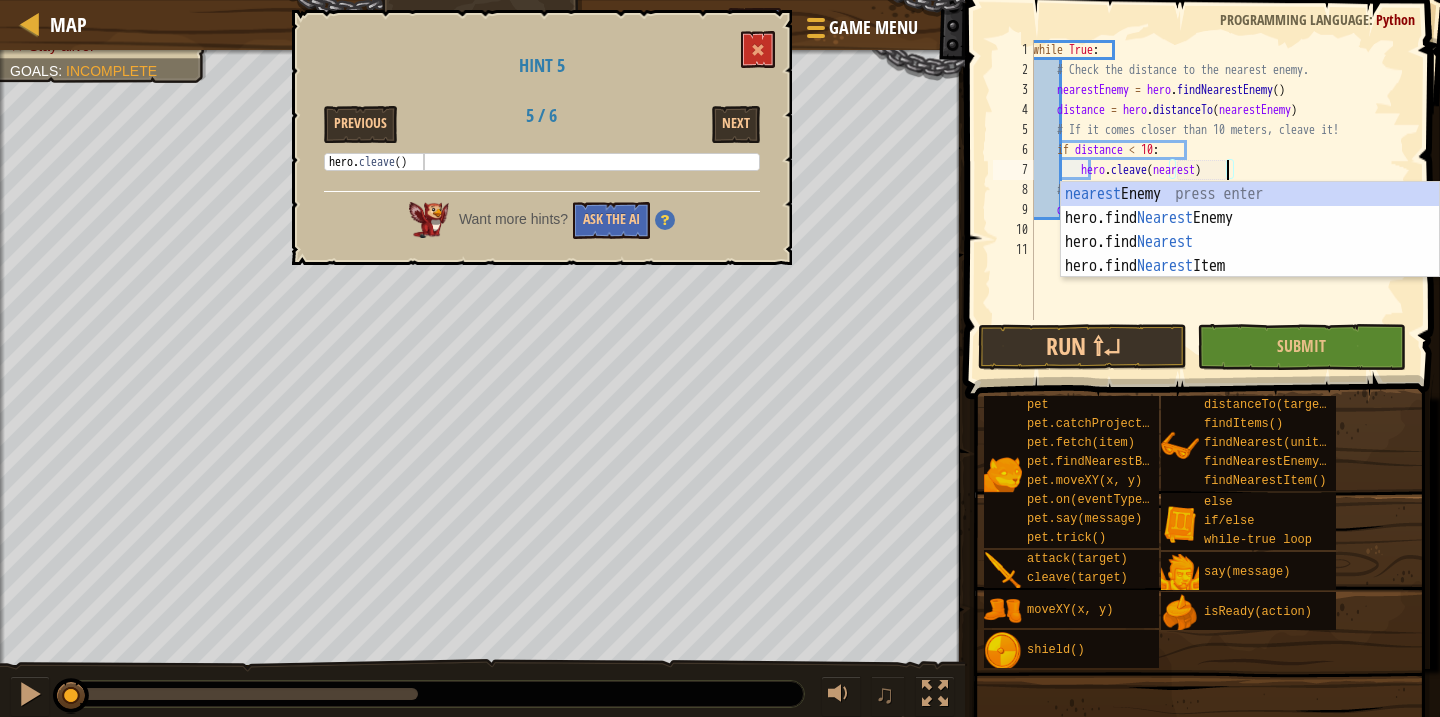 scroll, scrollTop: 9, scrollLeft: 16, axis: both 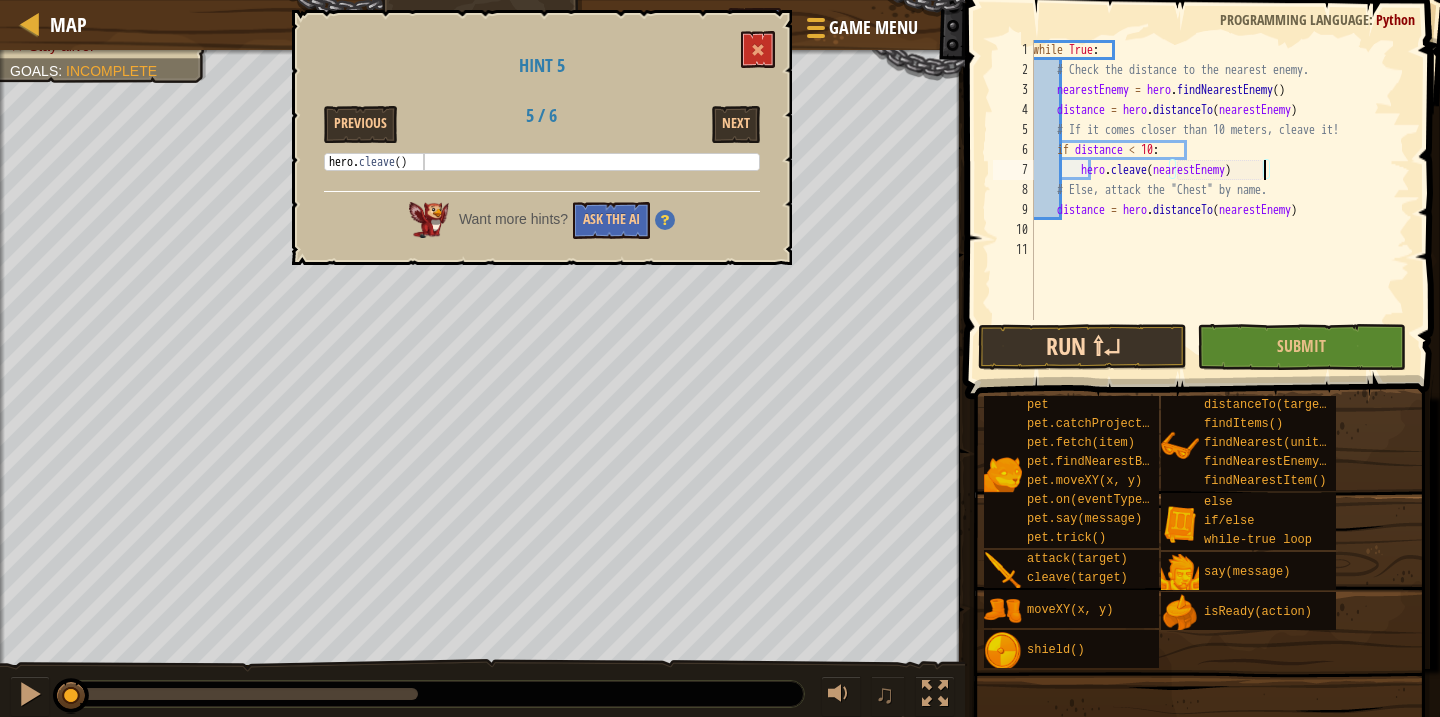 type on "hero.cleave(nearestEnemy)" 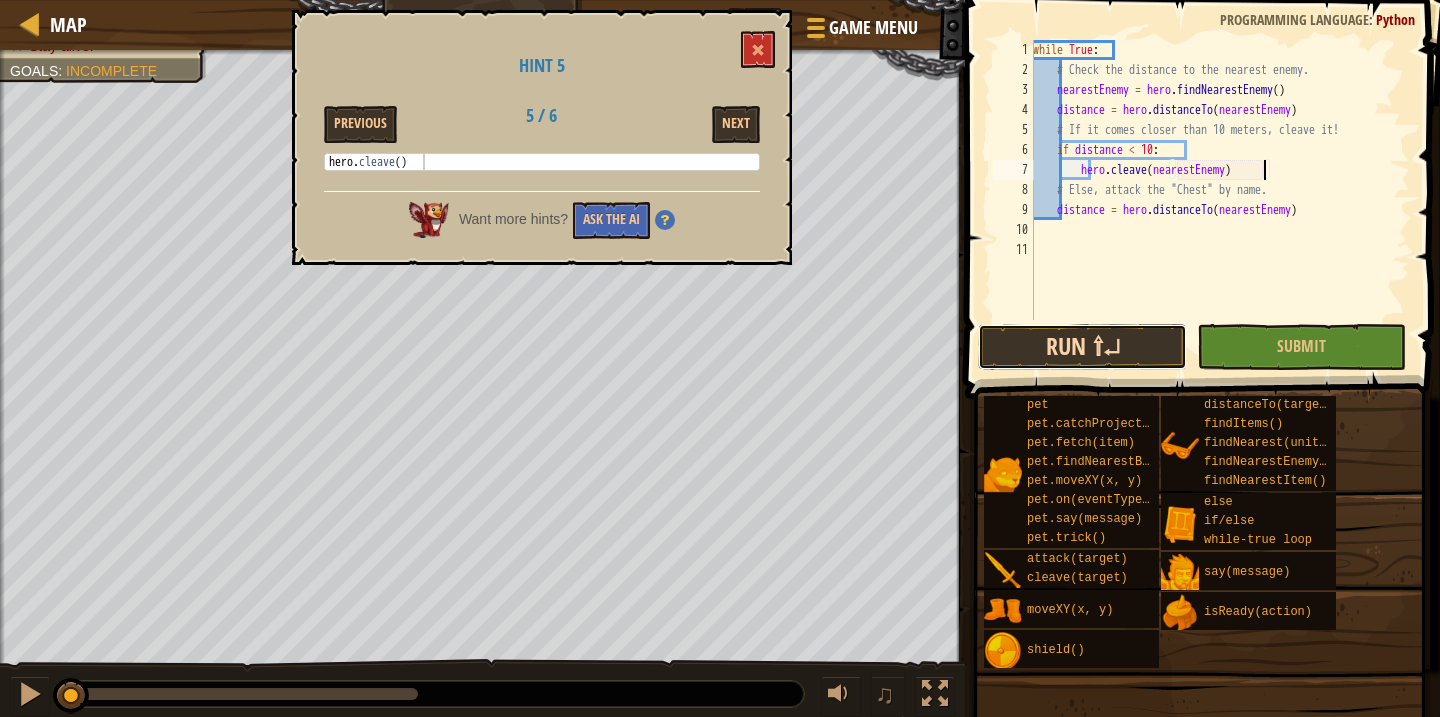 click on "Run ⇧↵" at bounding box center (1082, 347) 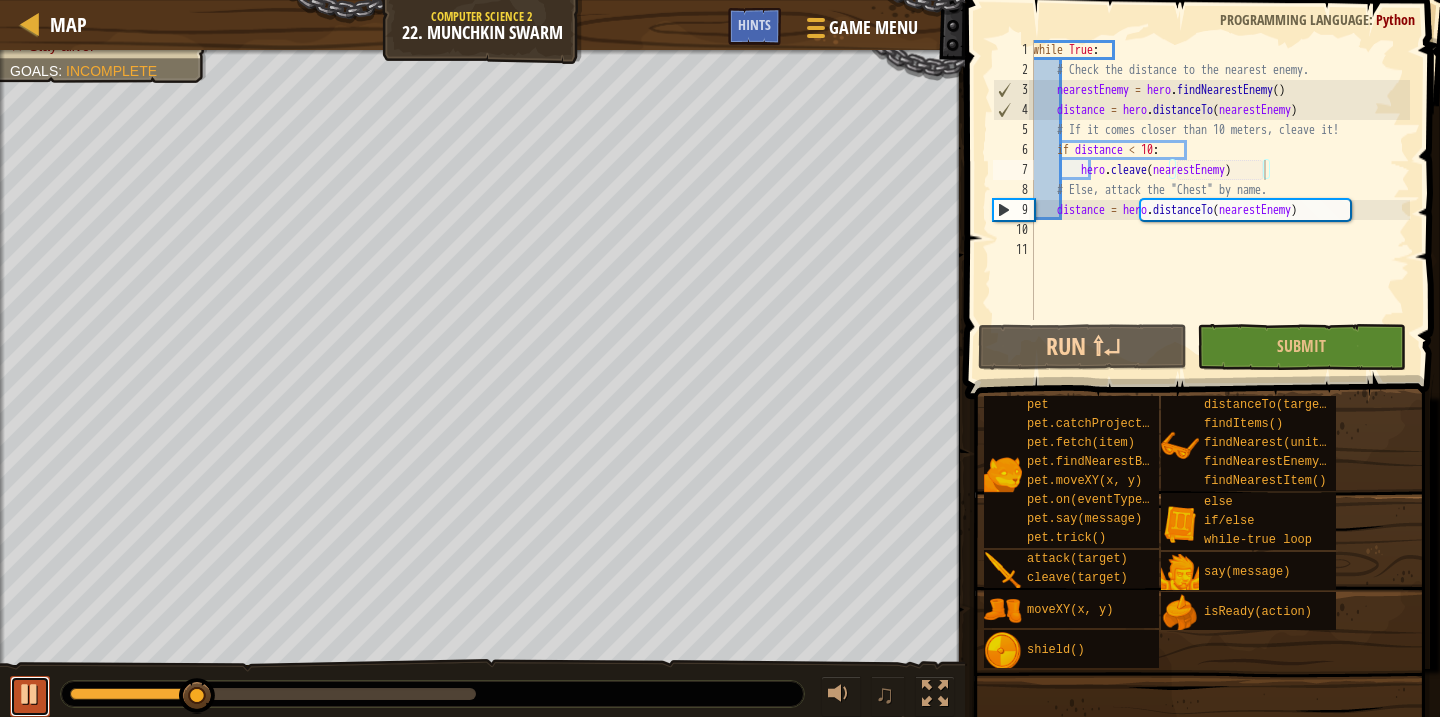 click at bounding box center (30, 694) 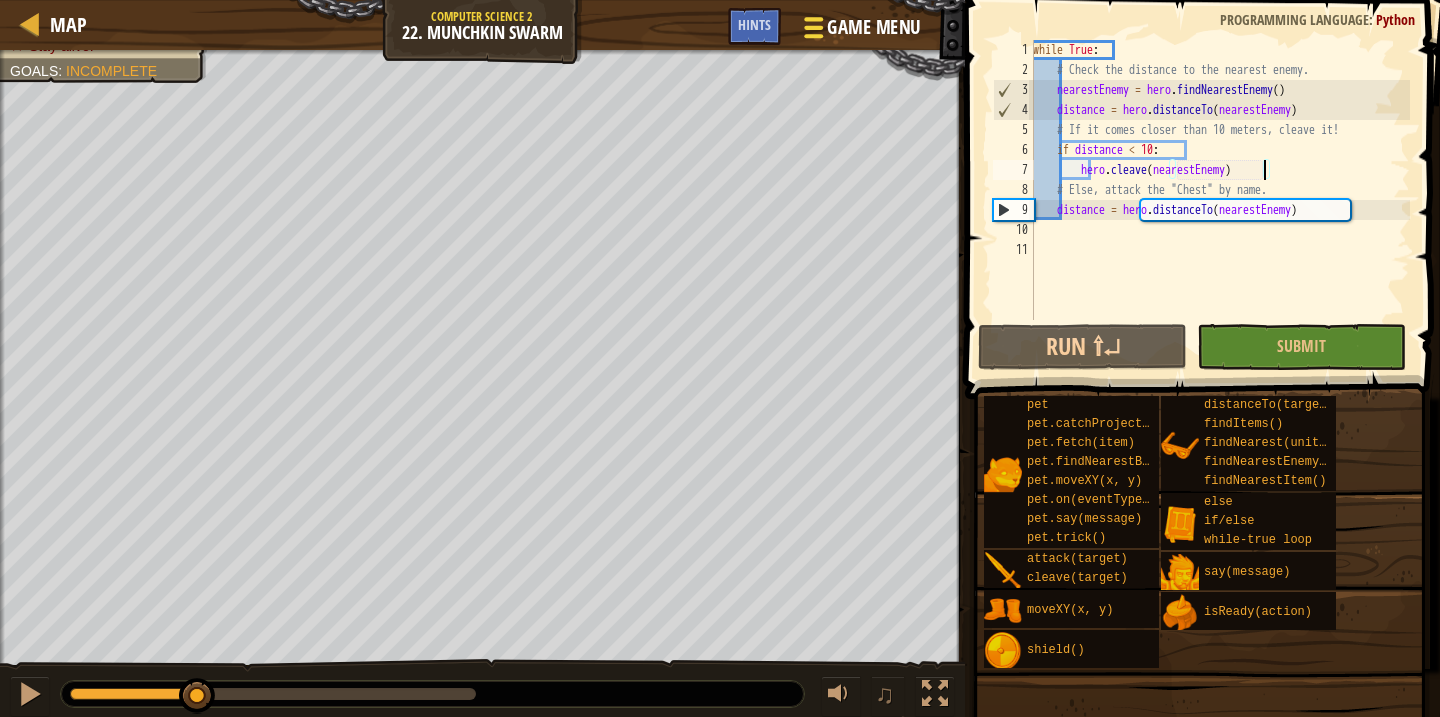 click on "Game Menu" at bounding box center (873, 27) 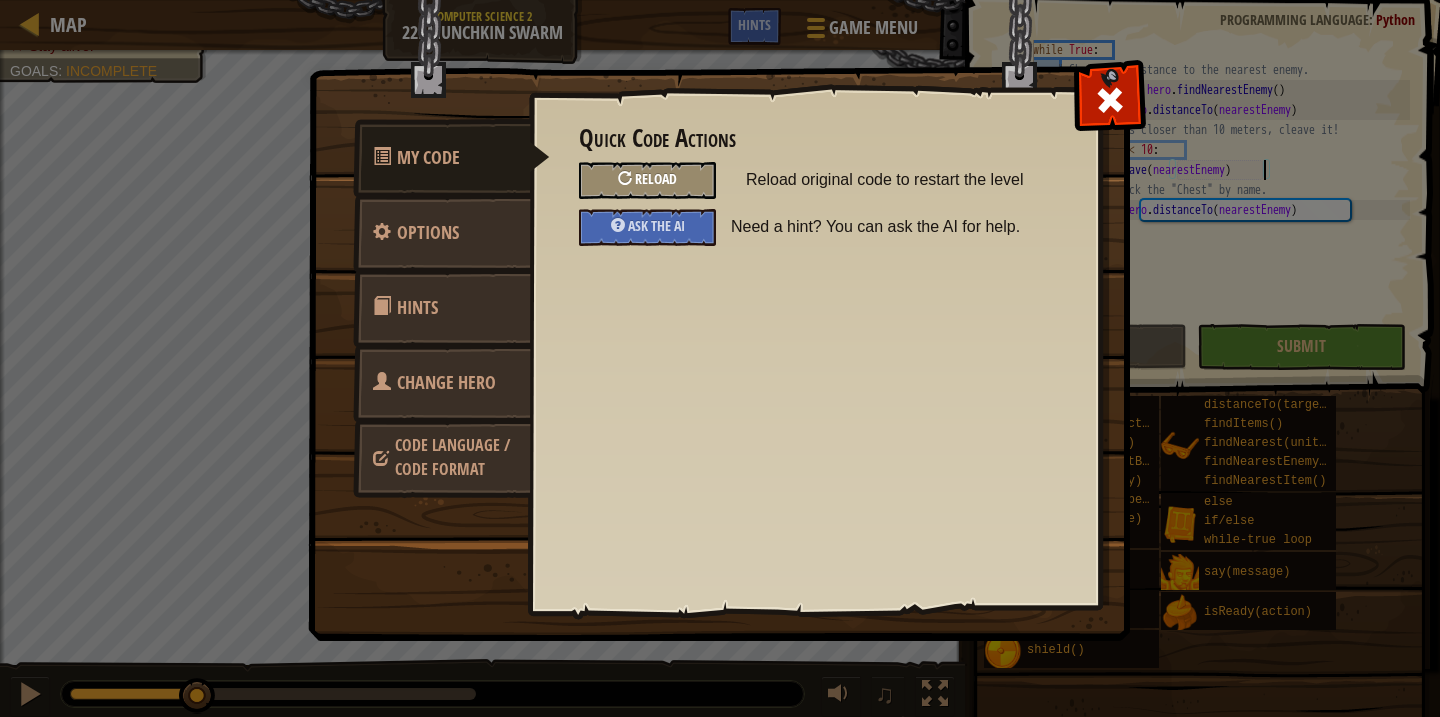 click on "Reload" at bounding box center (656, 178) 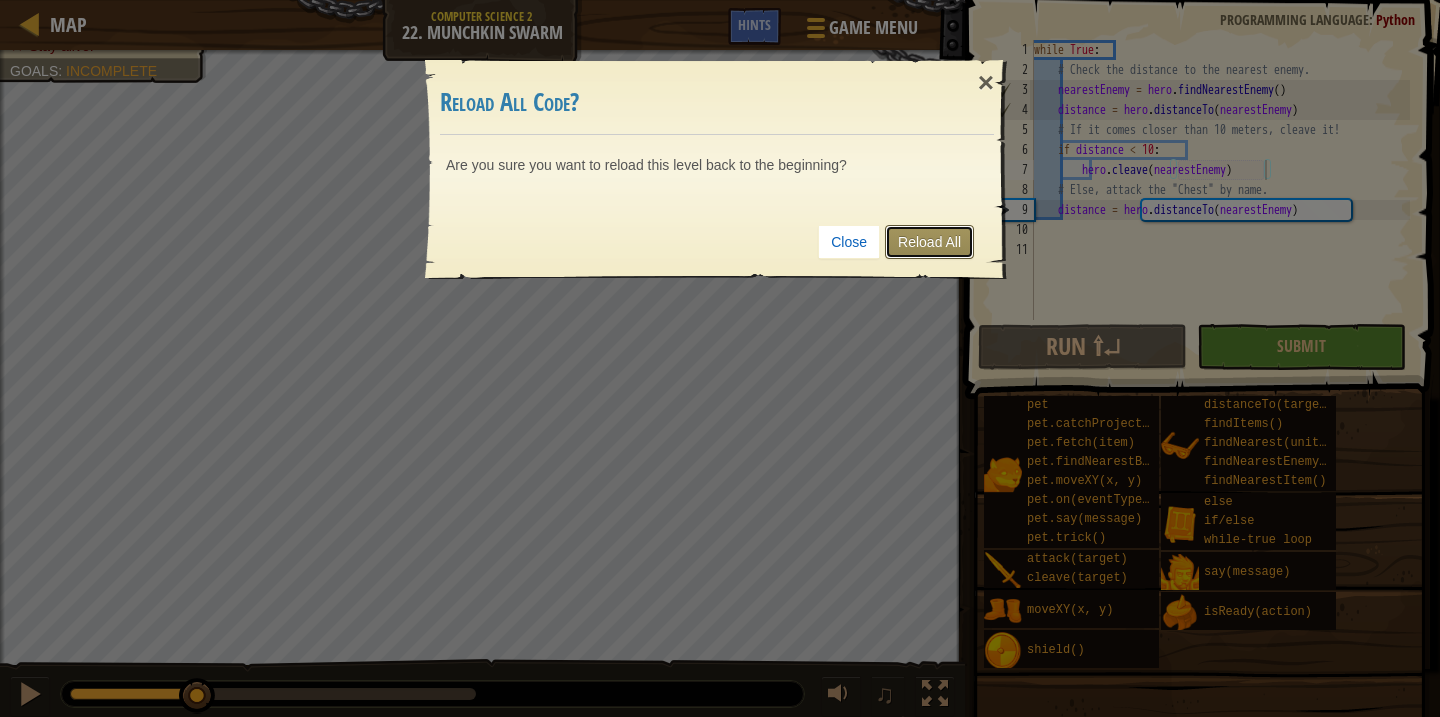 click on "Reload All" at bounding box center [929, 242] 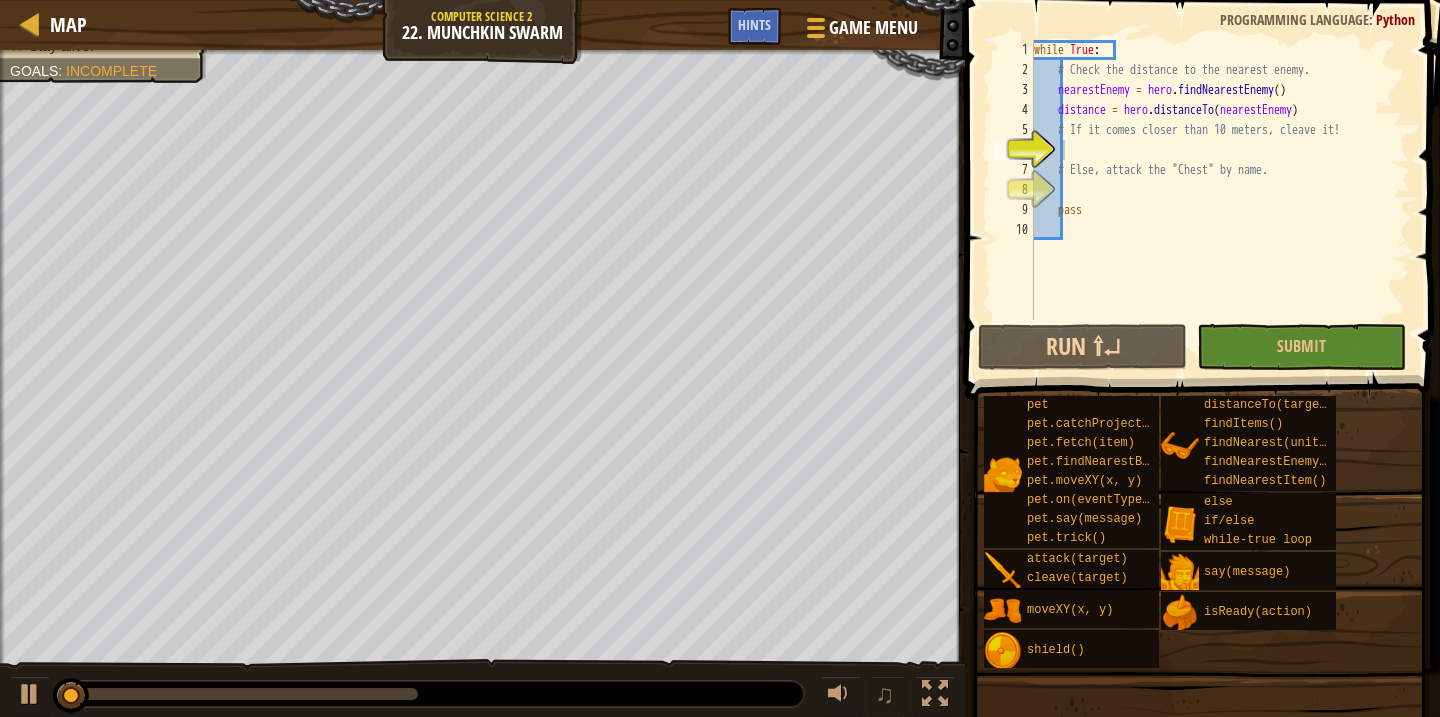 type 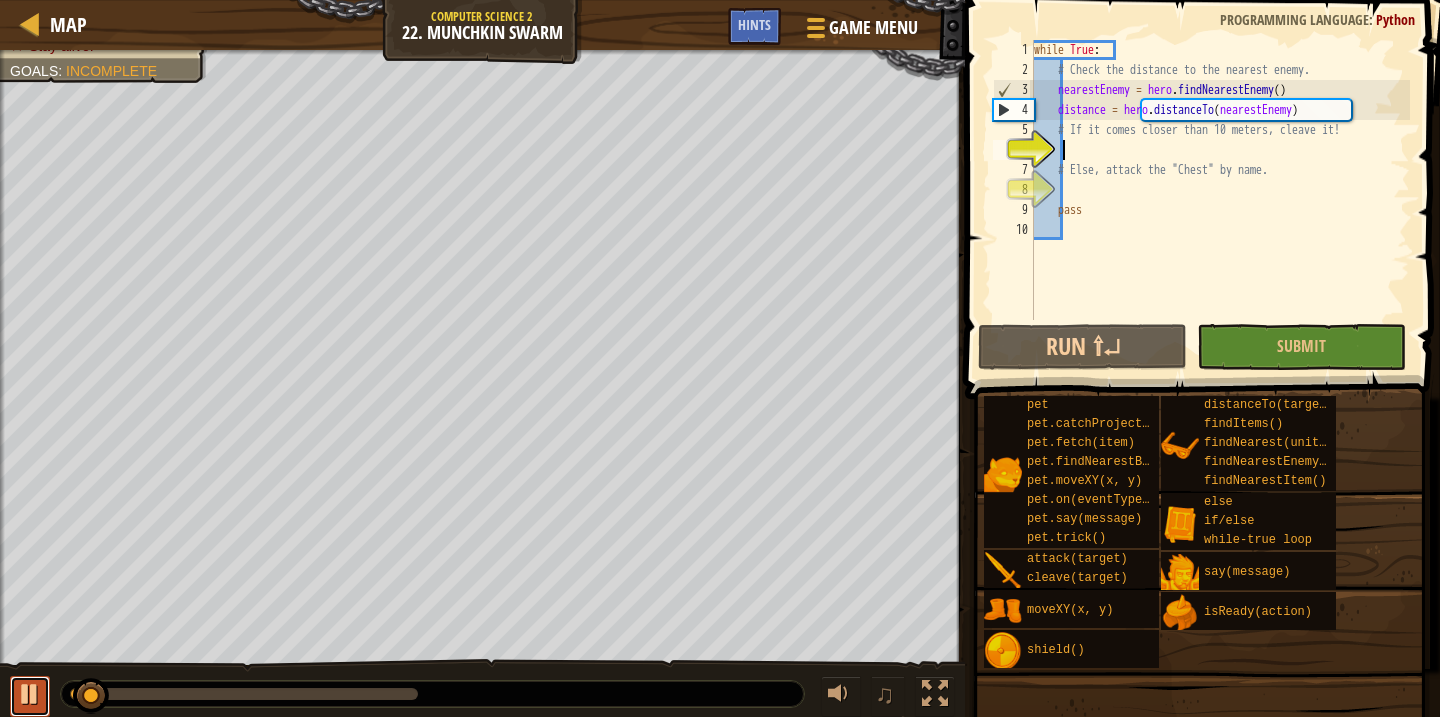 click at bounding box center [30, 694] 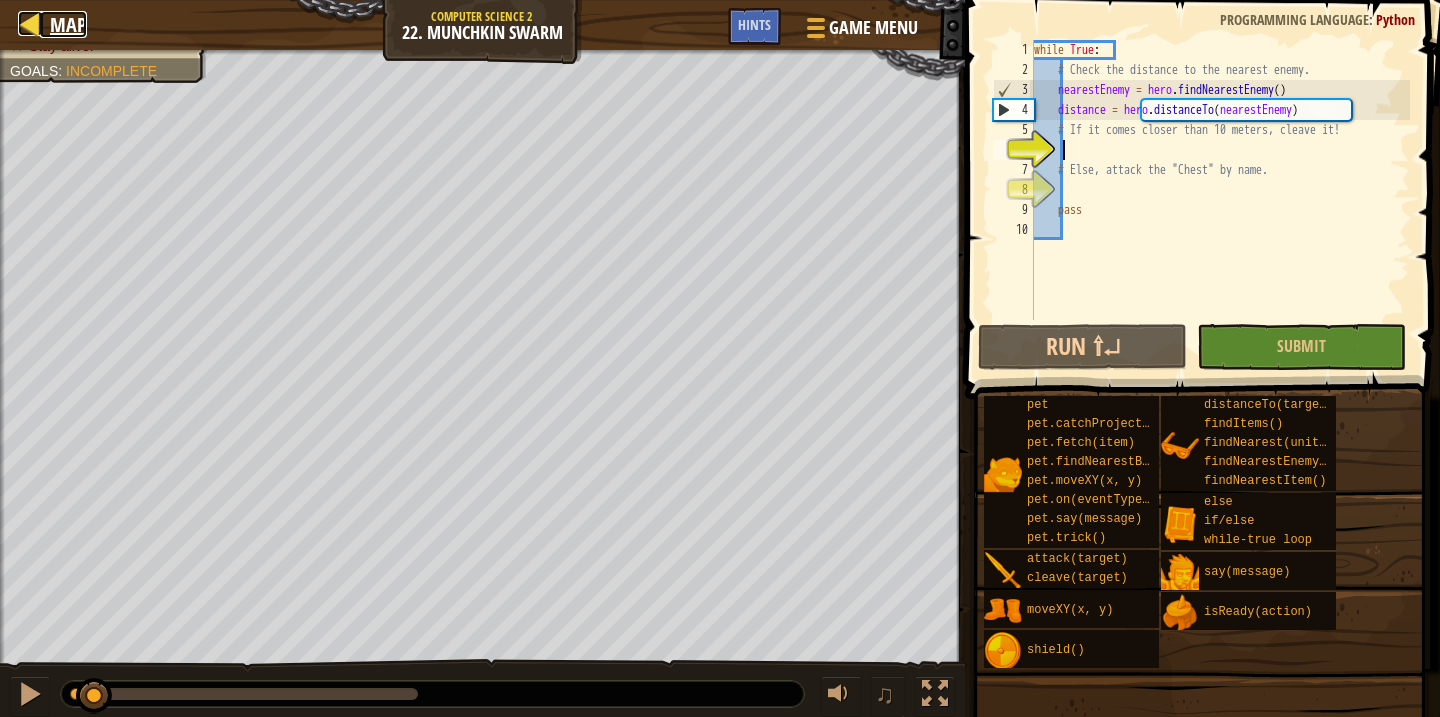 click on "Map" at bounding box center (63, 24) 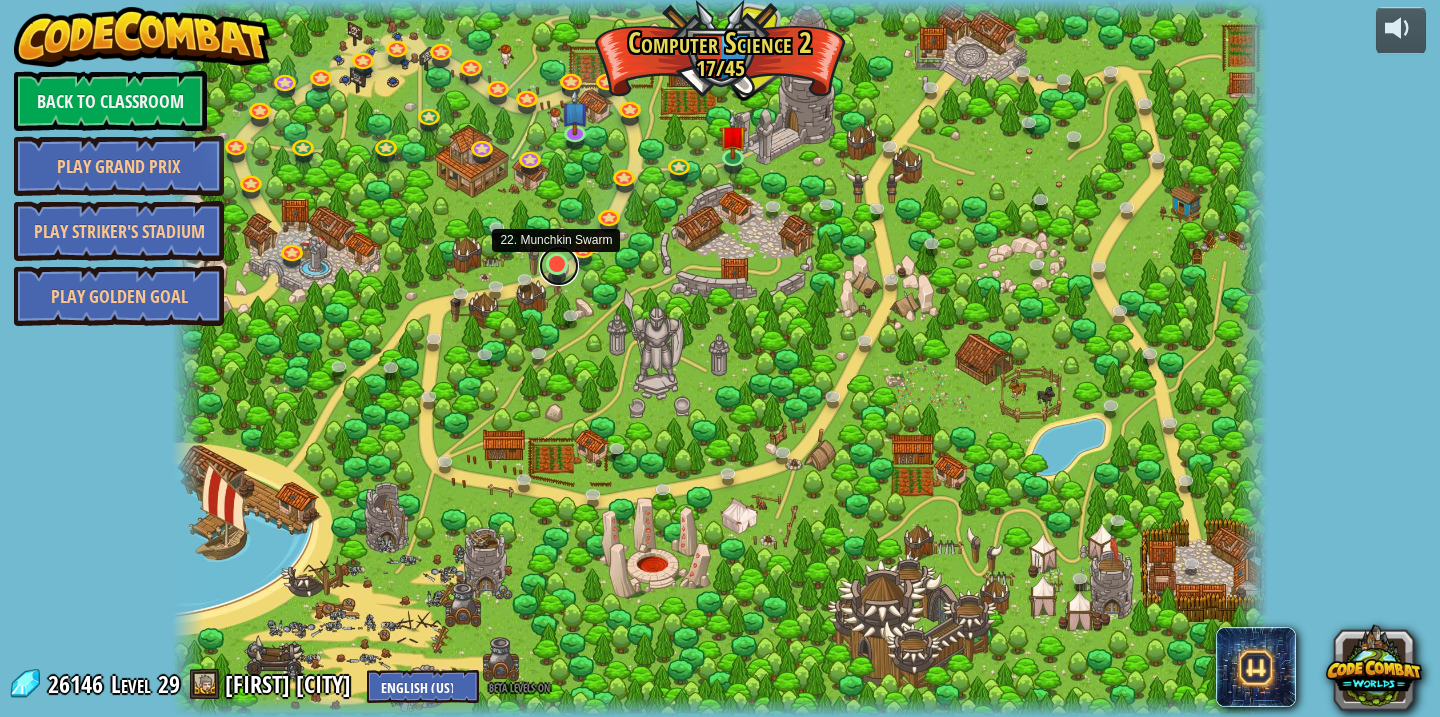 click at bounding box center [559, 266] 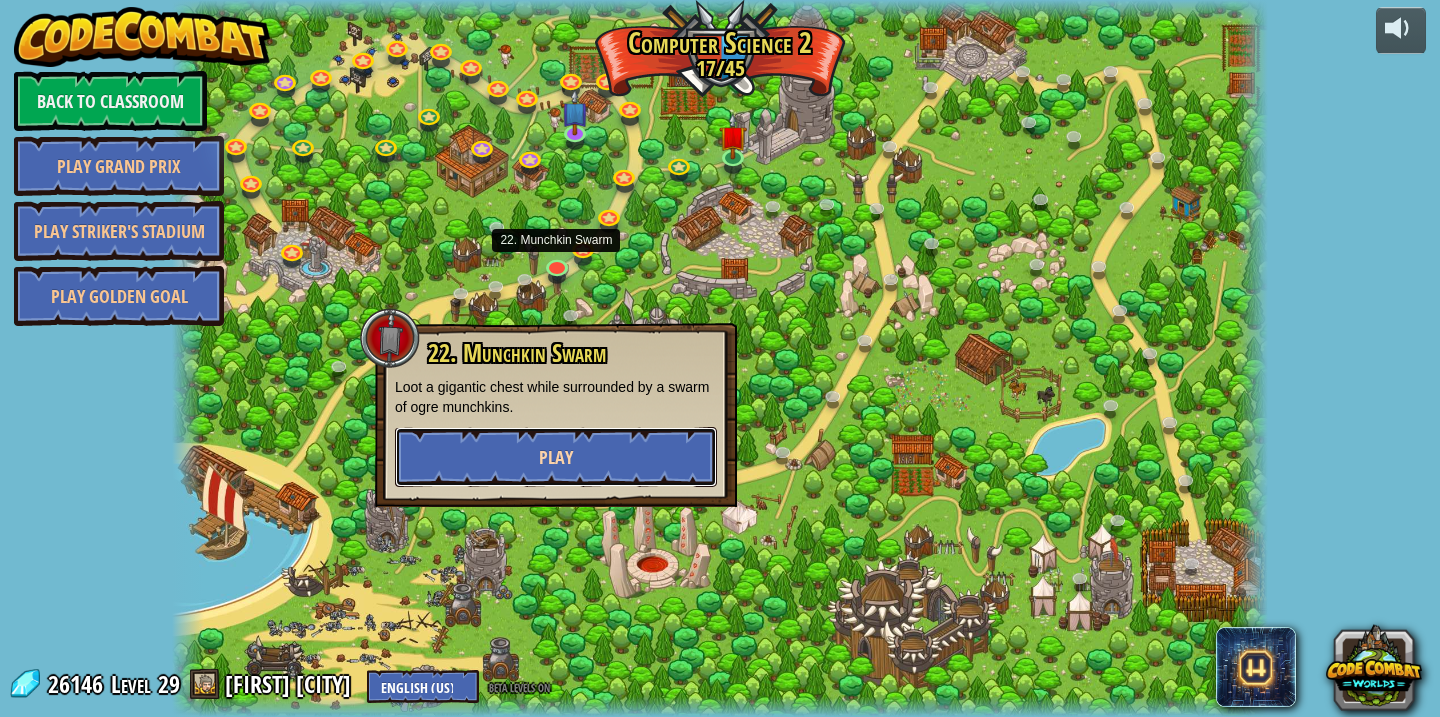click on "Play" at bounding box center (556, 457) 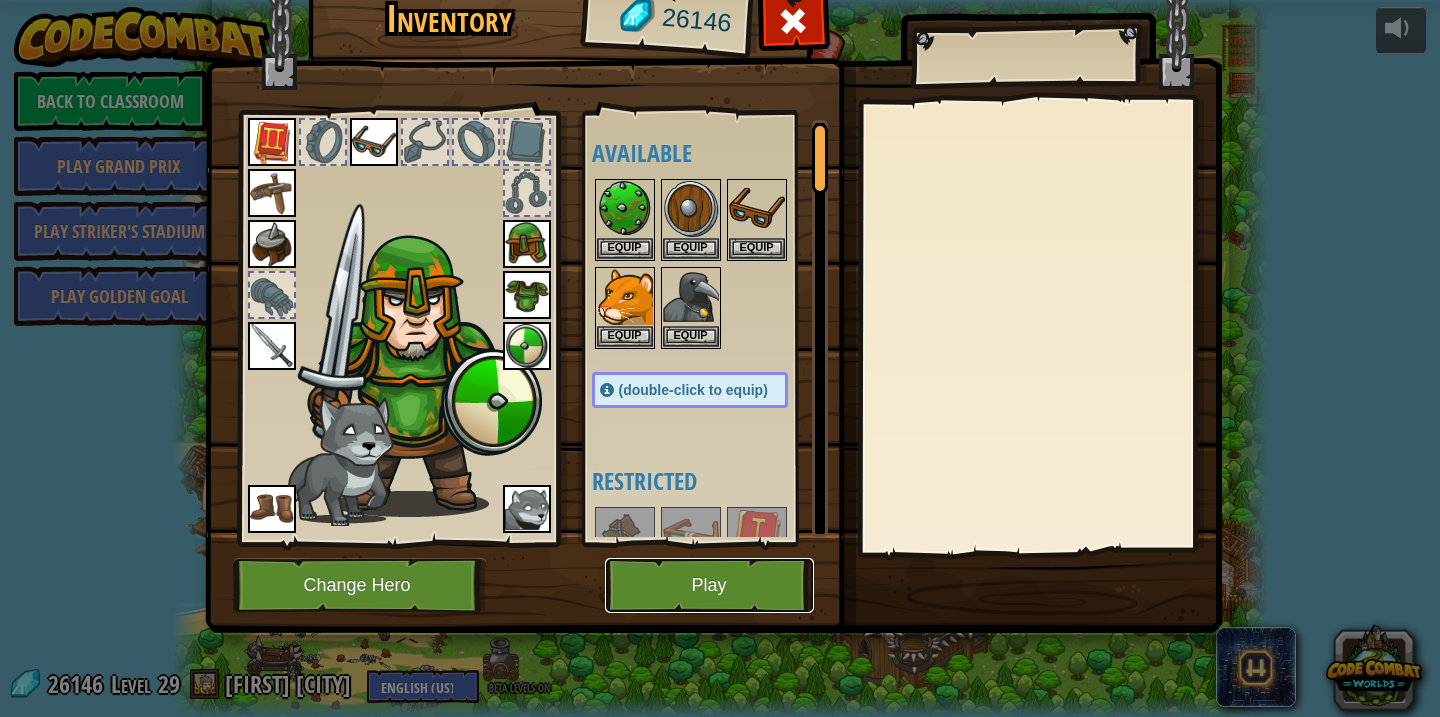 click on "Play" at bounding box center [709, 585] 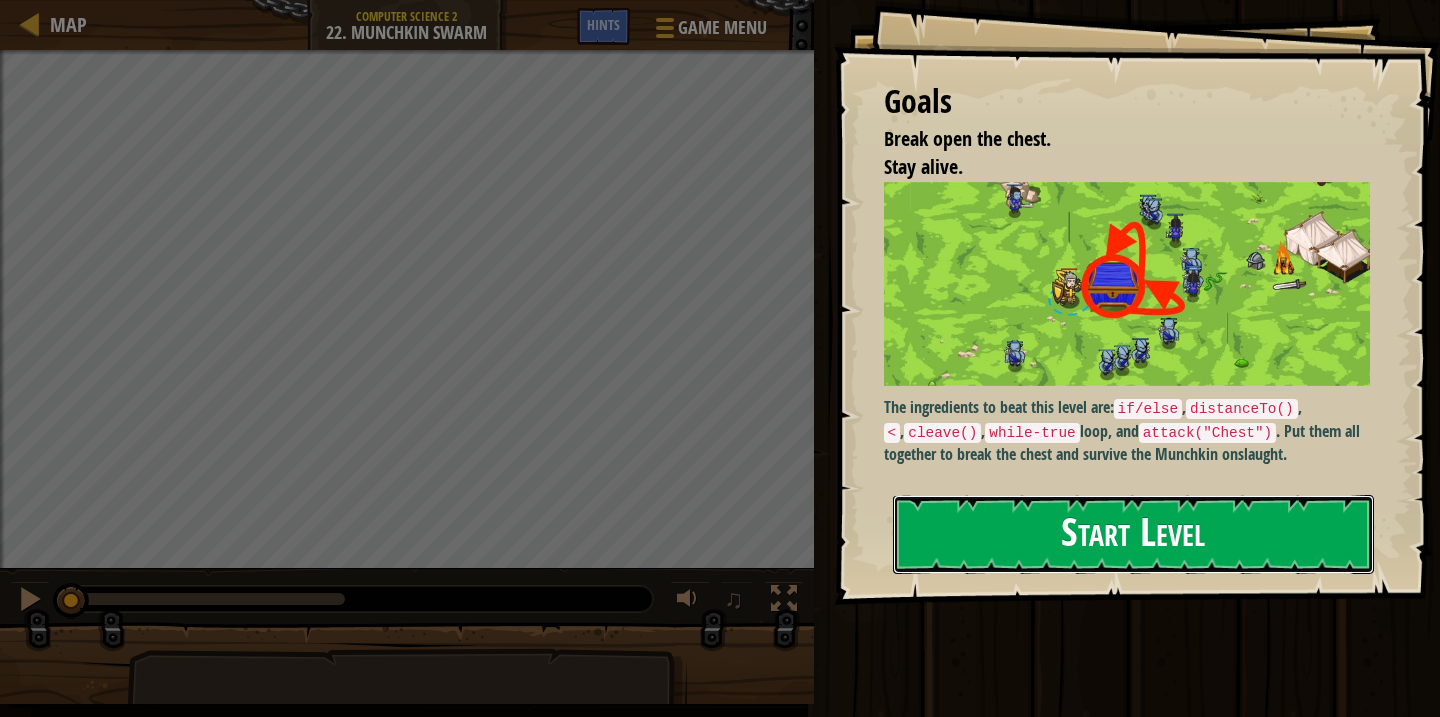 click on "Start Level" at bounding box center (1133, 534) 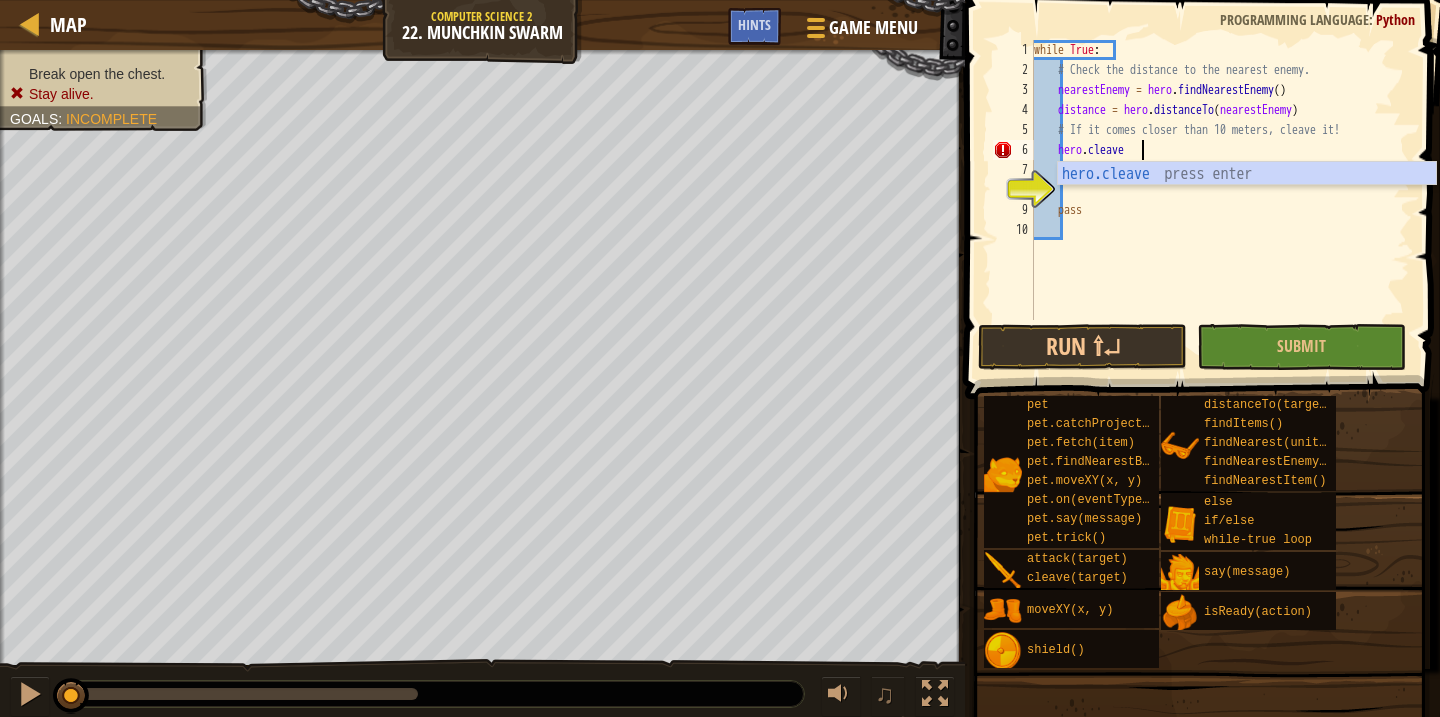 scroll, scrollTop: 9, scrollLeft: 8, axis: both 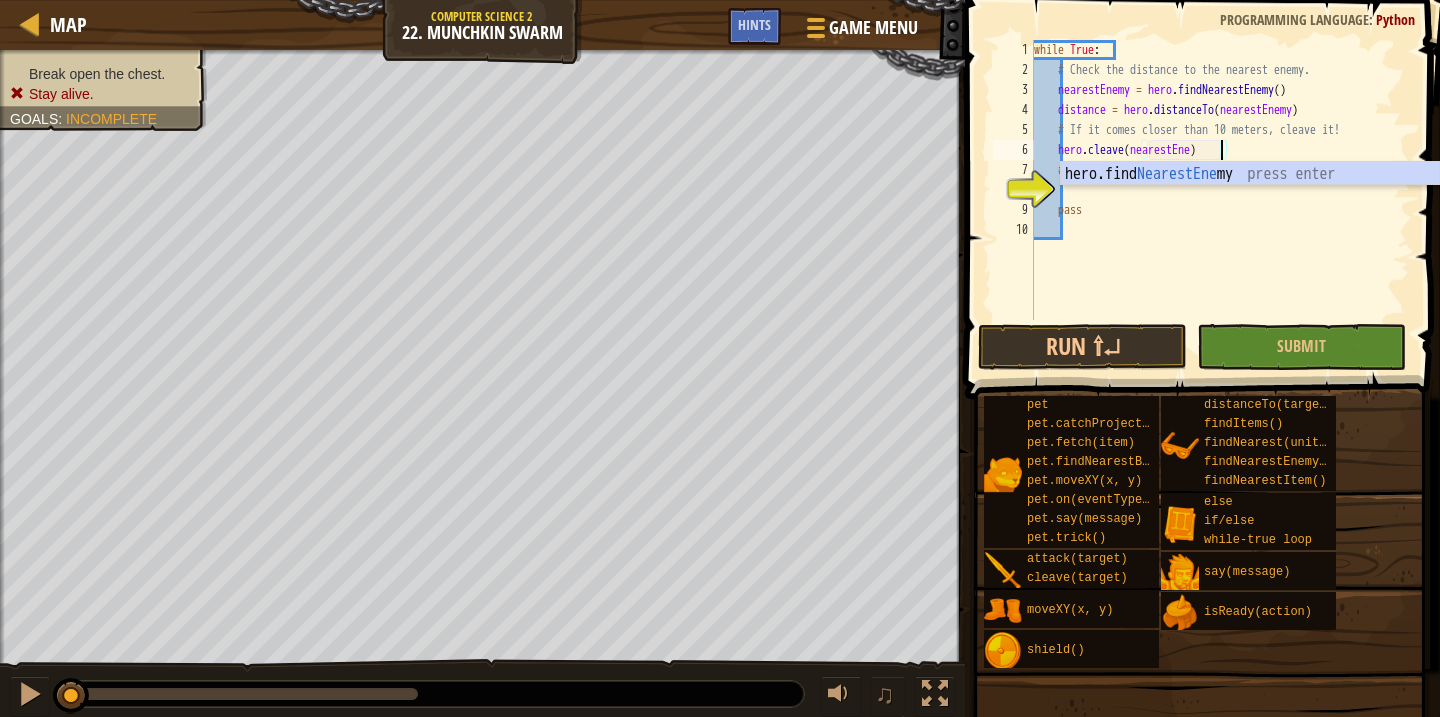 type on "hero.cleave(nearestEnemy)" 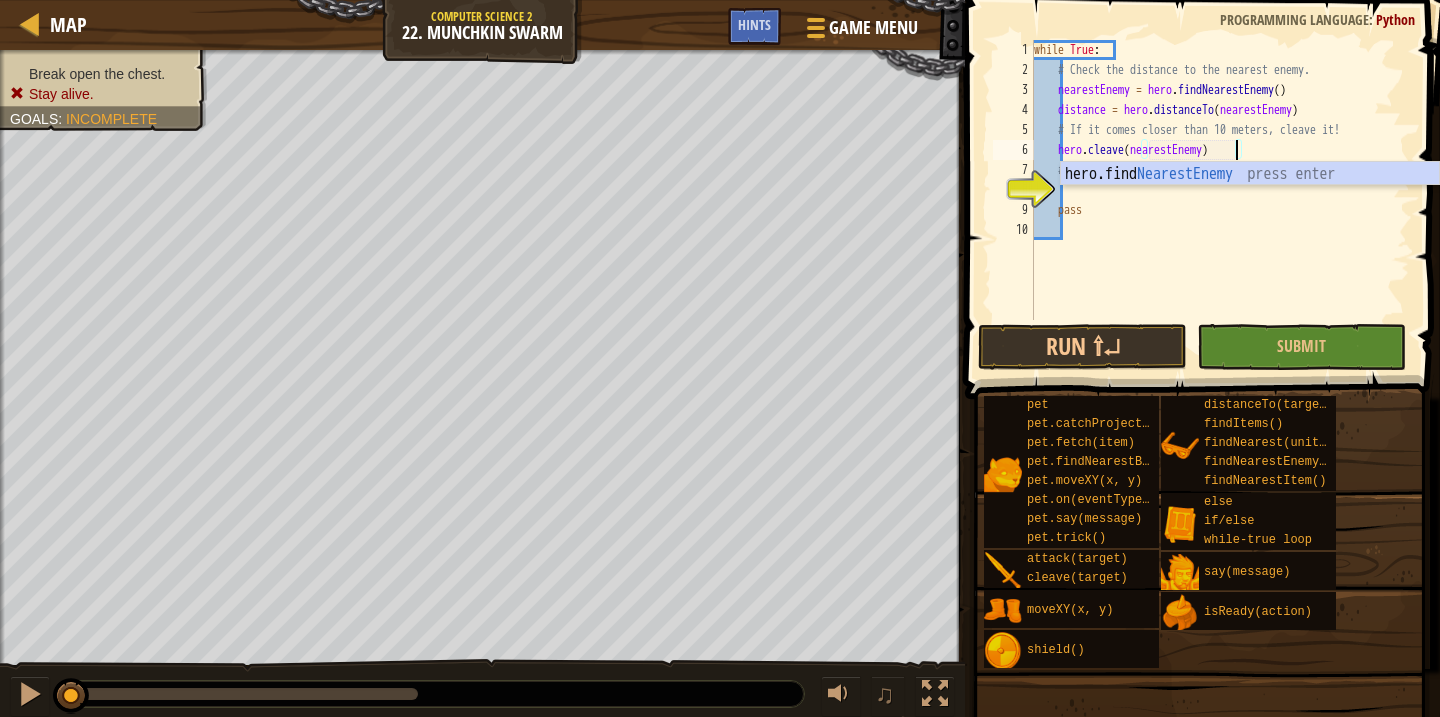 click on "while   True :      # Check the distance to the nearest enemy.      nearestEnemy   =   hero . findNearestEnemy ( )      distance   =   hero . distanceTo ( nearestEnemy )      # If it comes closer than 10 meters, cleave it!      hero . cleave ( nearestEnemy )      # Else, attack the "Chest" by name.           pass" at bounding box center [1220, 200] 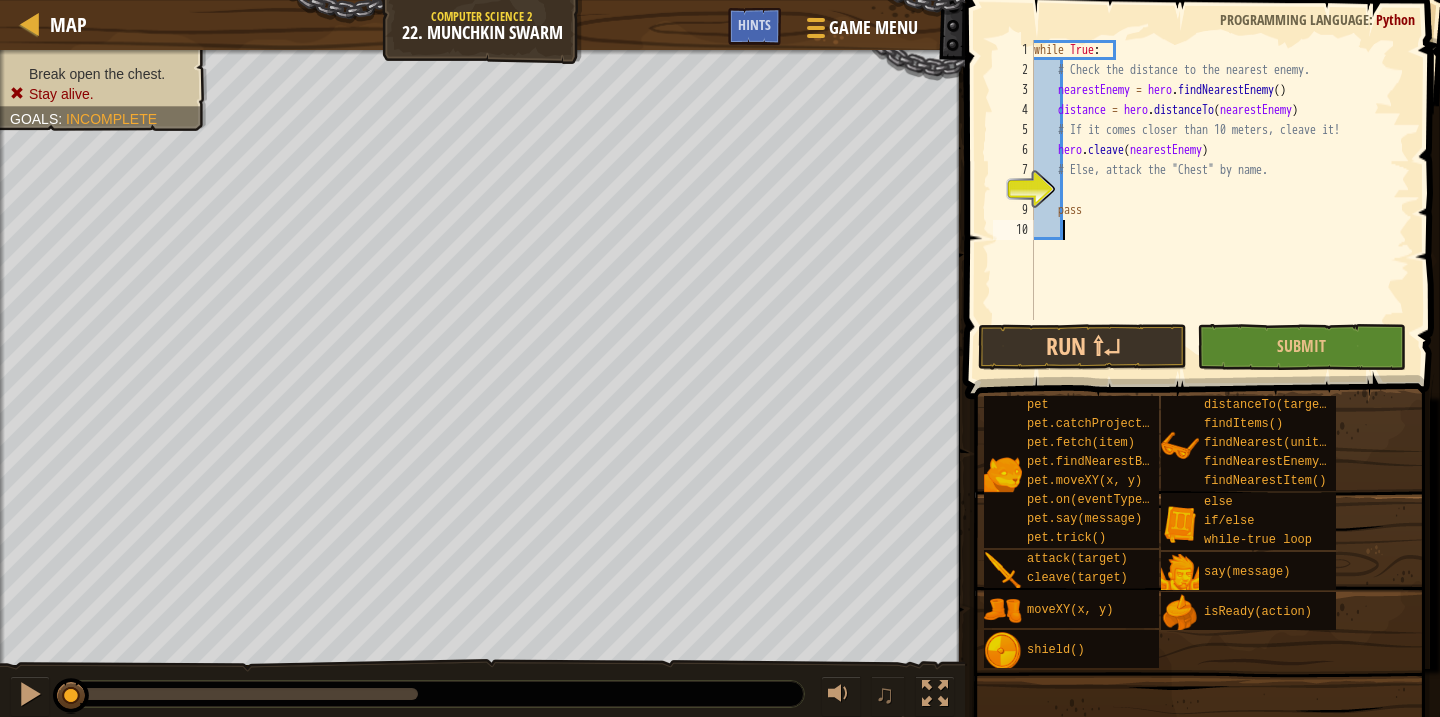 scroll, scrollTop: 9, scrollLeft: 1, axis: both 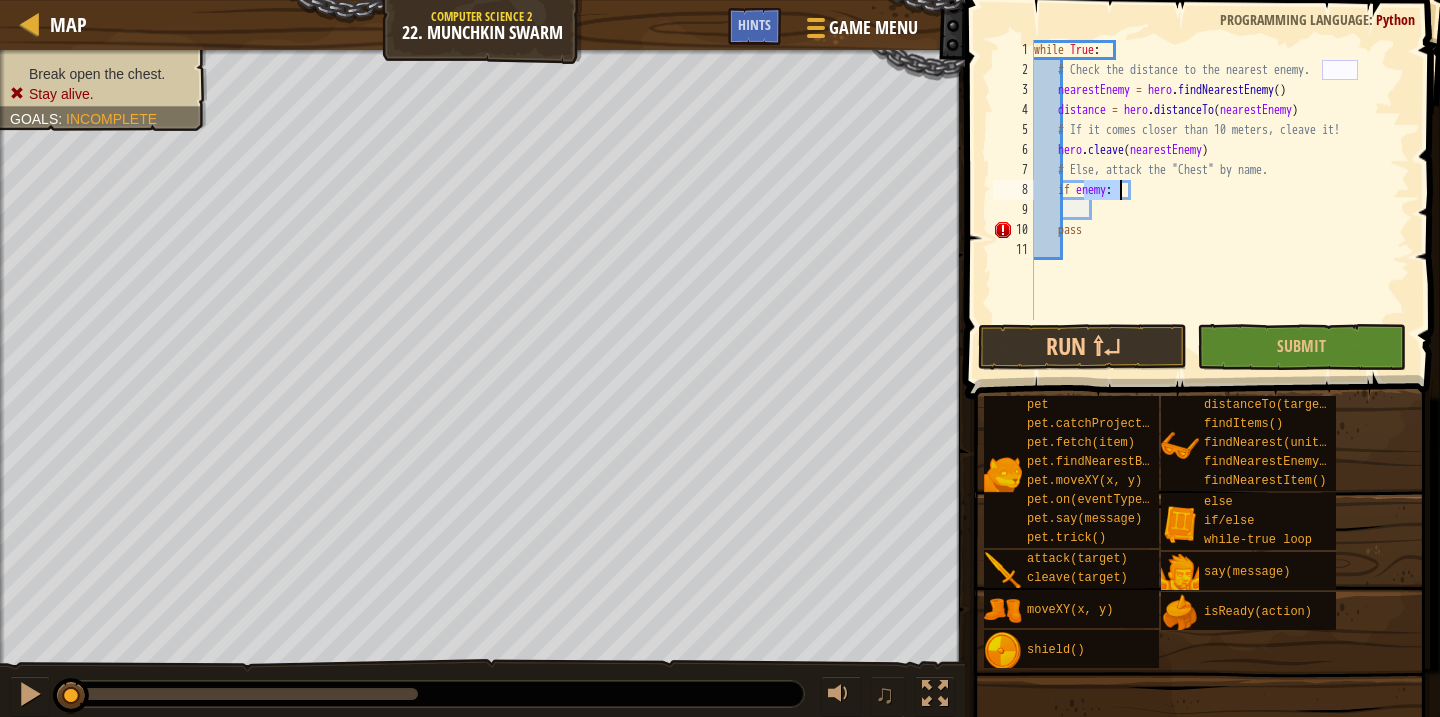type on "if" 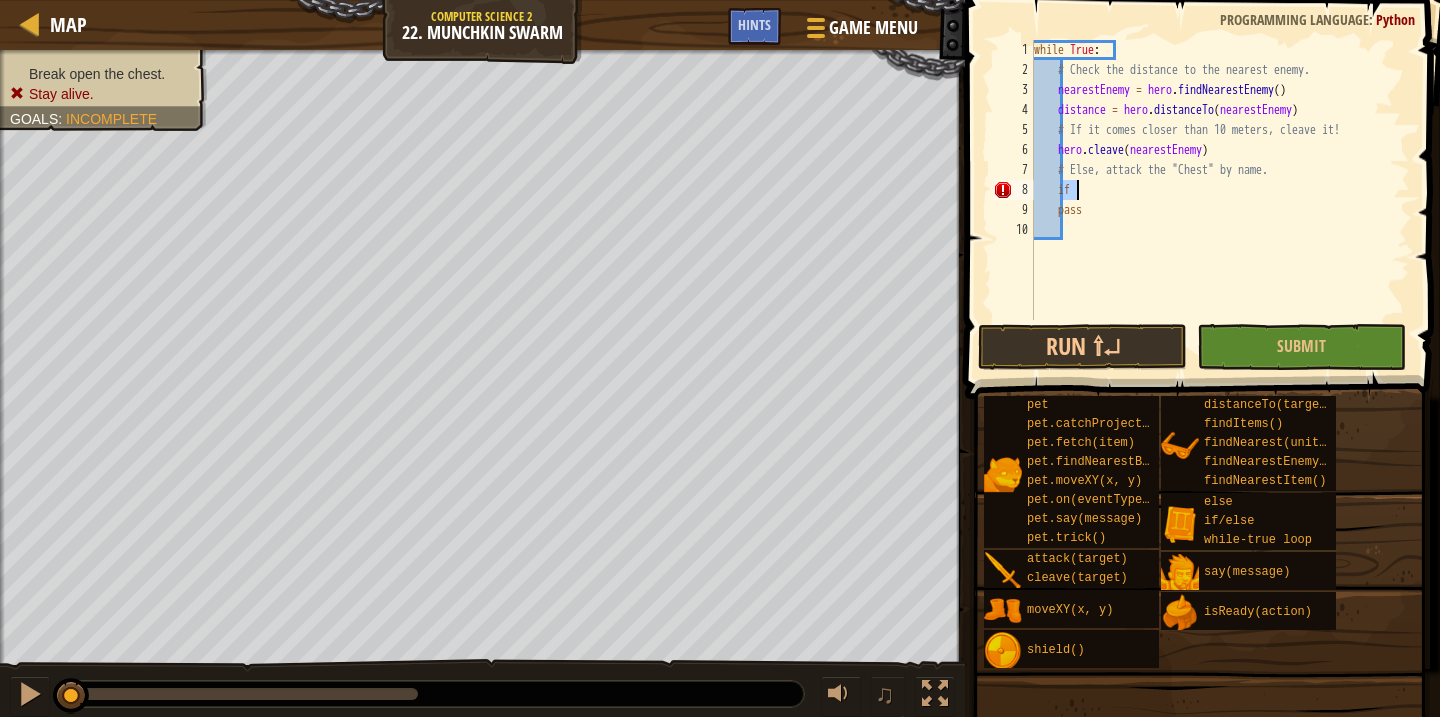 type 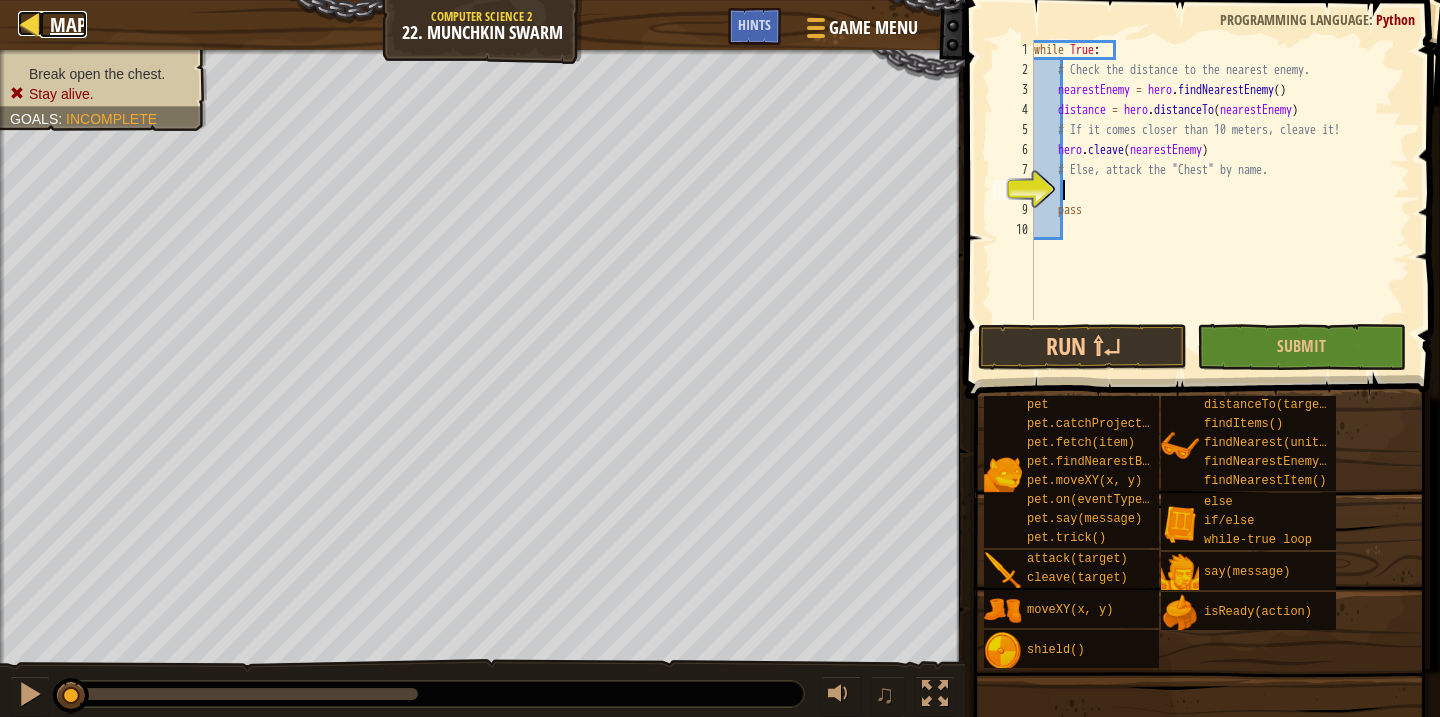 click on "Map" at bounding box center [63, 24] 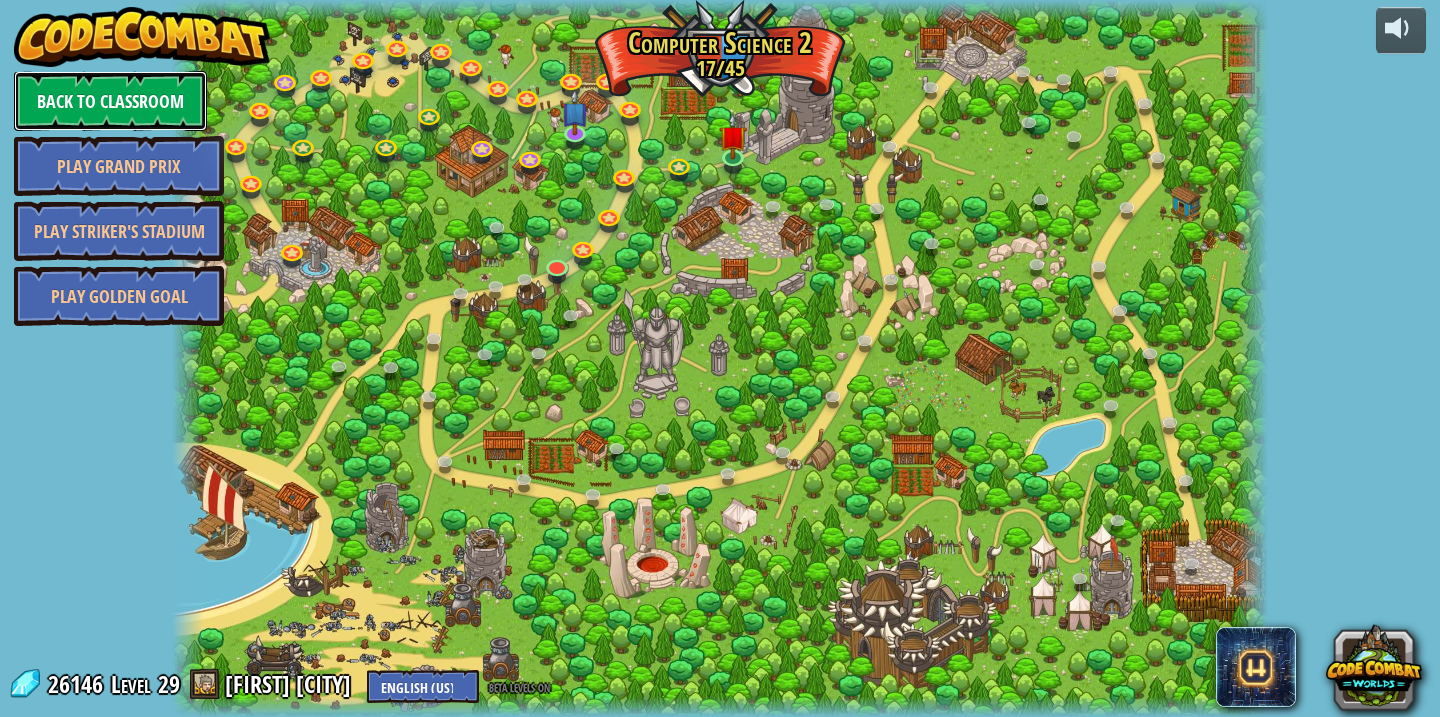 click on "Back to Classroom" at bounding box center [110, 101] 